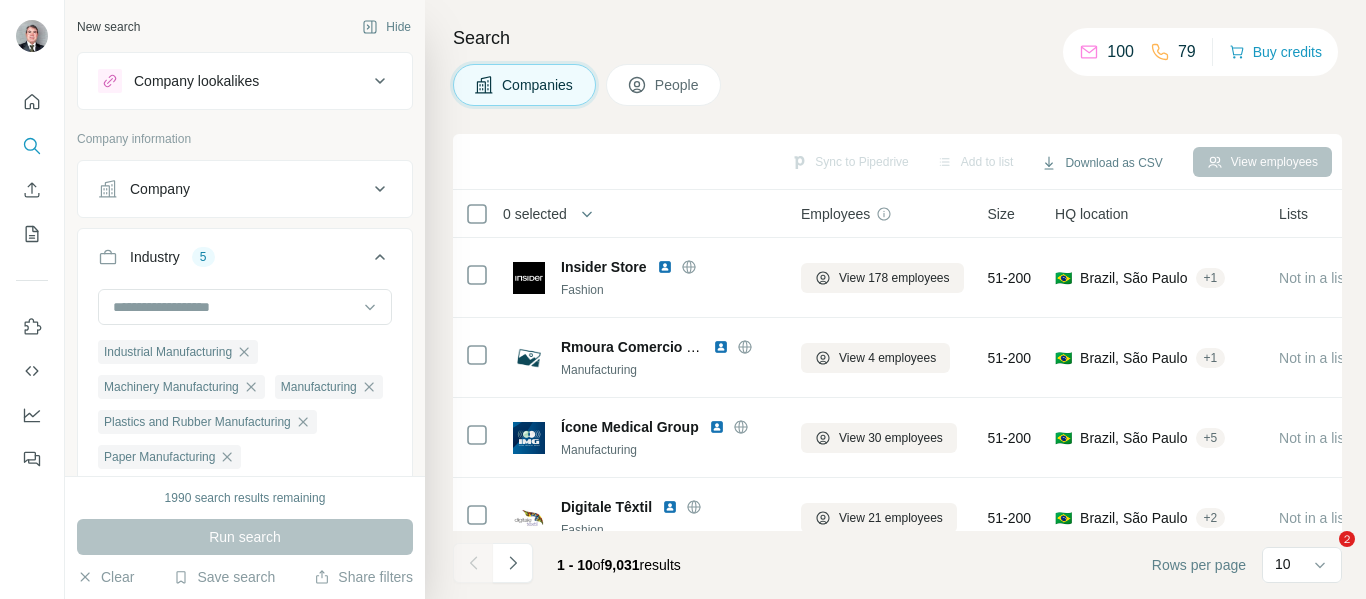 scroll, scrollTop: 0, scrollLeft: 0, axis: both 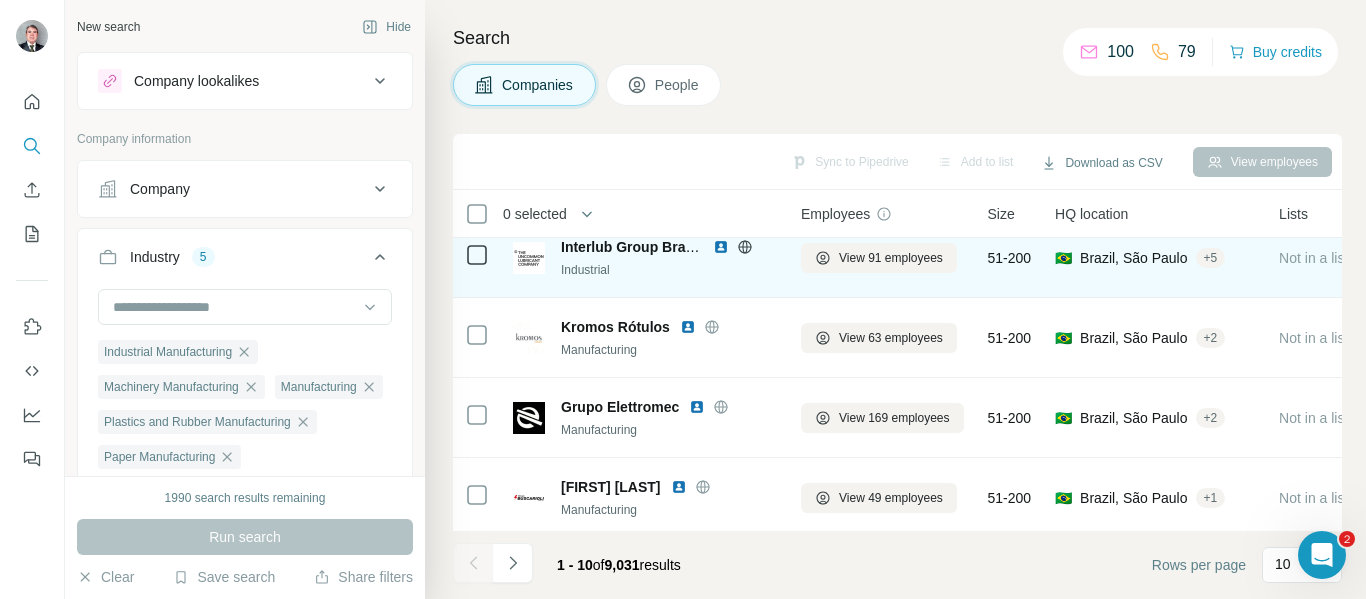 click 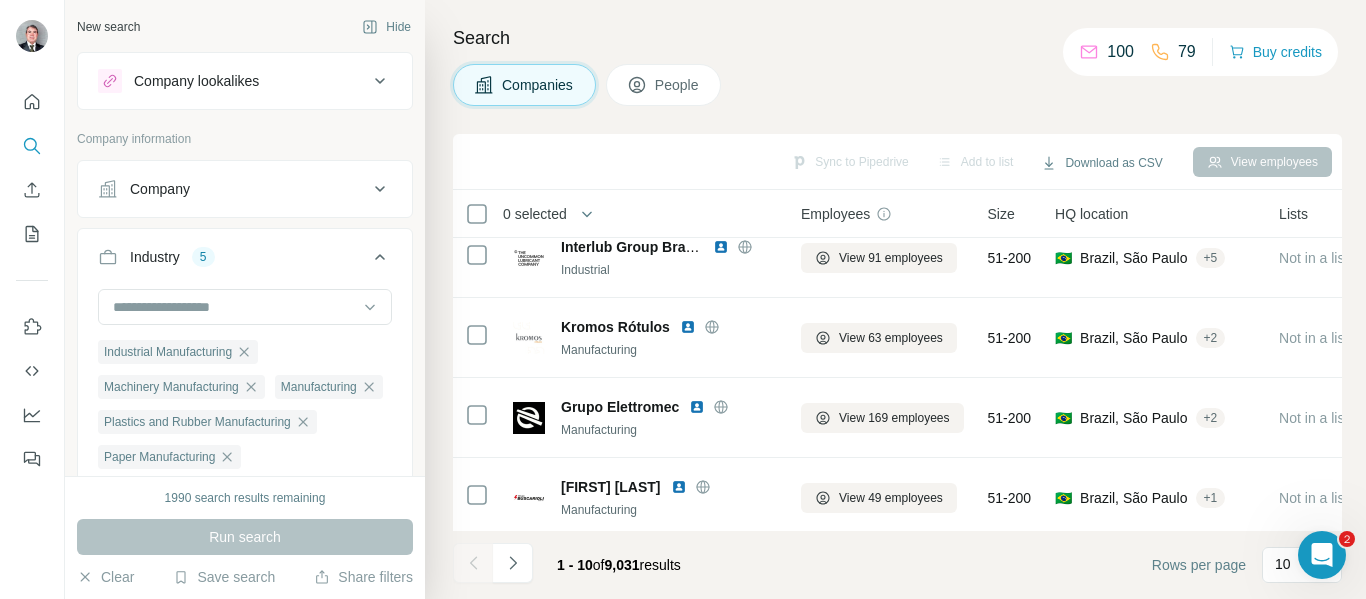 click on "People" at bounding box center [678, 85] 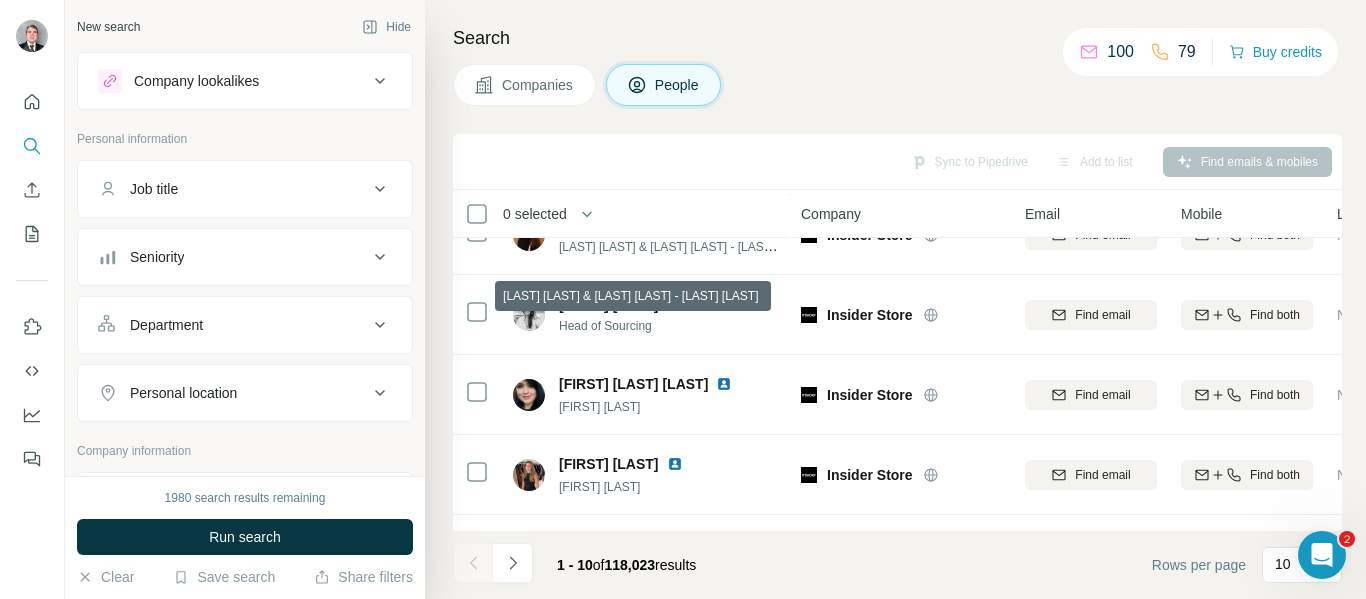 scroll, scrollTop: 300, scrollLeft: 0, axis: vertical 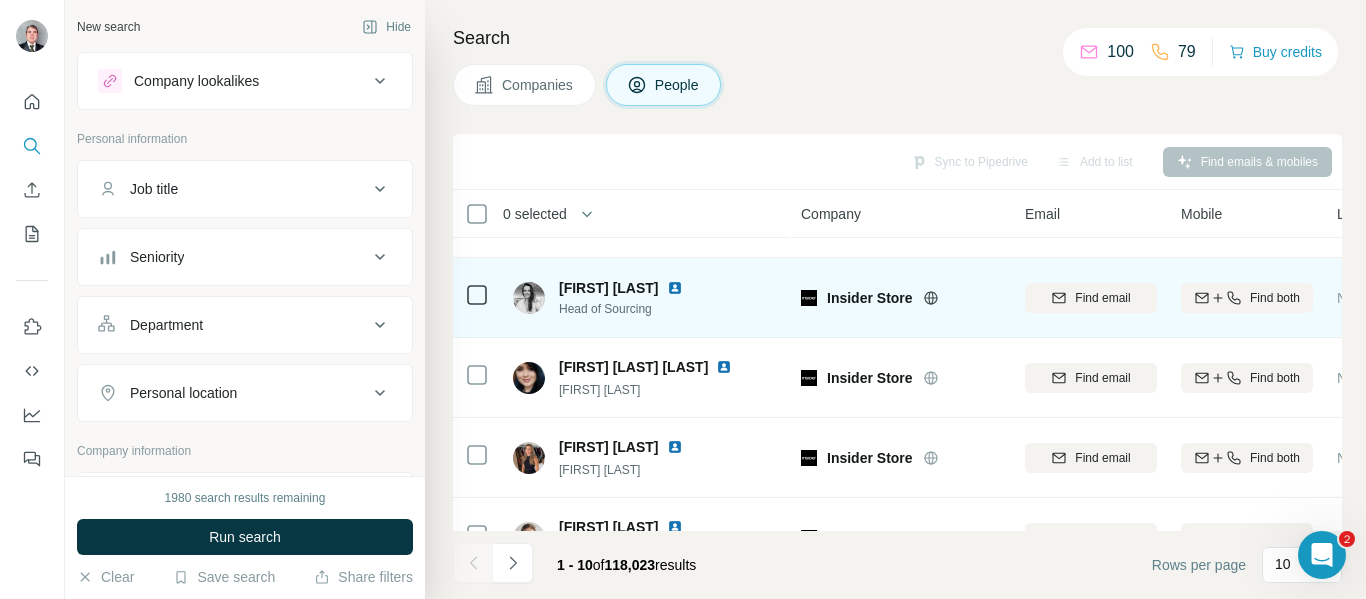 click 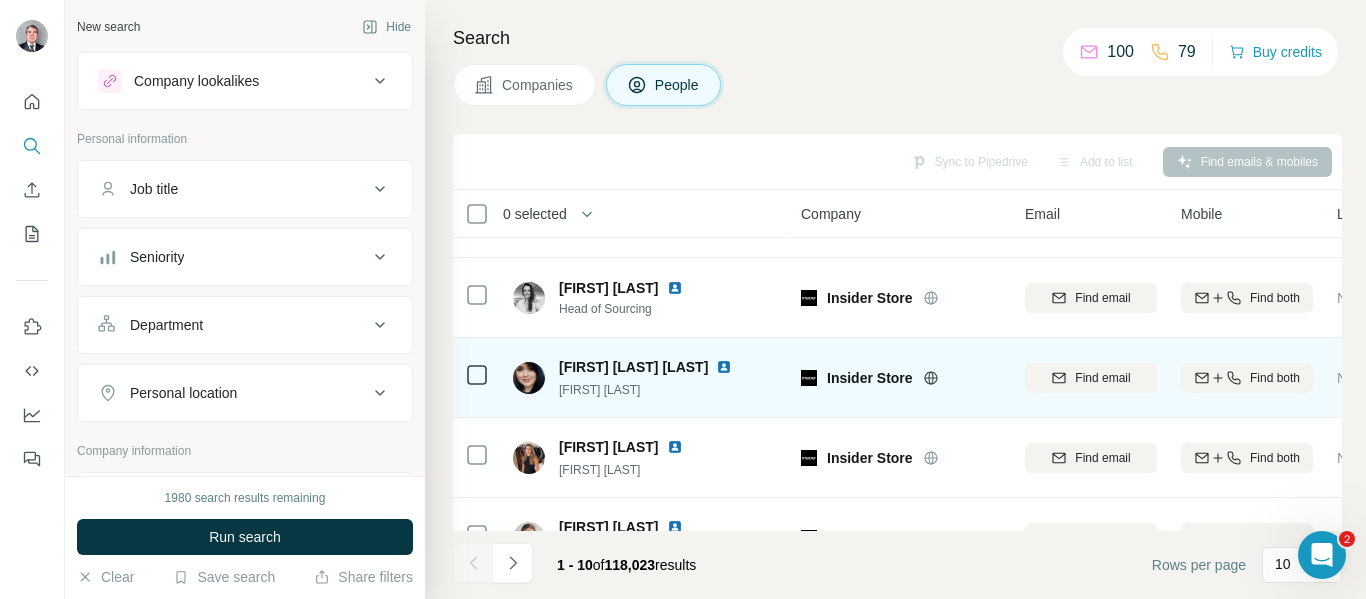 scroll, scrollTop: 0, scrollLeft: 0, axis: both 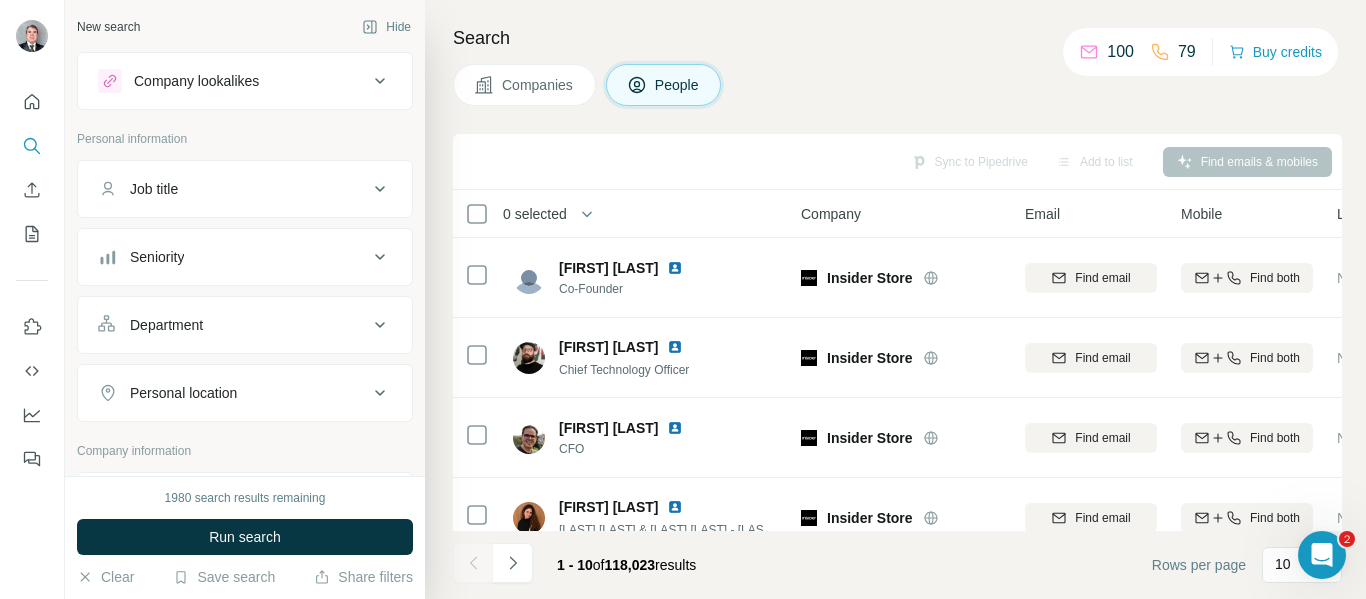 click on "Companies" at bounding box center [538, 85] 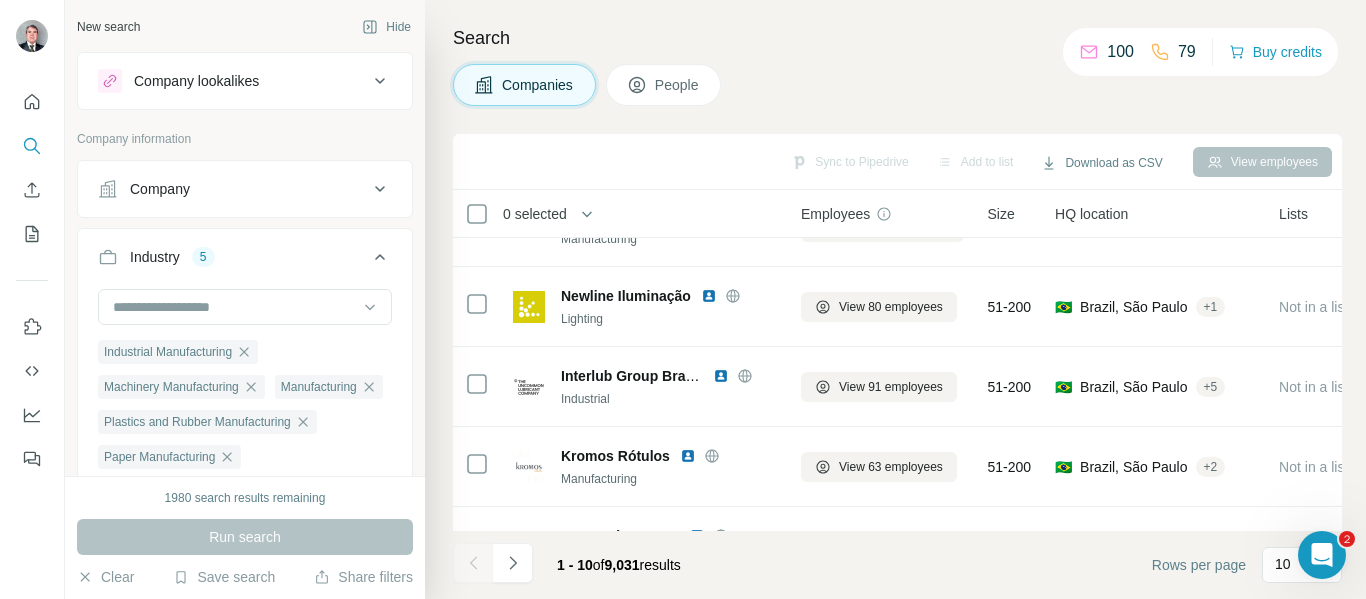 scroll, scrollTop: 400, scrollLeft: 0, axis: vertical 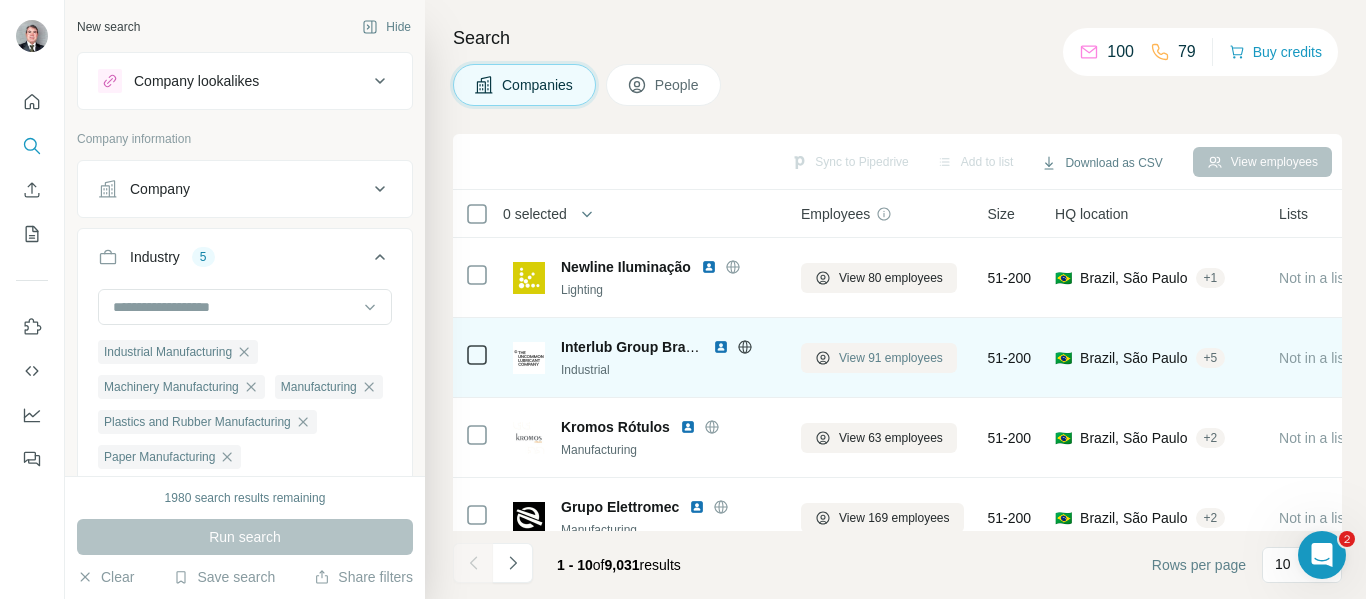 click on "View 91 employees" at bounding box center [891, 358] 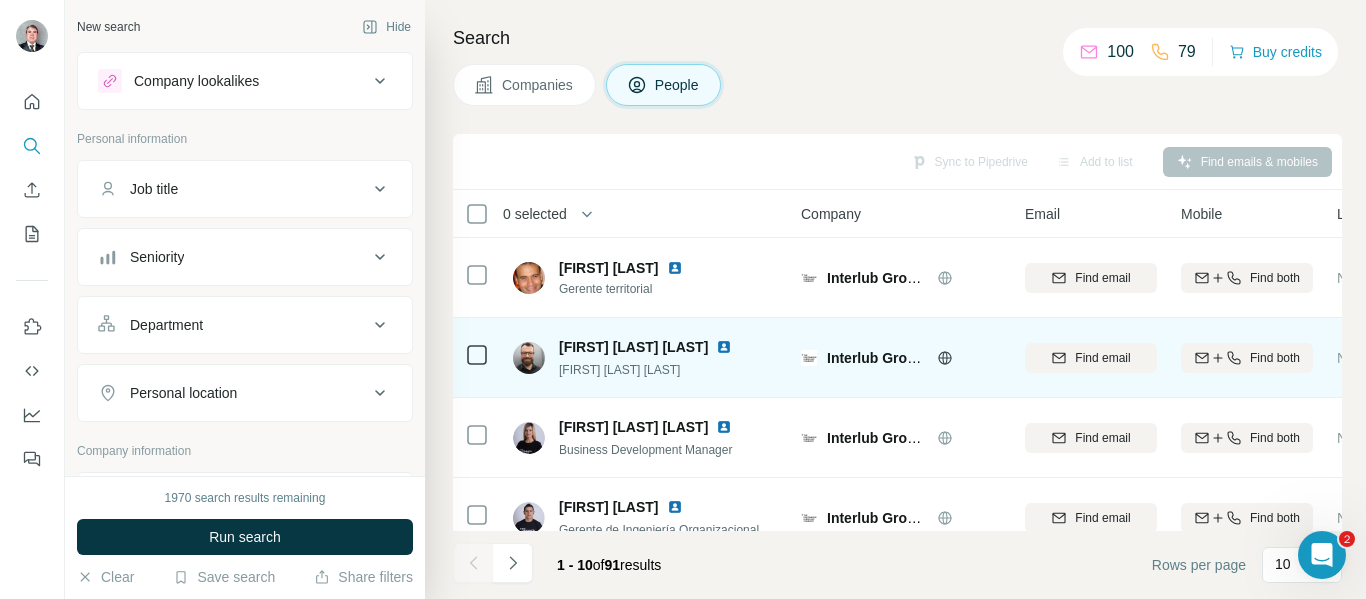 click 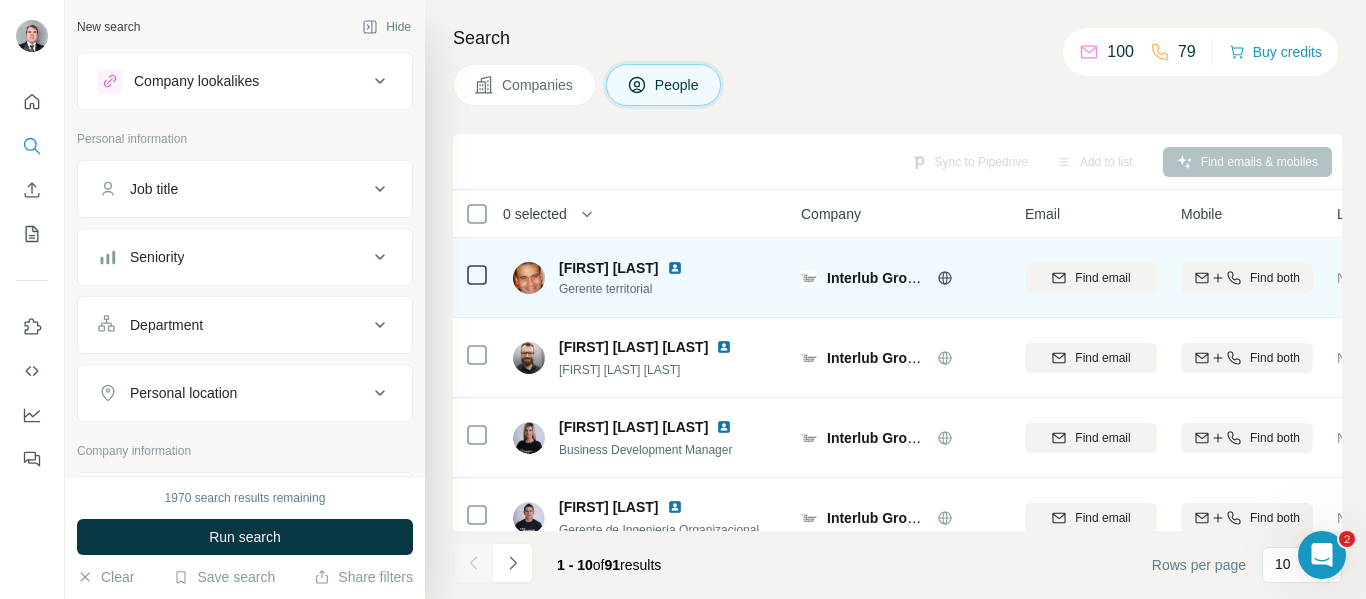 click at bounding box center [675, 268] 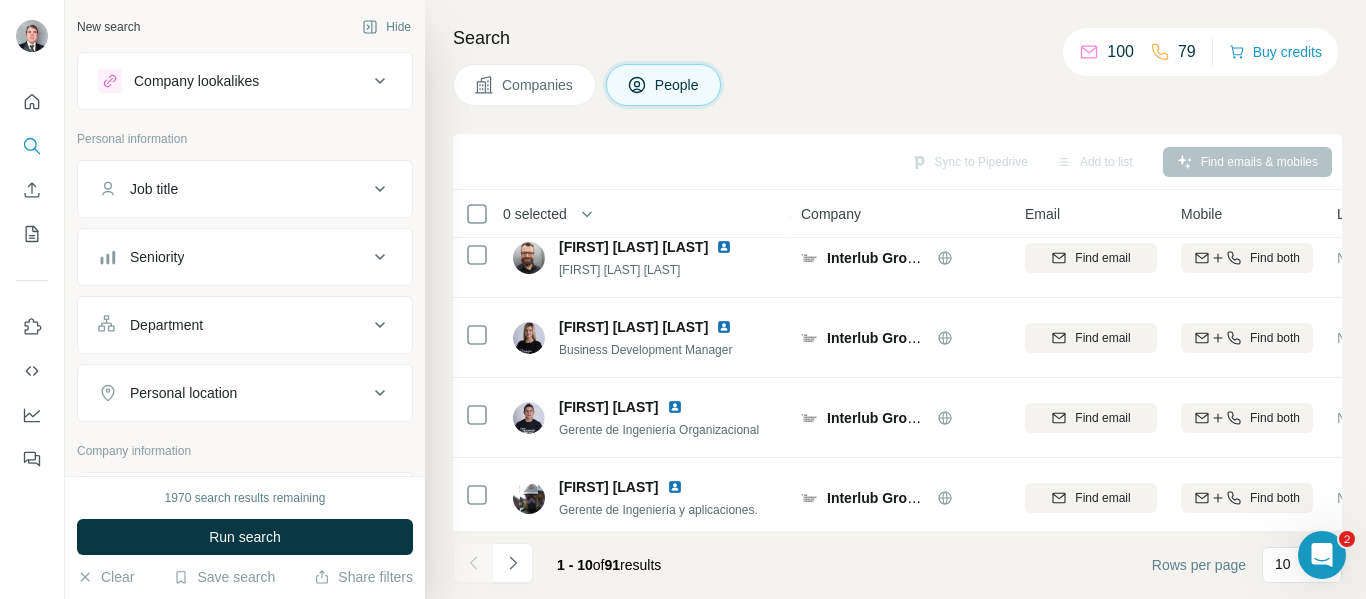scroll, scrollTop: 517, scrollLeft: 0, axis: vertical 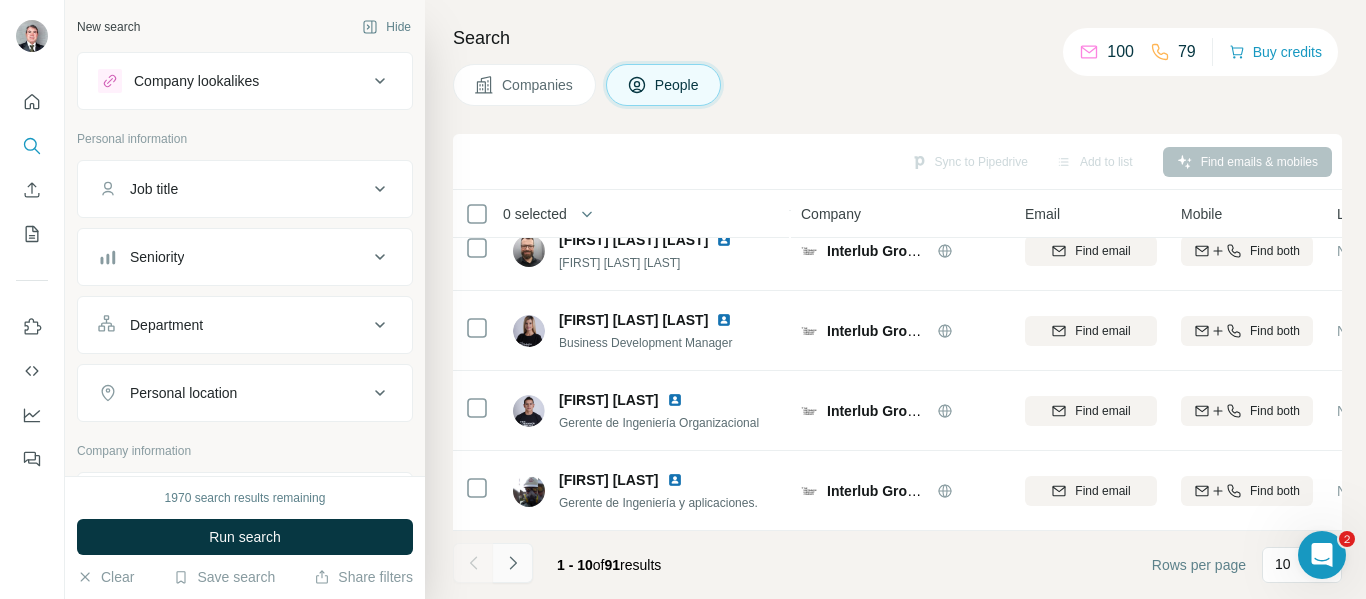 click 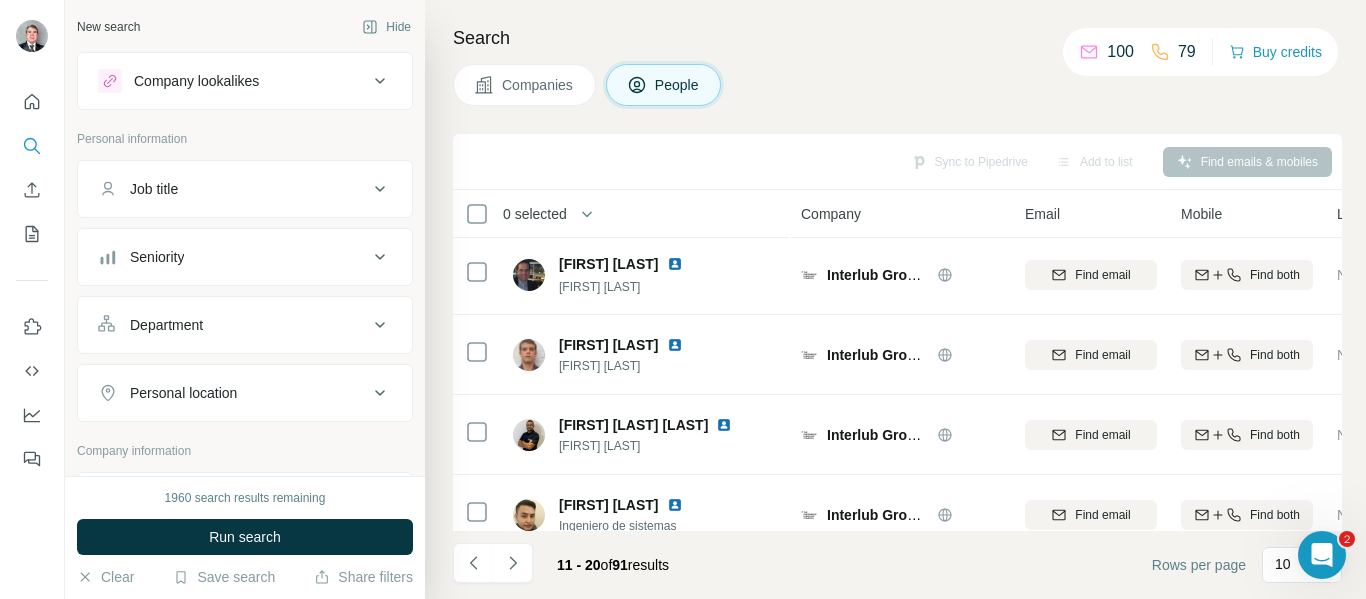 scroll, scrollTop: 0, scrollLeft: 0, axis: both 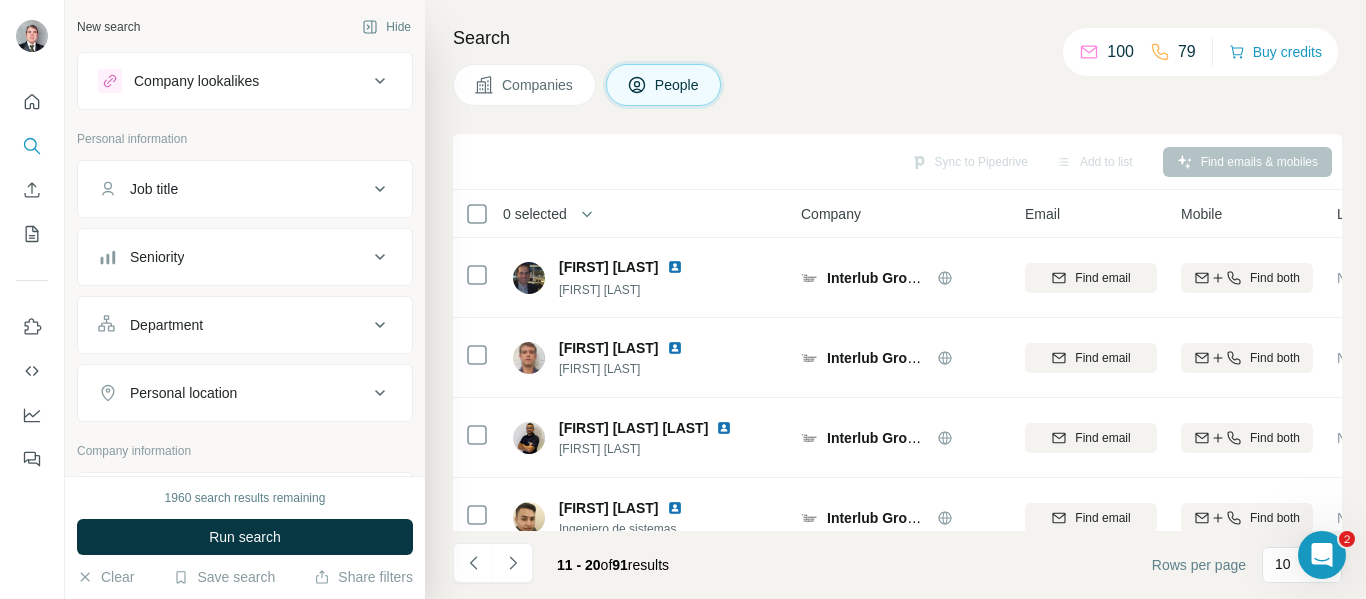 click on "Personal location" at bounding box center [233, 393] 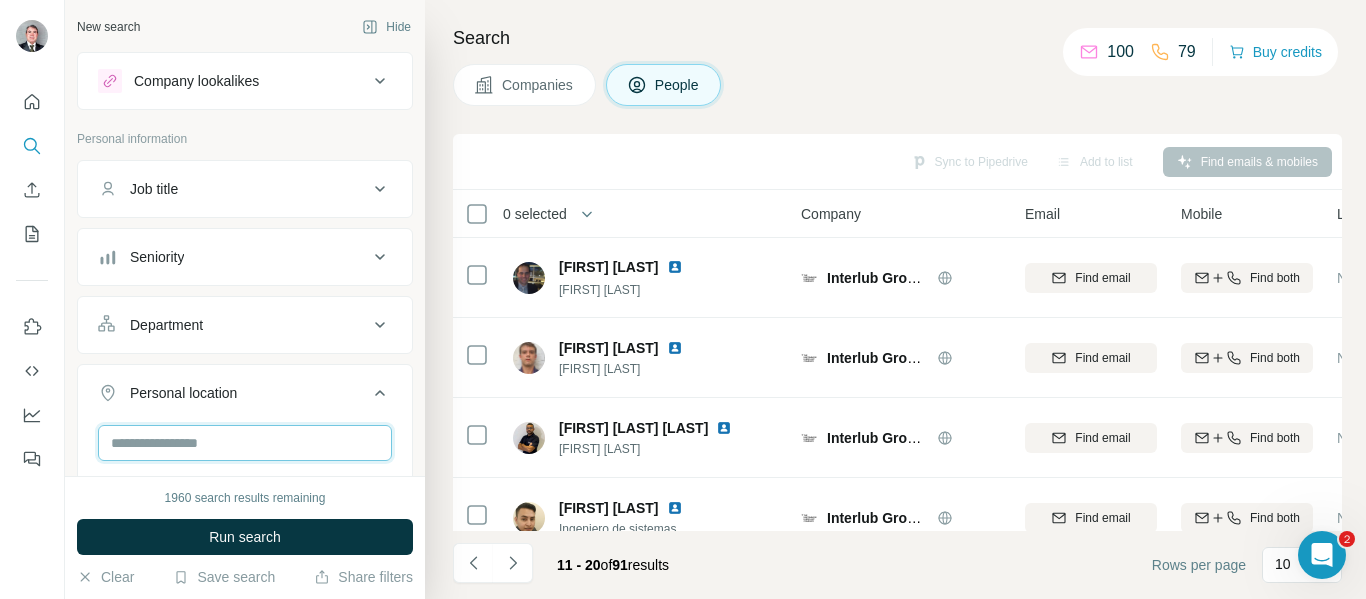 click at bounding box center (245, 443) 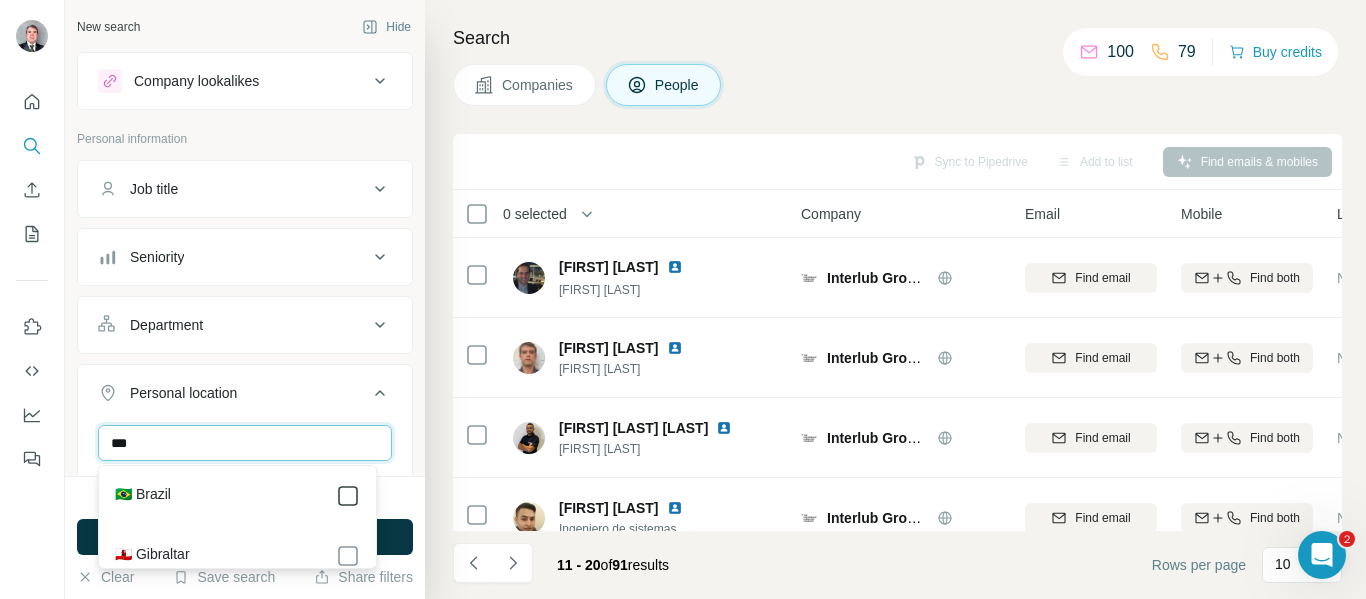 type on "***" 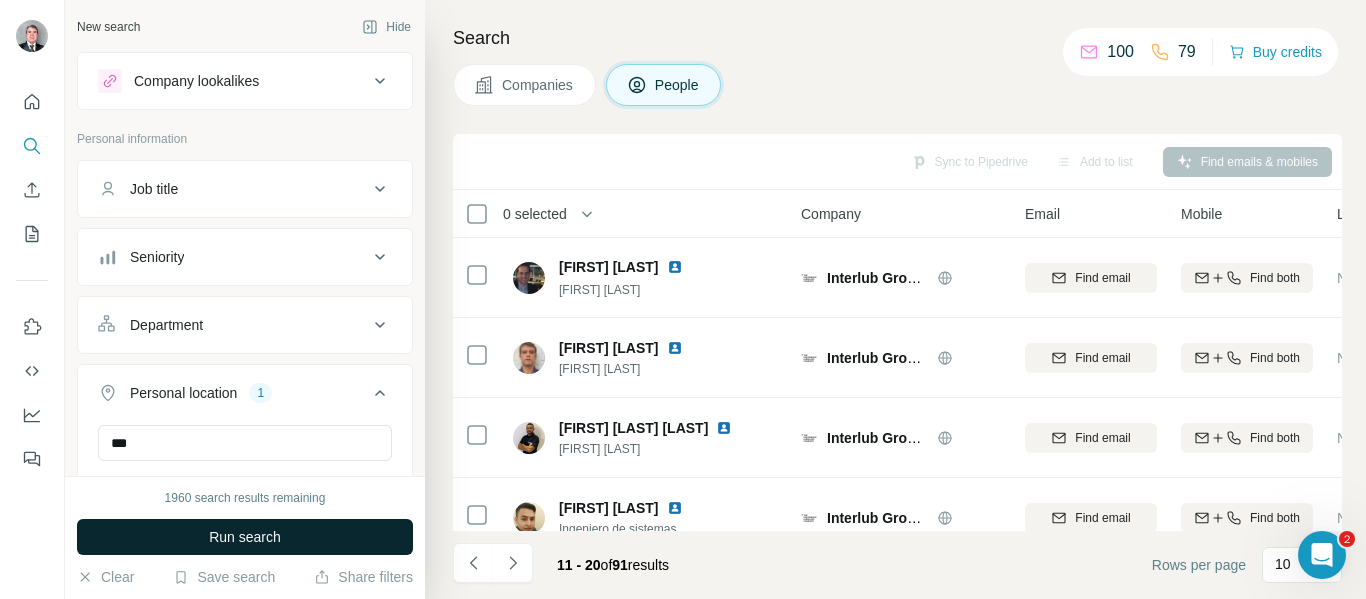 click on "Run search" at bounding box center [245, 537] 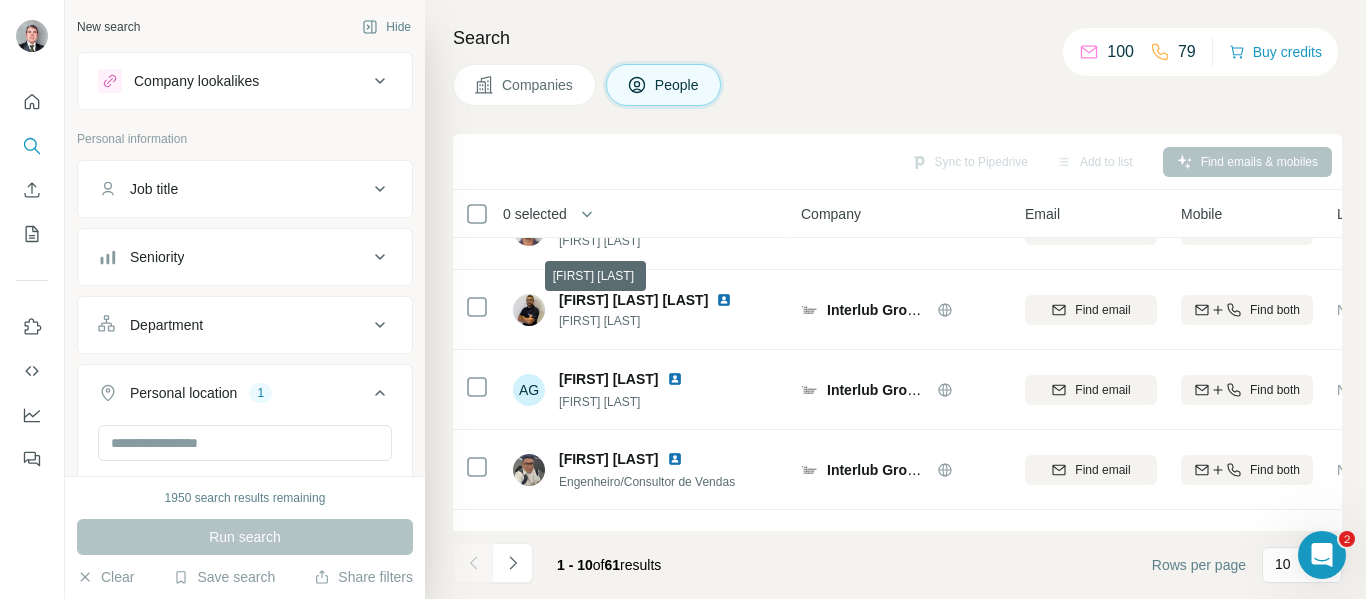 scroll, scrollTop: 500, scrollLeft: 0, axis: vertical 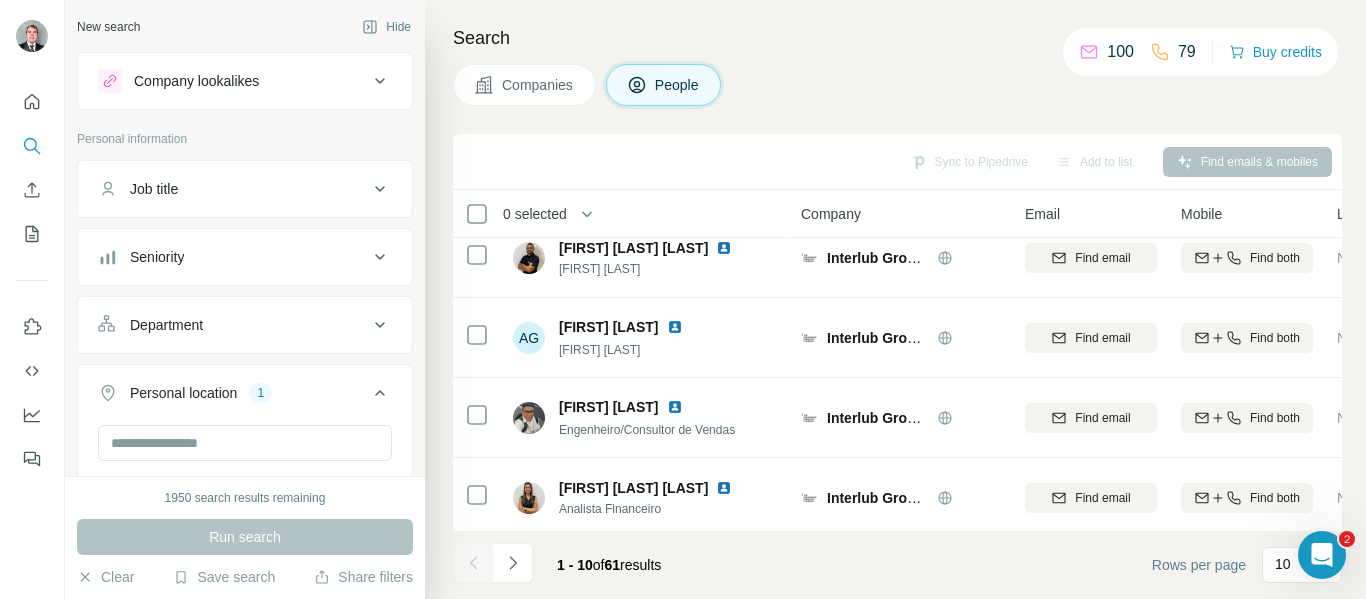 click on "Job title" at bounding box center [233, 189] 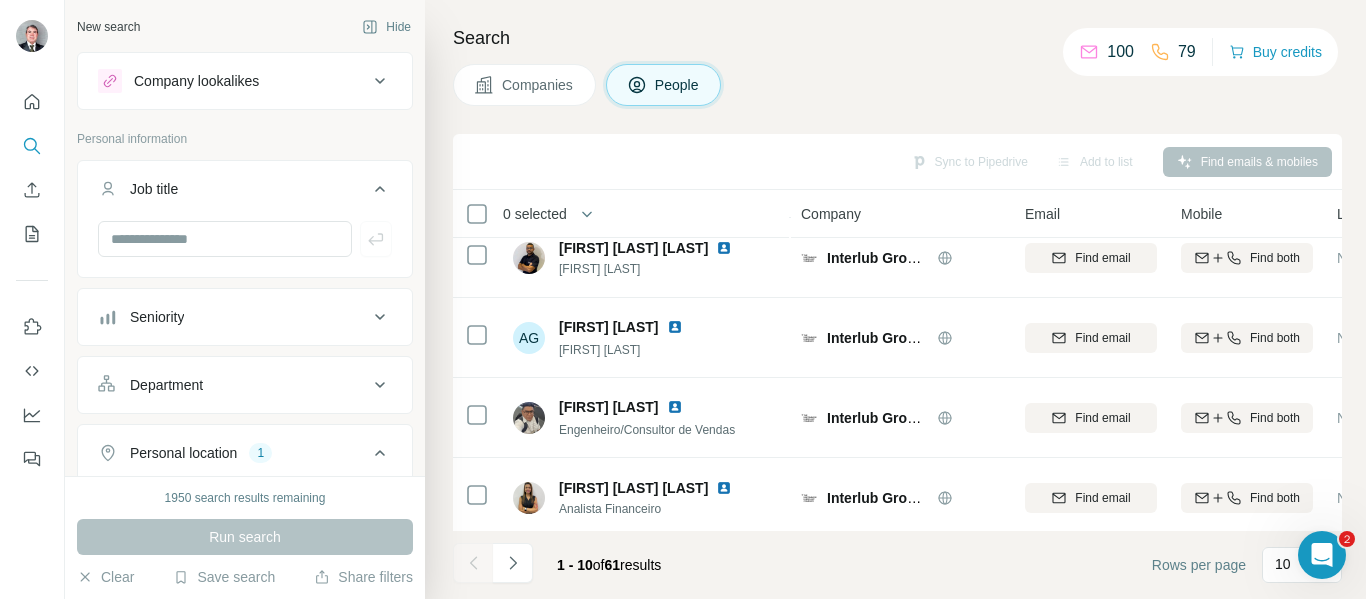 click on "Job title" at bounding box center (233, 189) 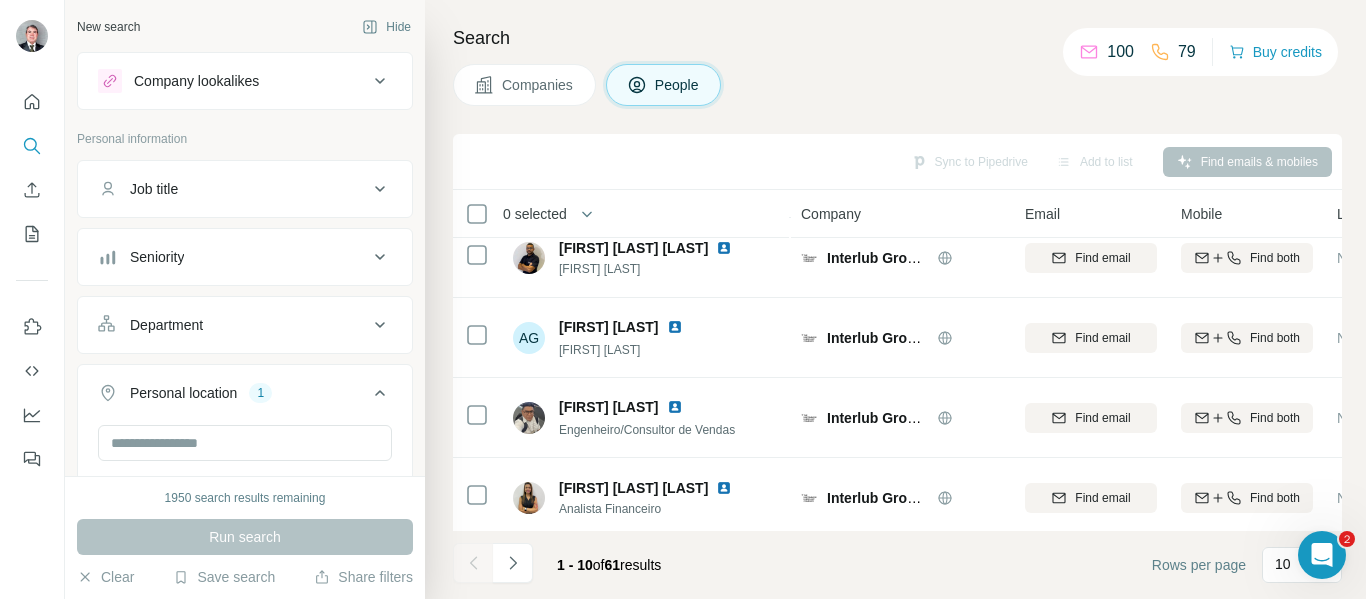 click on "Department" at bounding box center (233, 325) 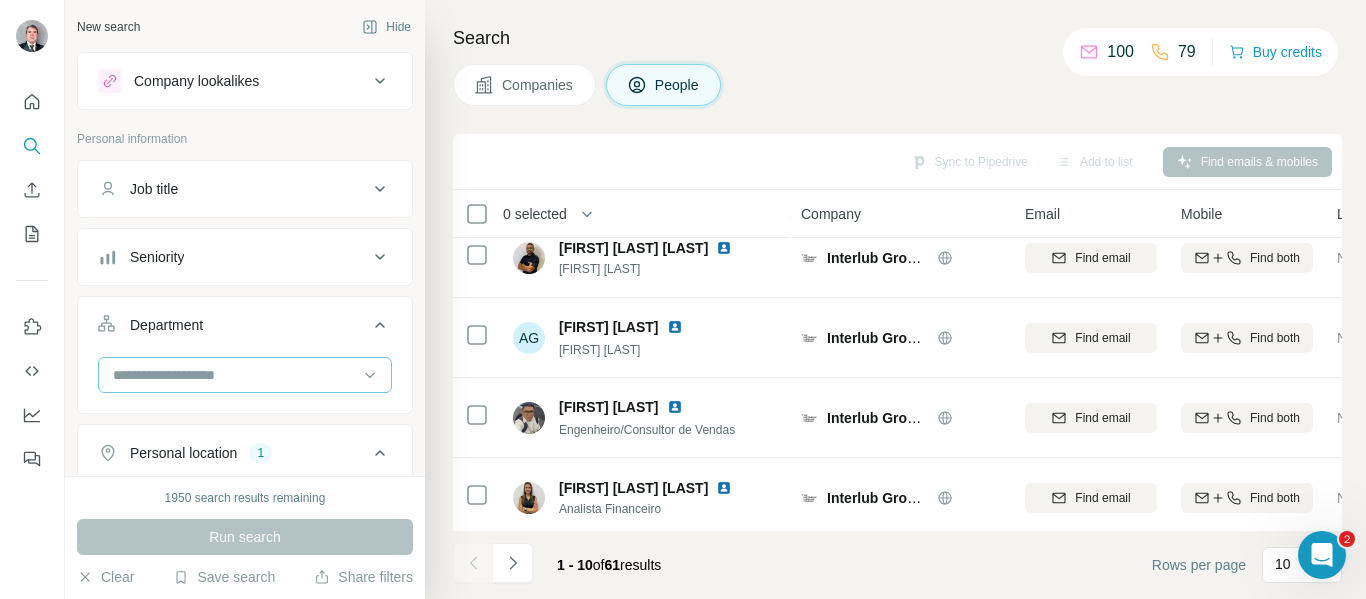 click at bounding box center [234, 375] 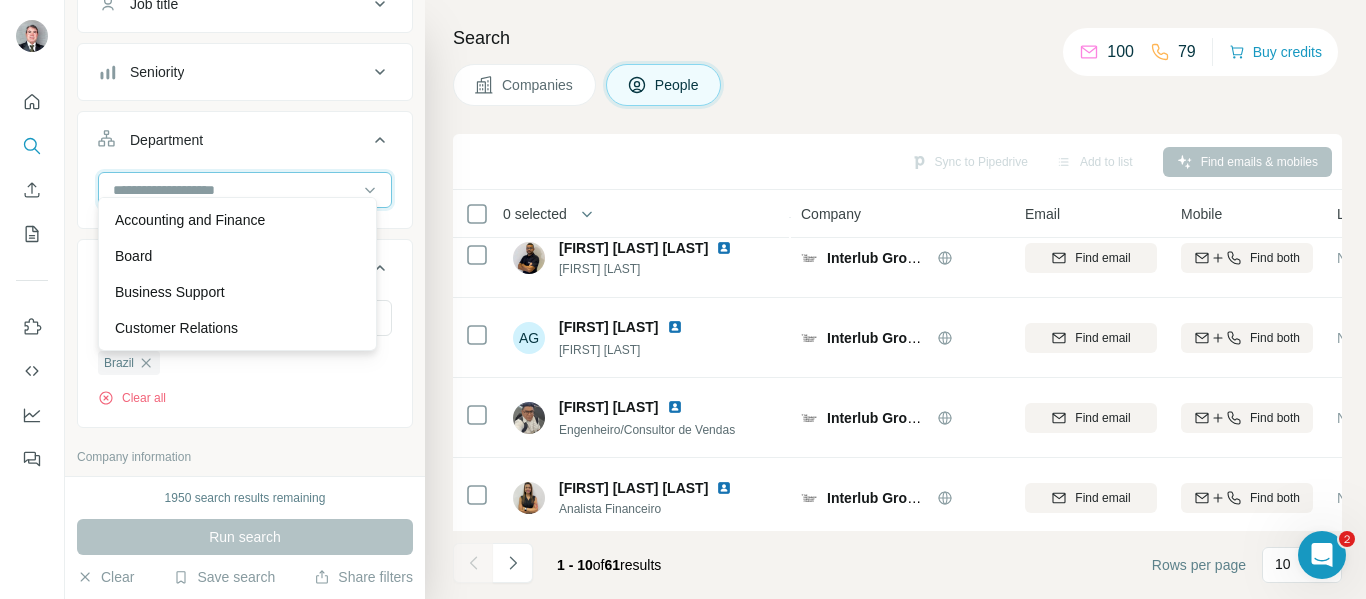 scroll, scrollTop: 200, scrollLeft: 0, axis: vertical 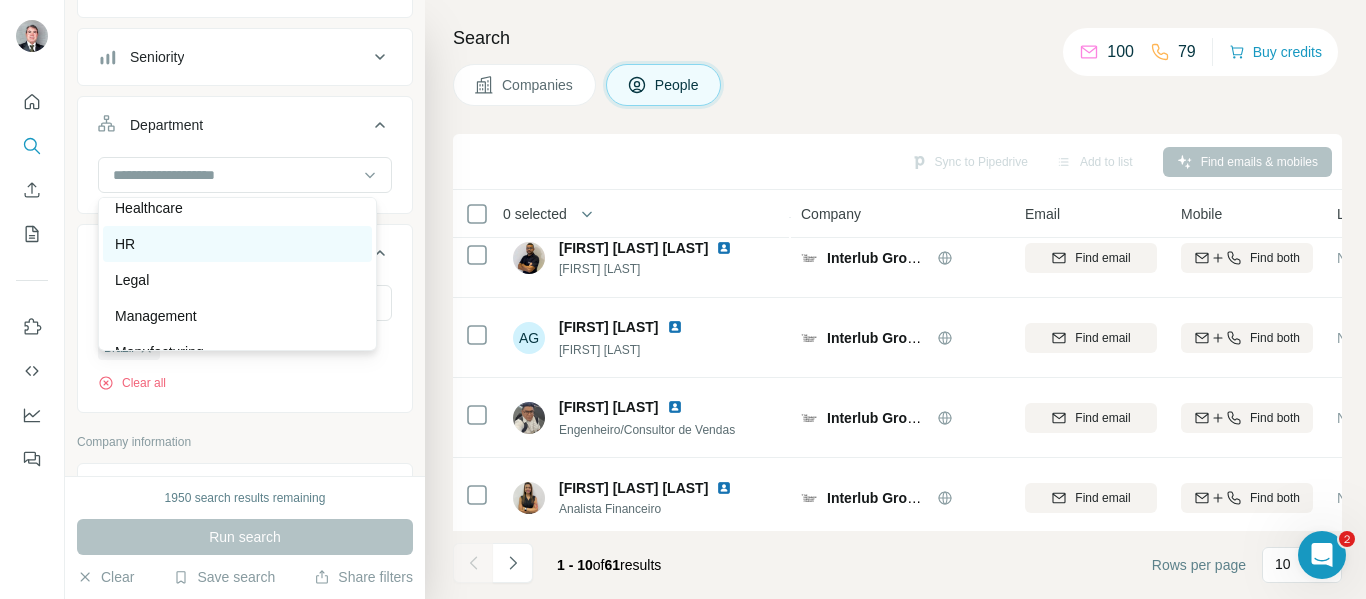 click on "HR" at bounding box center [237, 244] 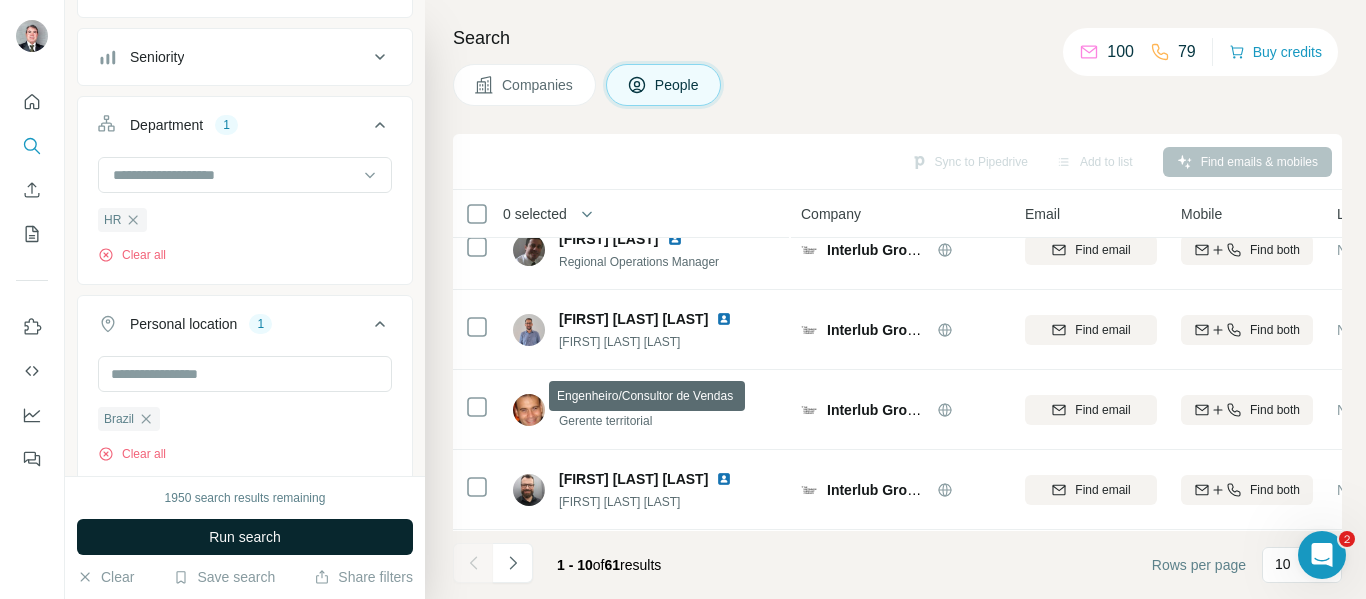 scroll, scrollTop: 0, scrollLeft: 0, axis: both 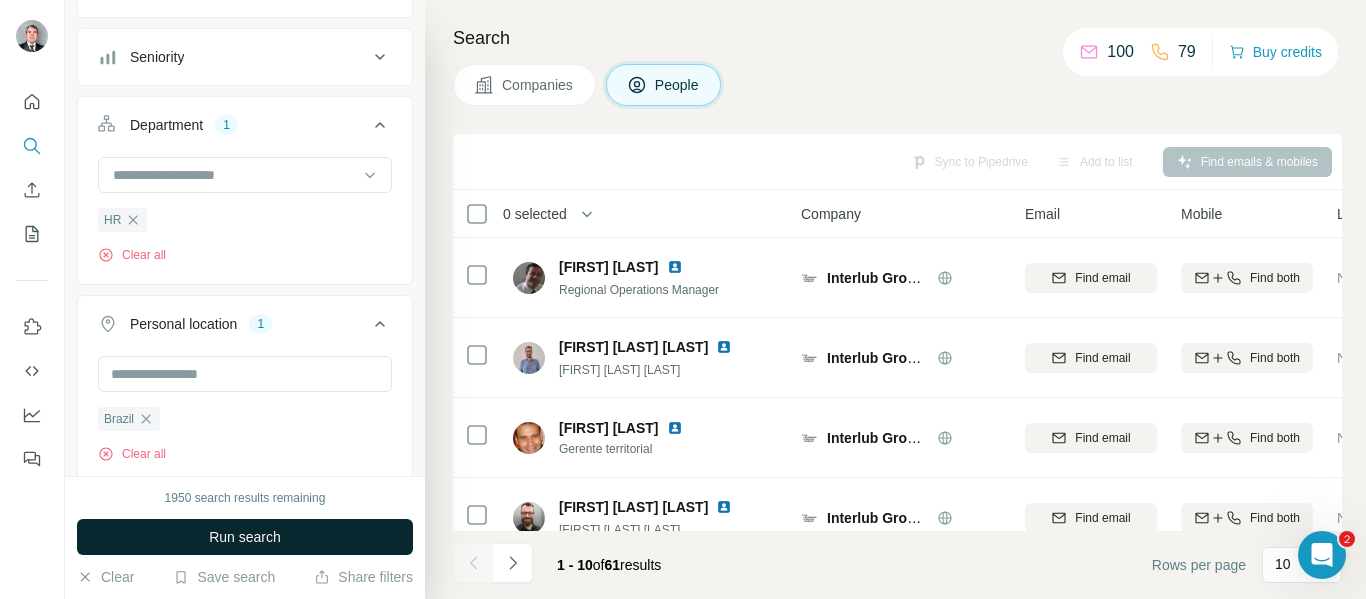 click on "Run search" at bounding box center [245, 537] 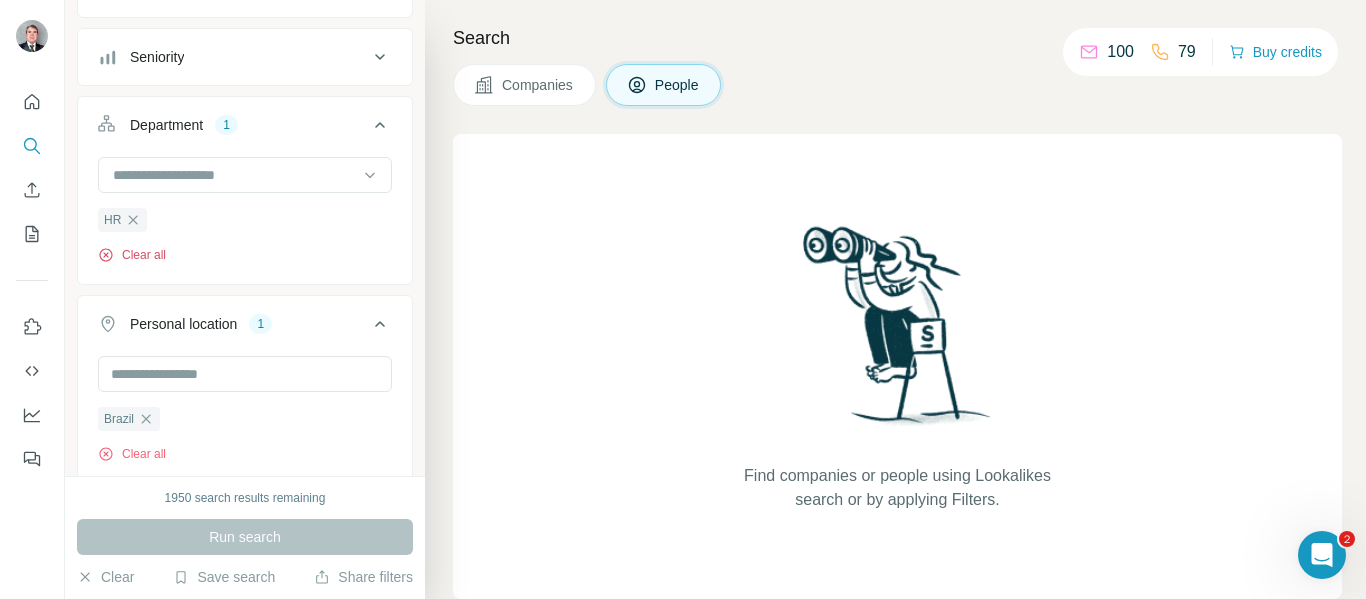 click on "Clear all" at bounding box center [132, 255] 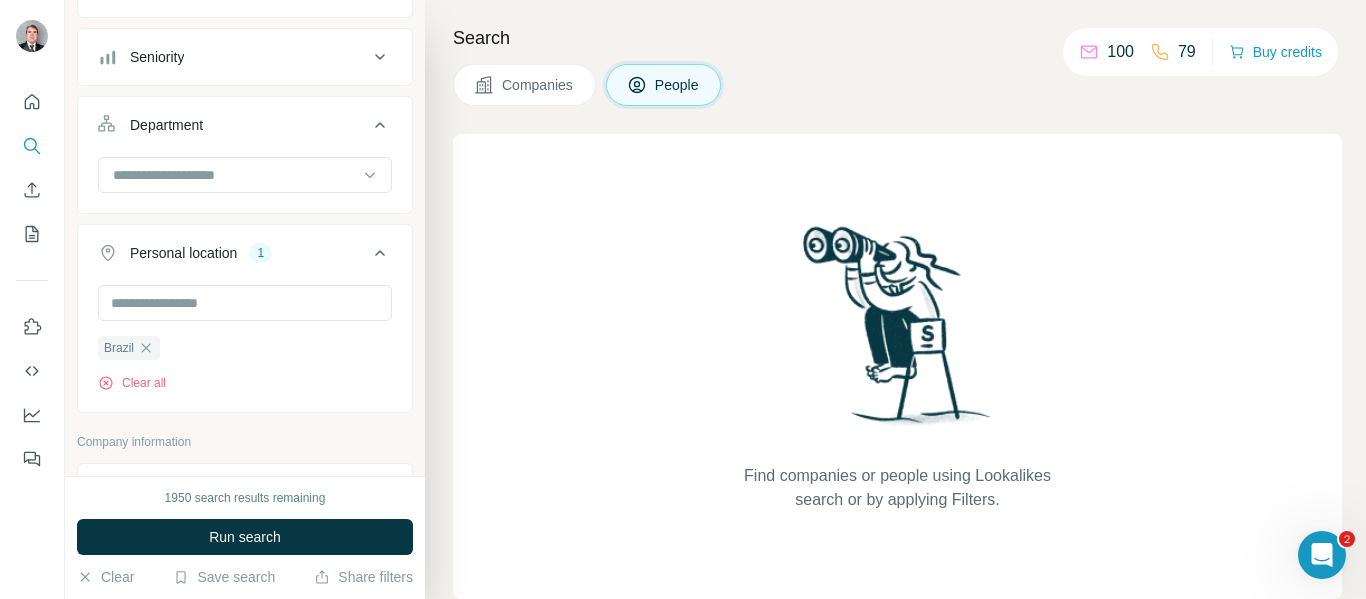 drag, startPoint x: 286, startPoint y: 537, endPoint x: 380, endPoint y: 518, distance: 95.90099 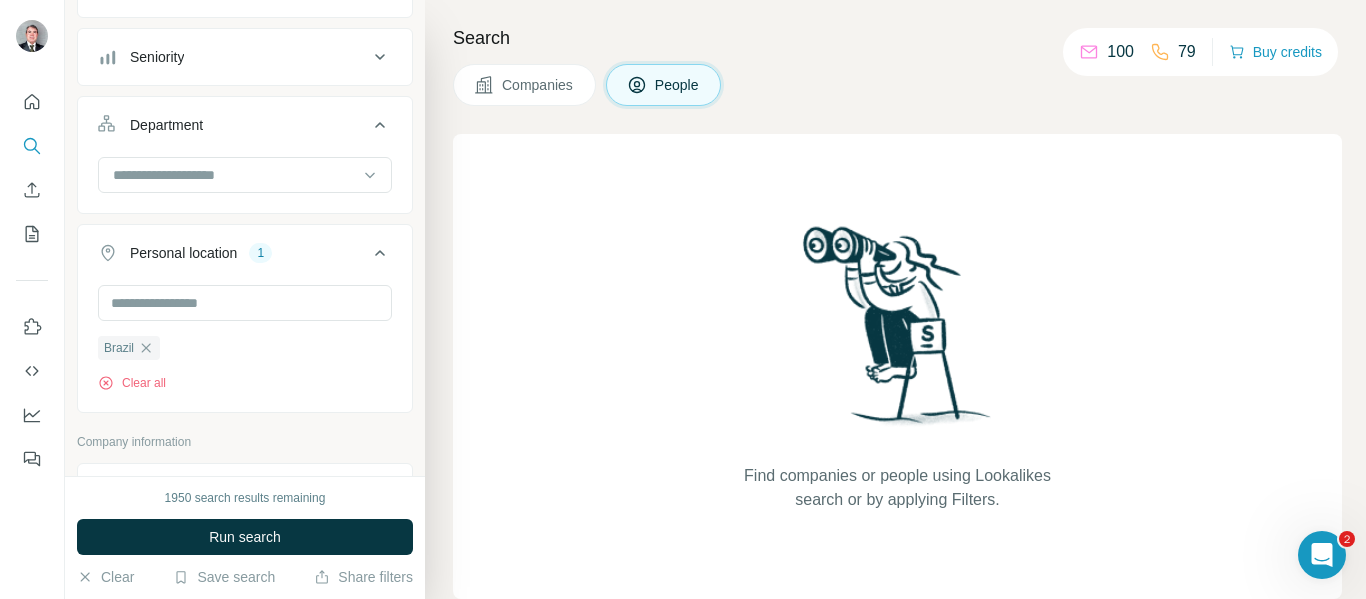 click on "Run search" at bounding box center (245, 537) 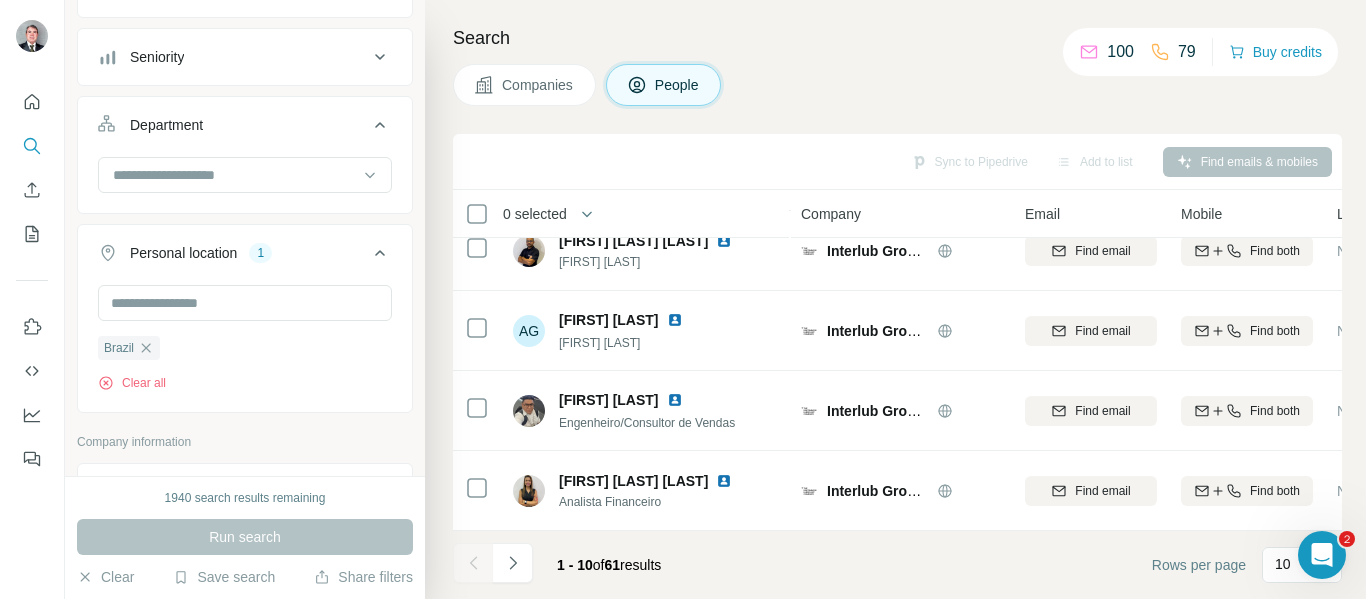 scroll, scrollTop: 517, scrollLeft: 0, axis: vertical 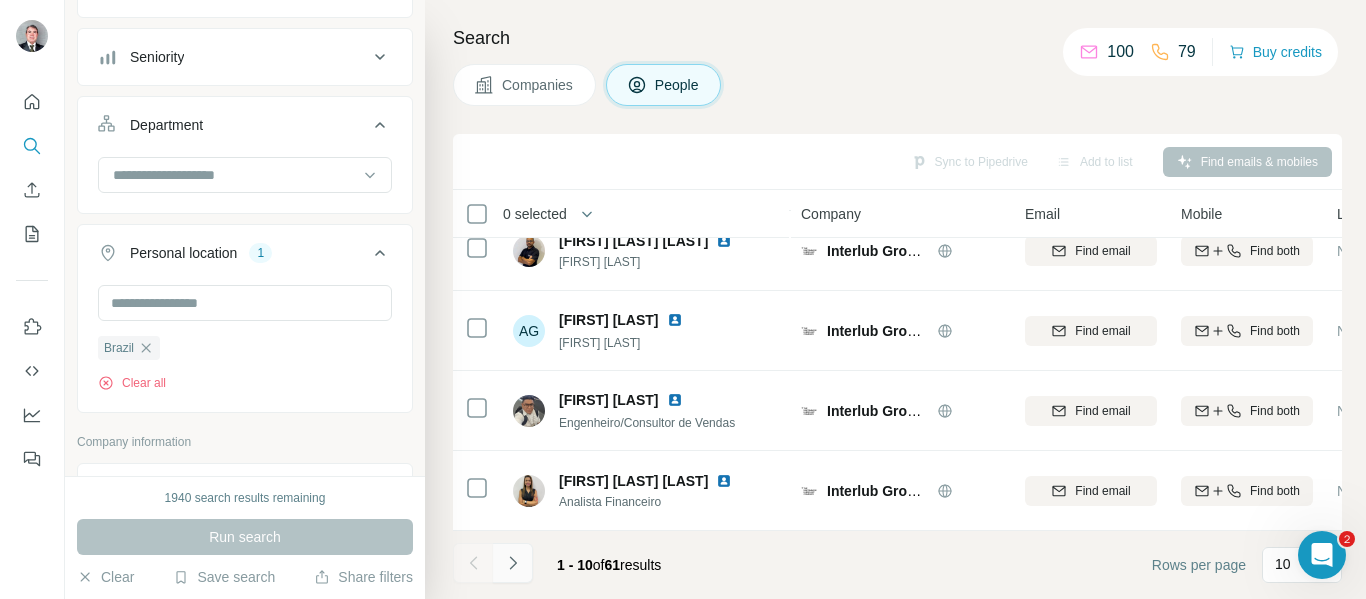 click 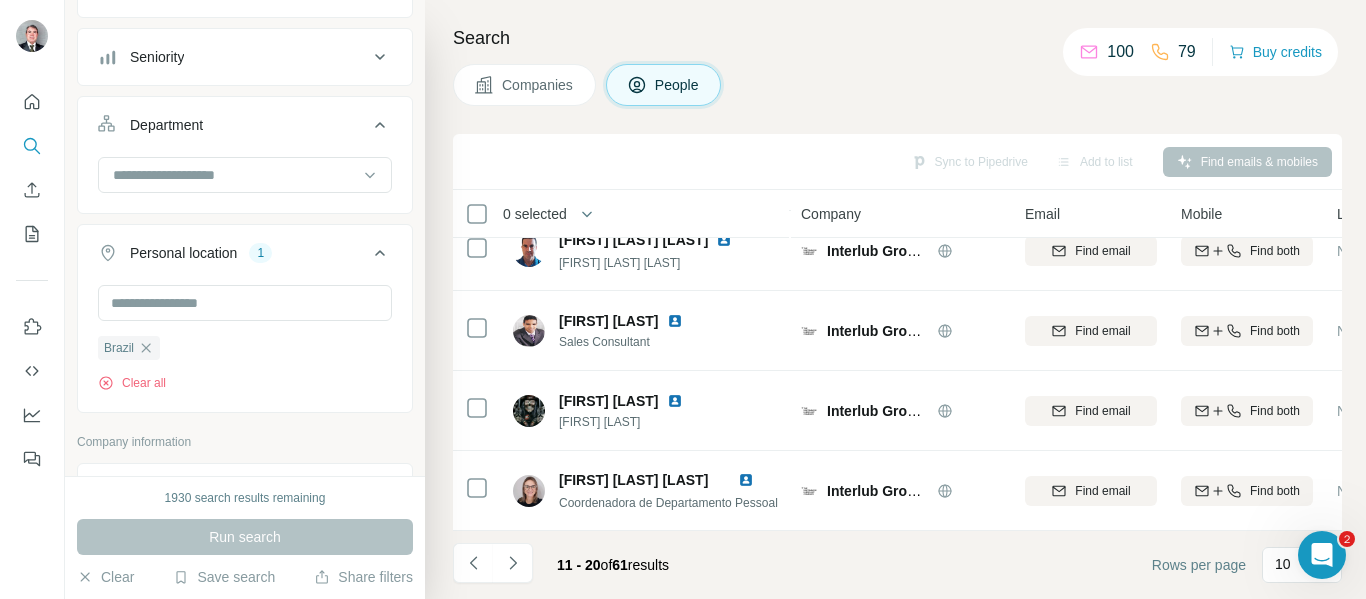 scroll, scrollTop: 517, scrollLeft: 0, axis: vertical 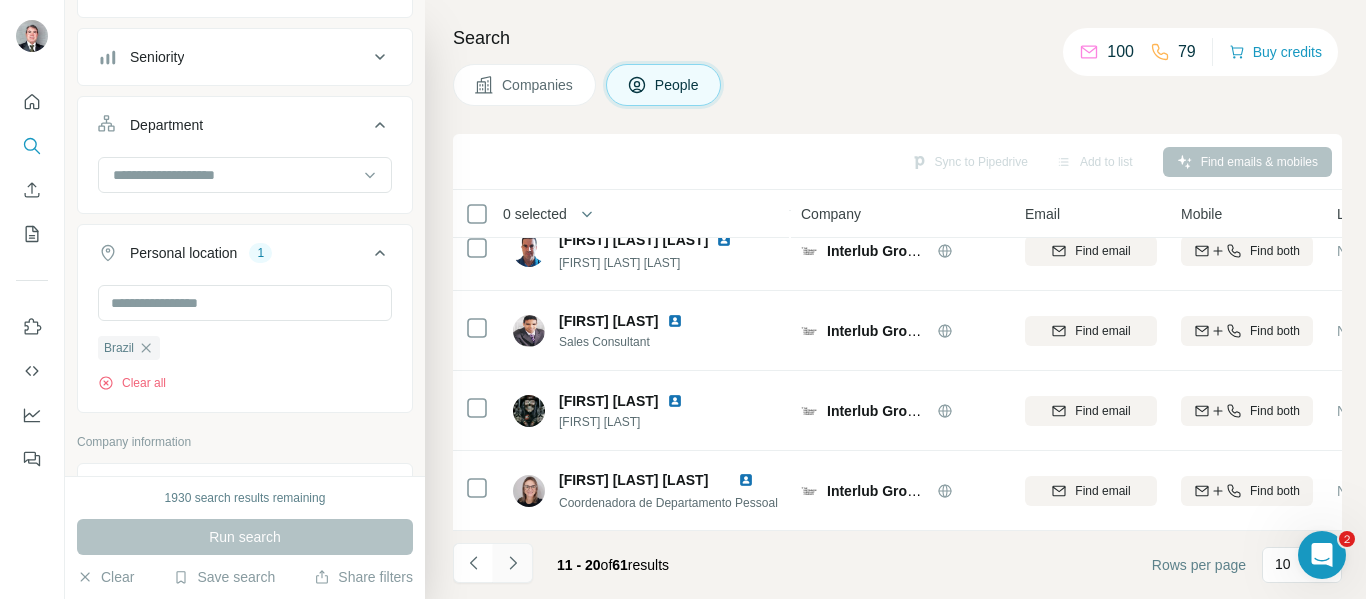click 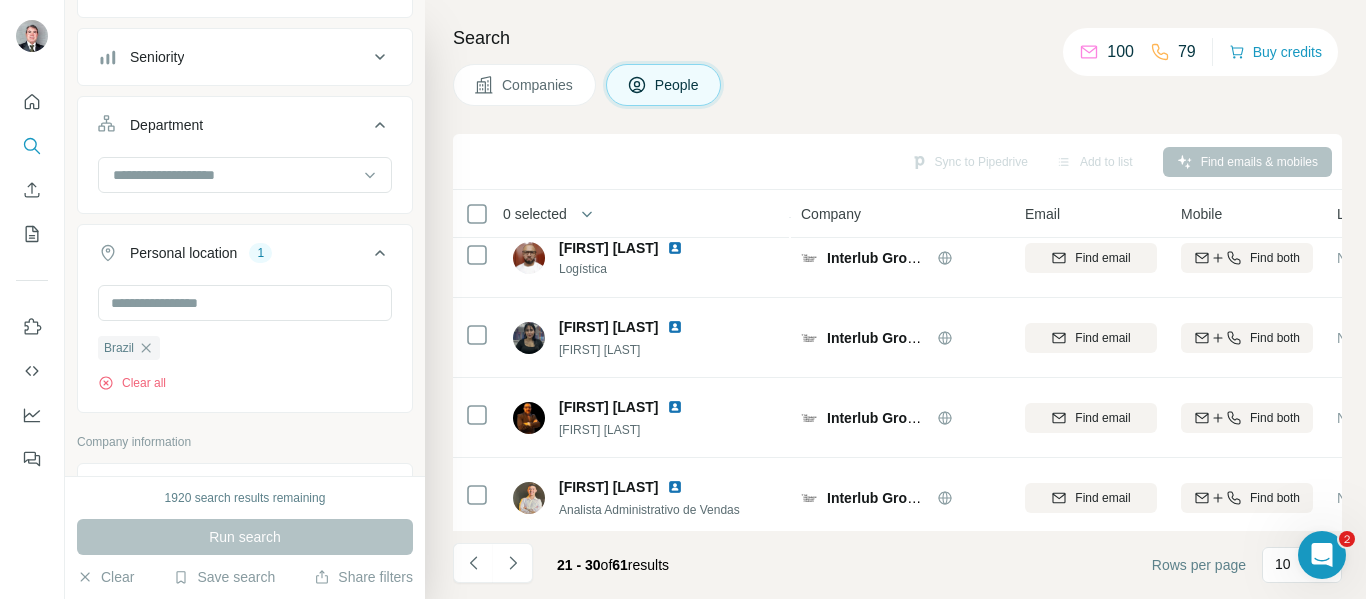 scroll, scrollTop: 517, scrollLeft: 0, axis: vertical 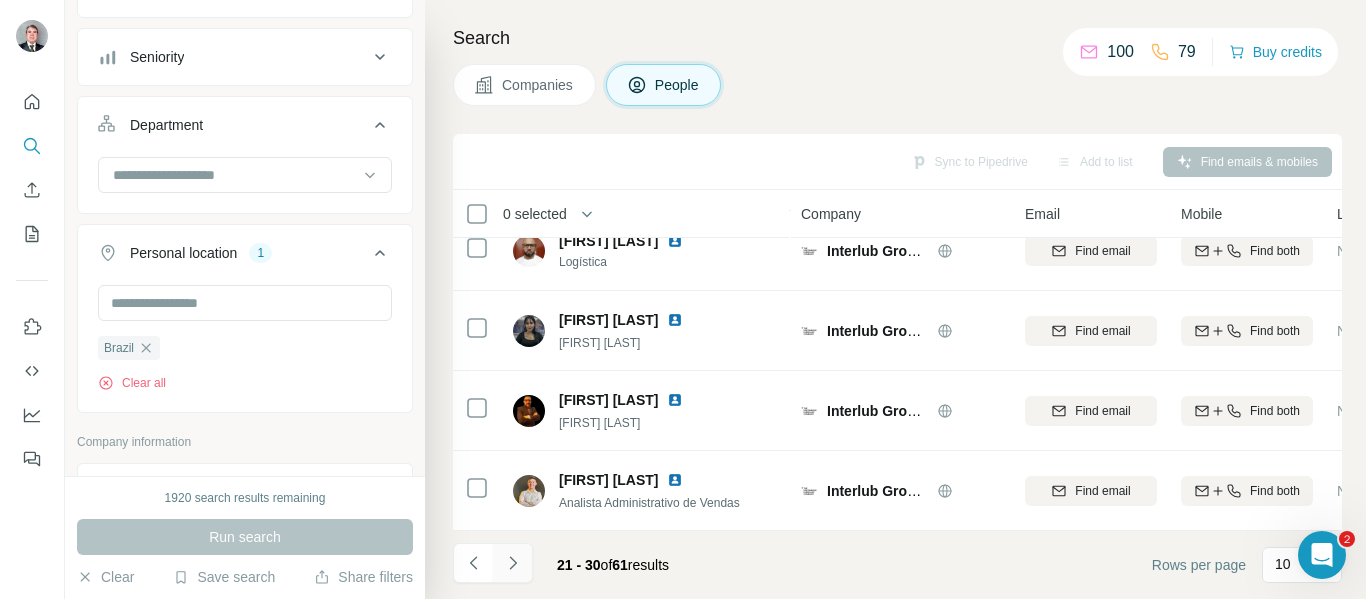click 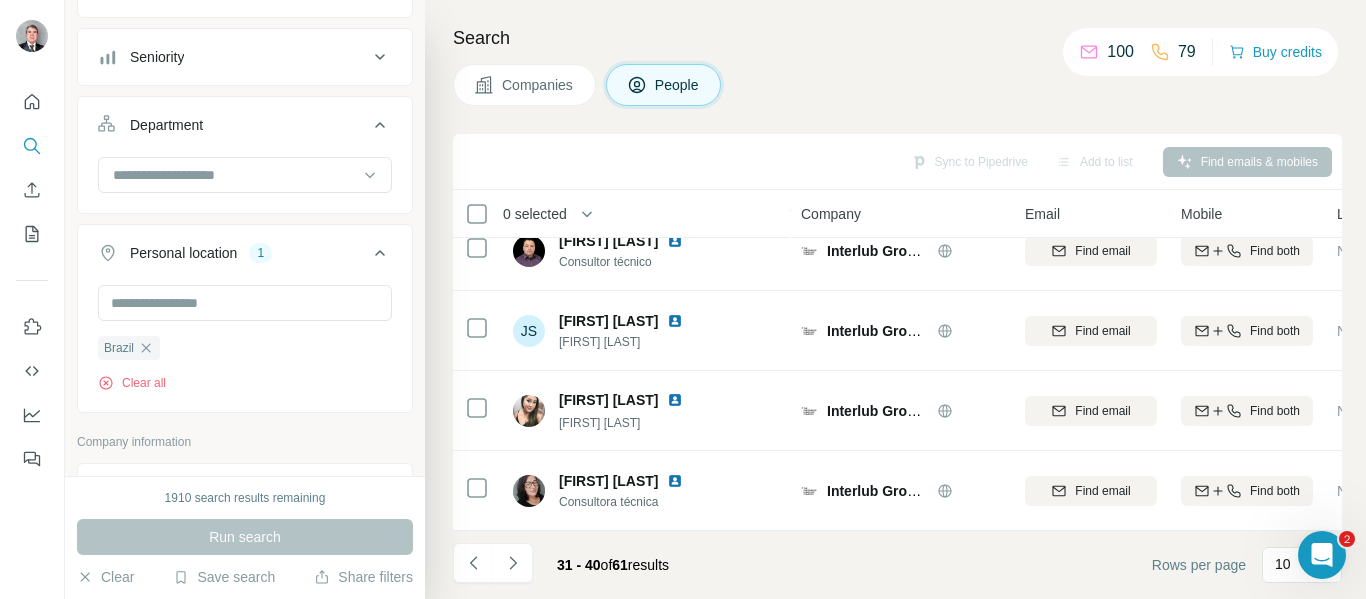 scroll, scrollTop: 517, scrollLeft: 0, axis: vertical 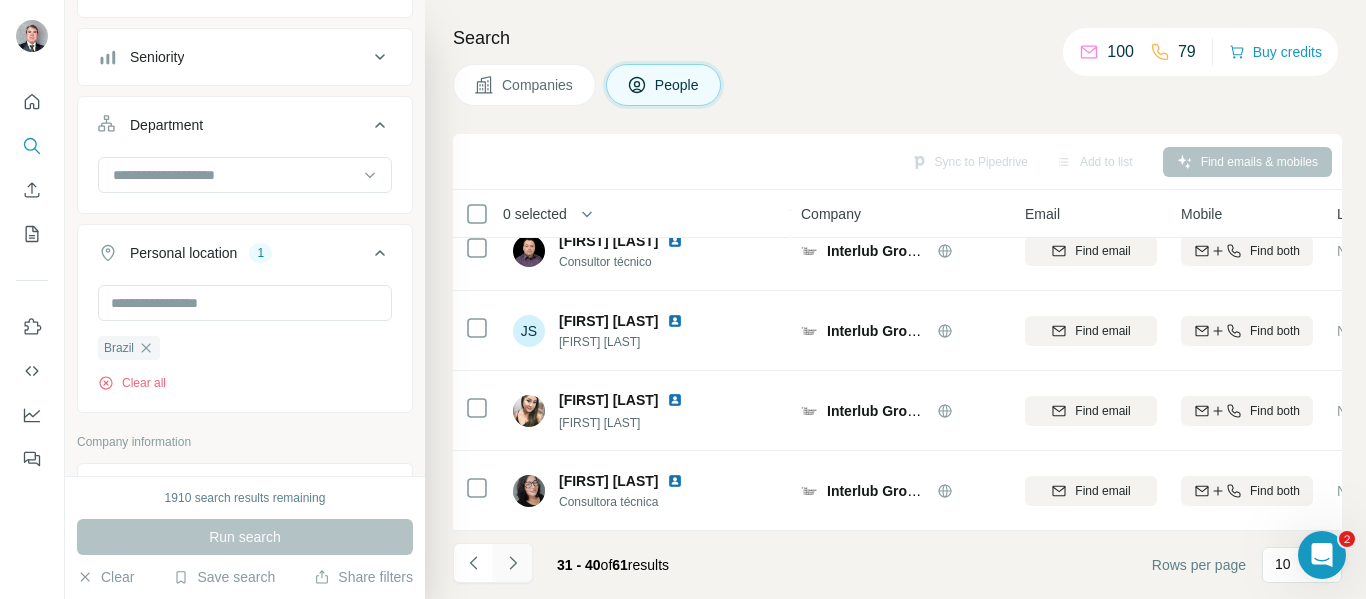 click 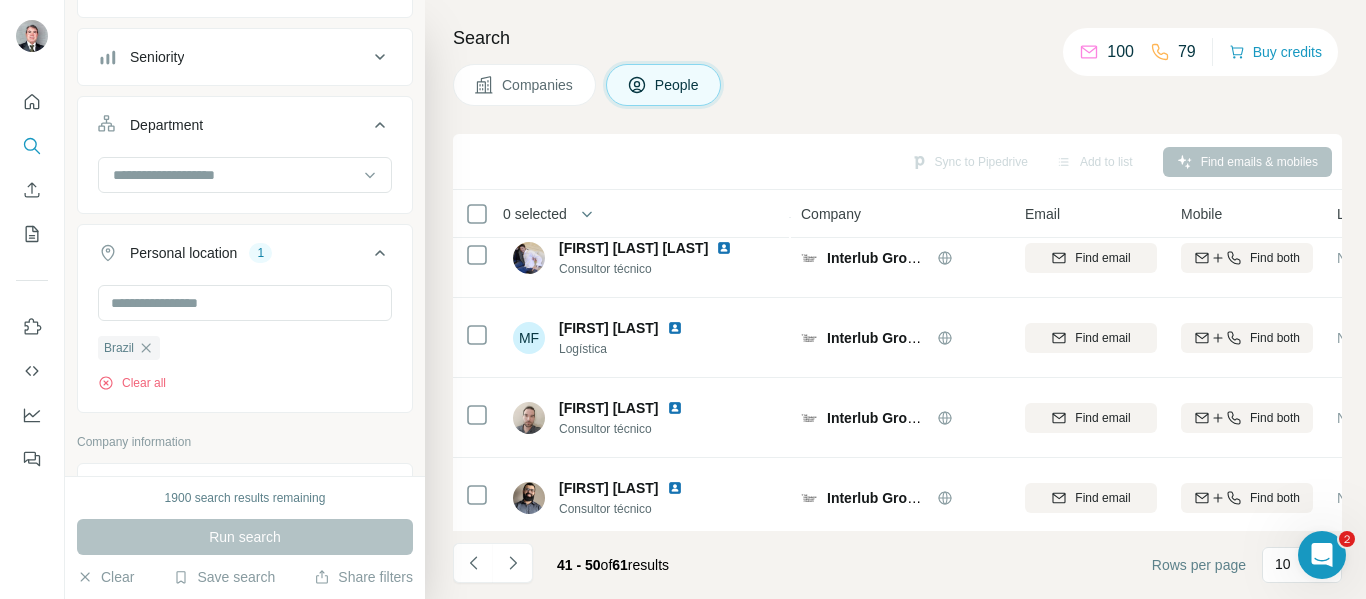 scroll, scrollTop: 517, scrollLeft: 0, axis: vertical 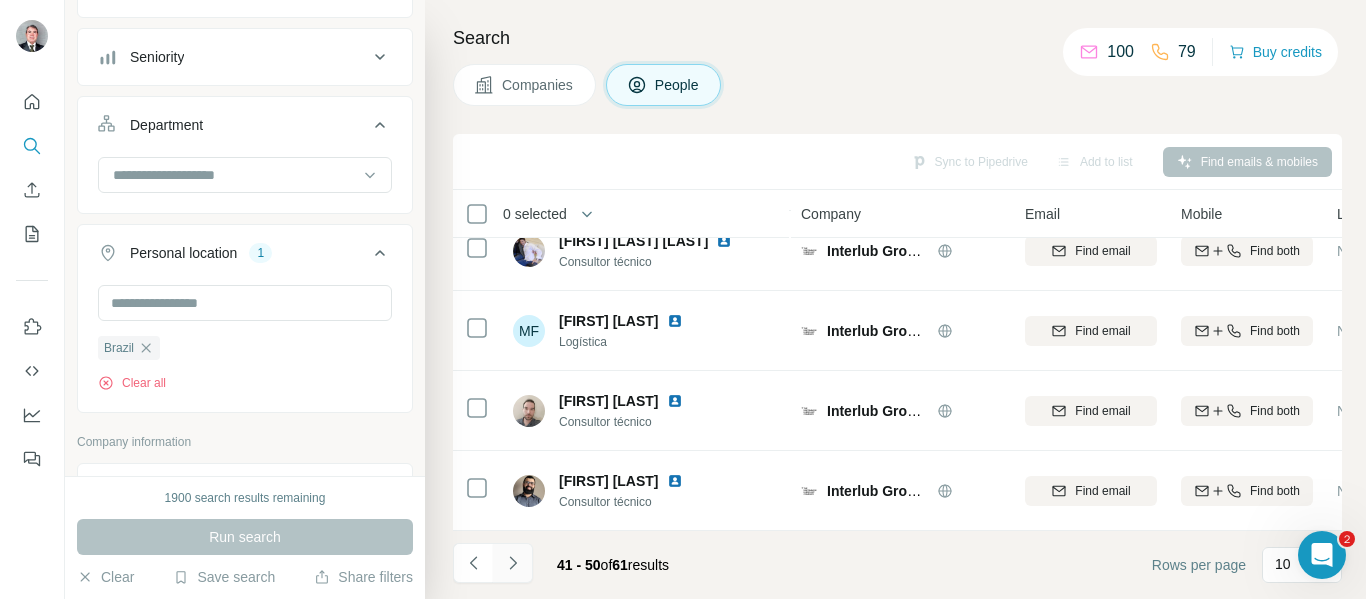 click 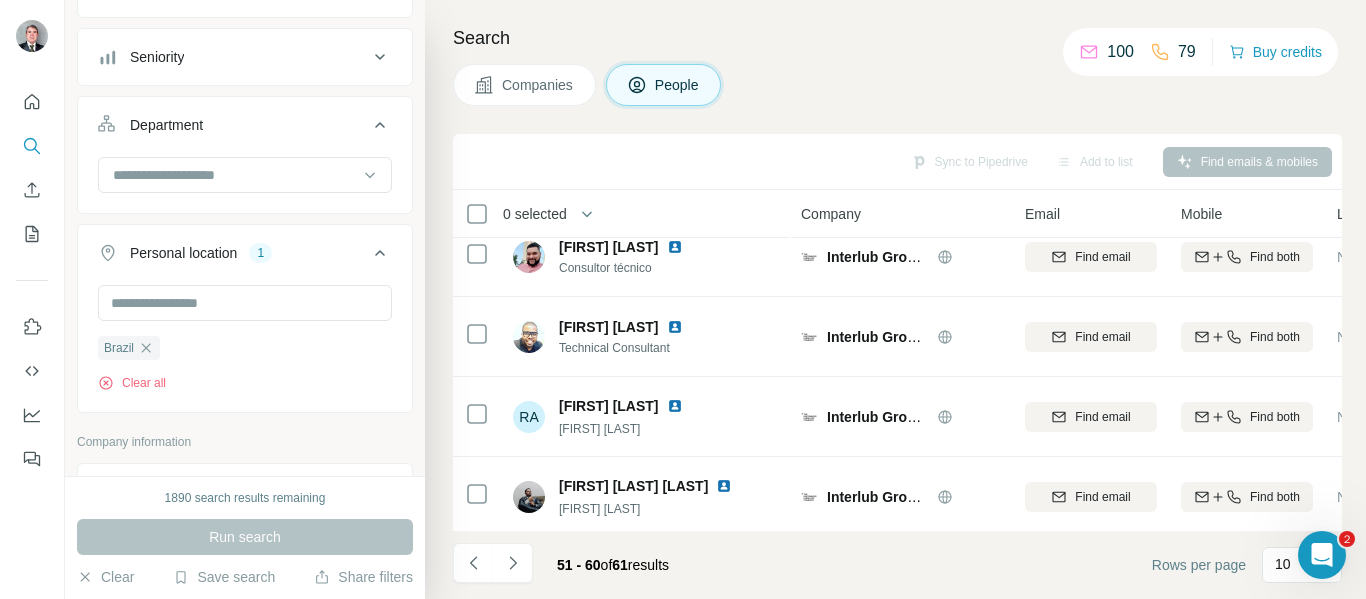 scroll, scrollTop: 0, scrollLeft: 0, axis: both 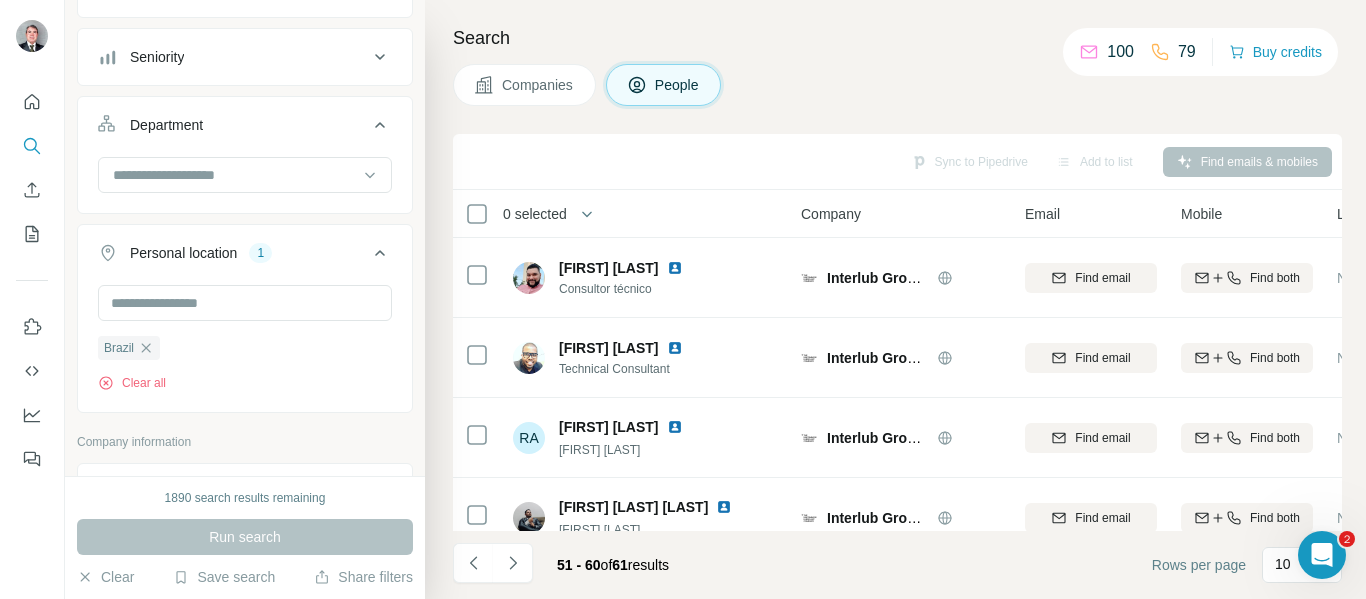 click 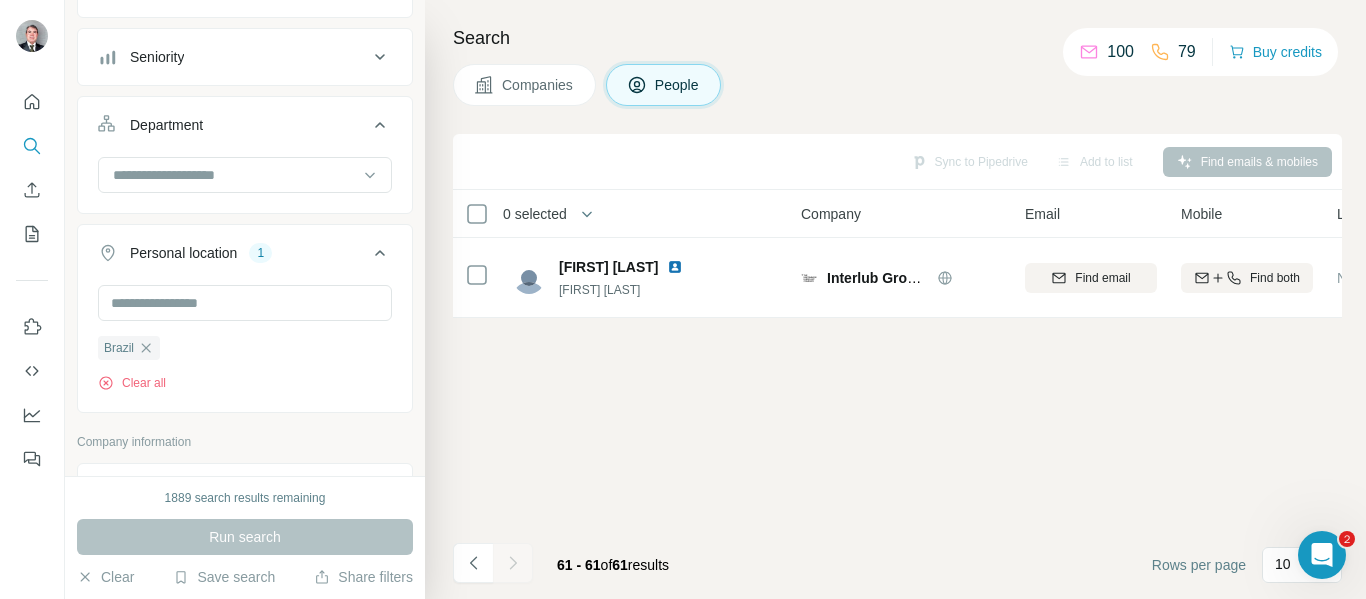 click on "Companies" at bounding box center [538, 85] 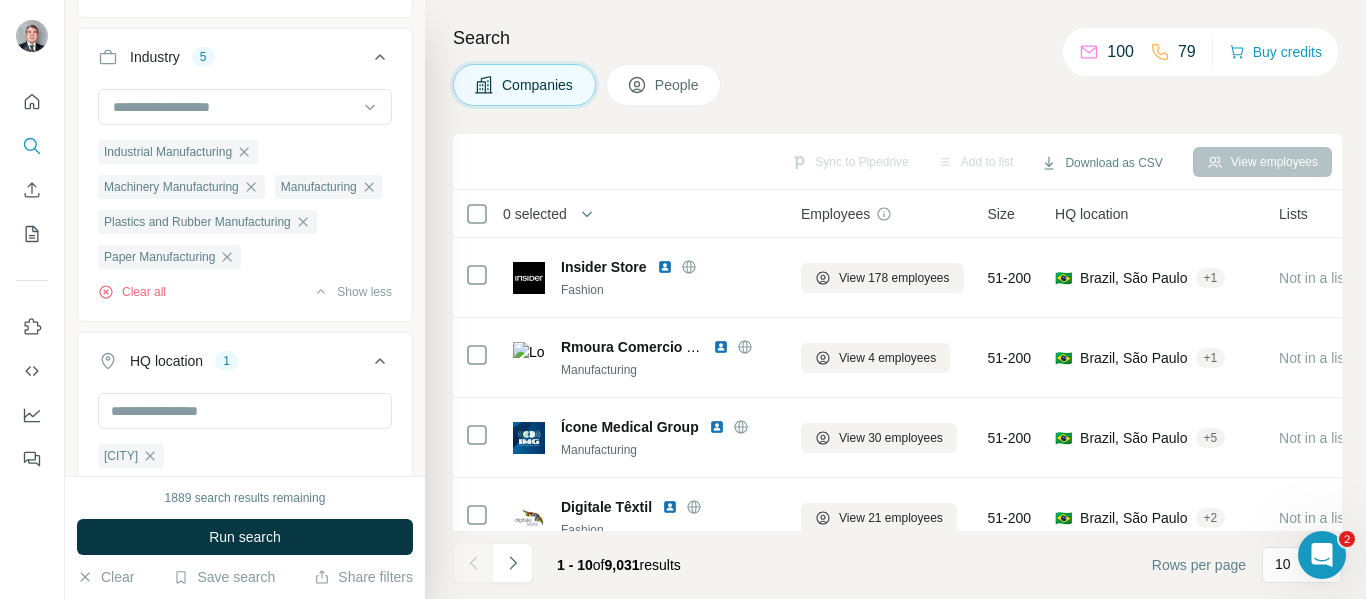 scroll, scrollTop: 0, scrollLeft: 0, axis: both 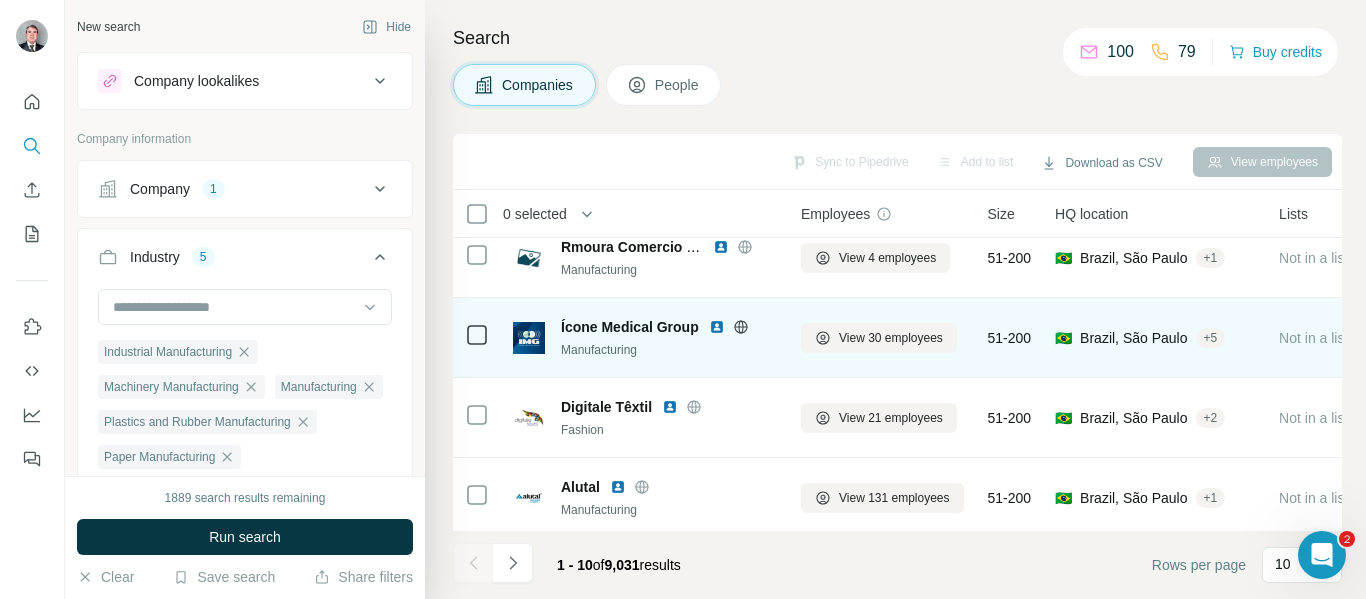 click 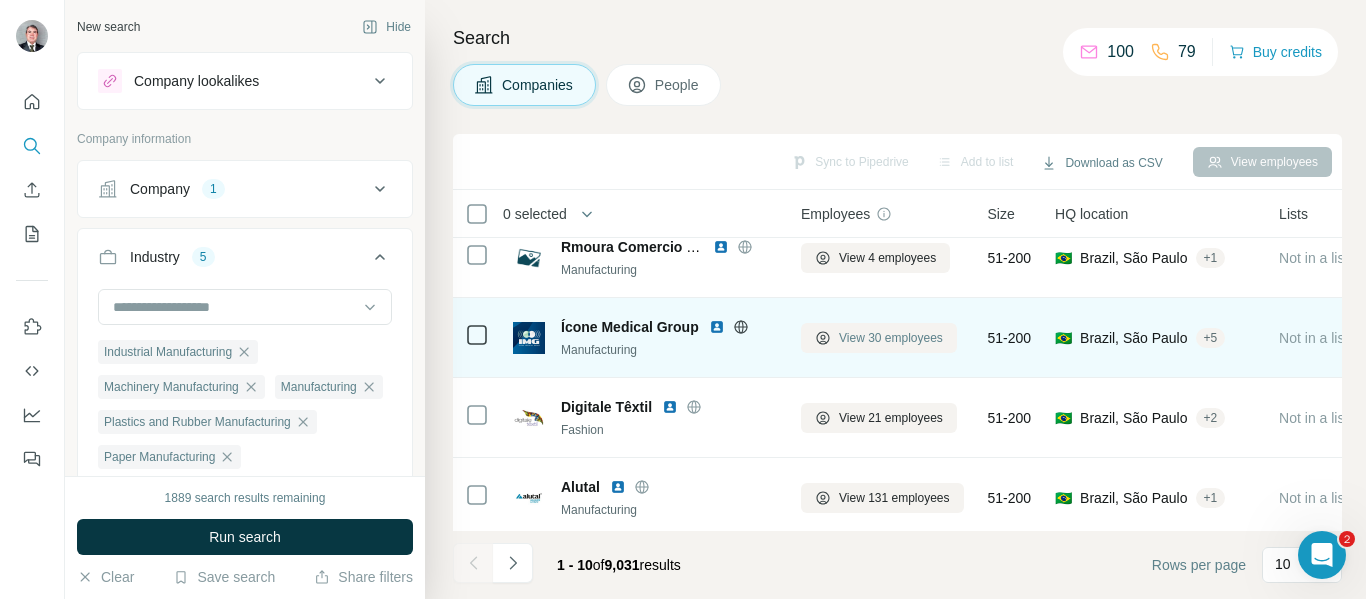 click on "View 30 employees" at bounding box center (891, 338) 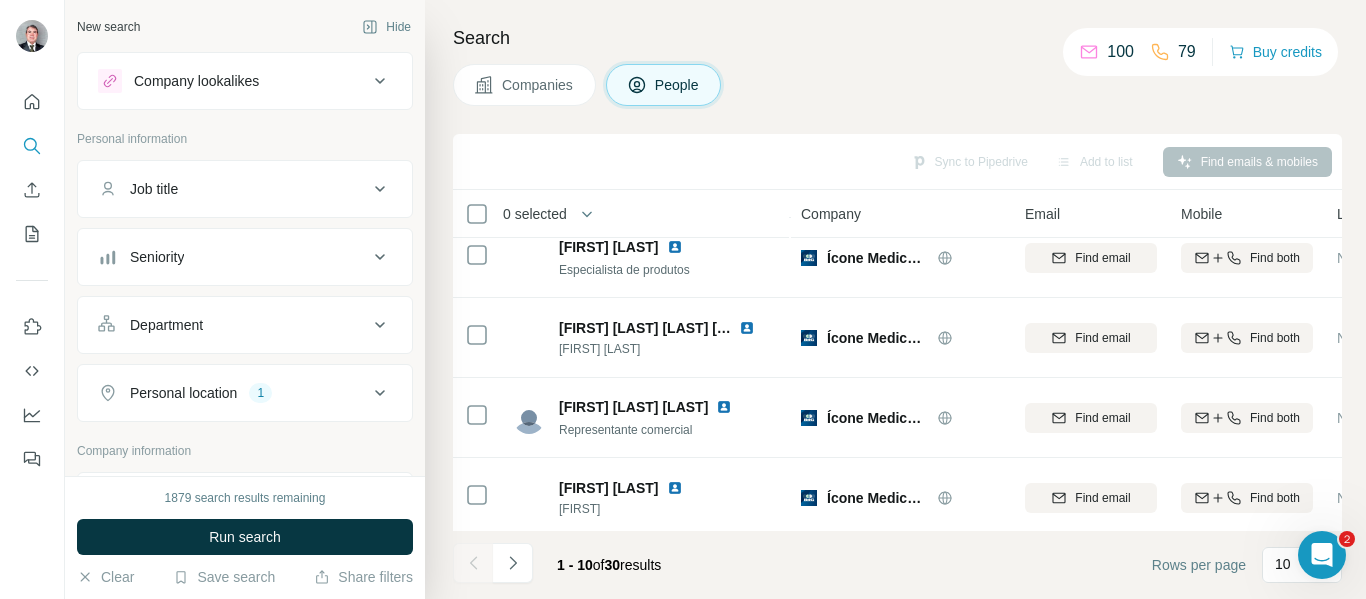 scroll, scrollTop: 517, scrollLeft: 0, axis: vertical 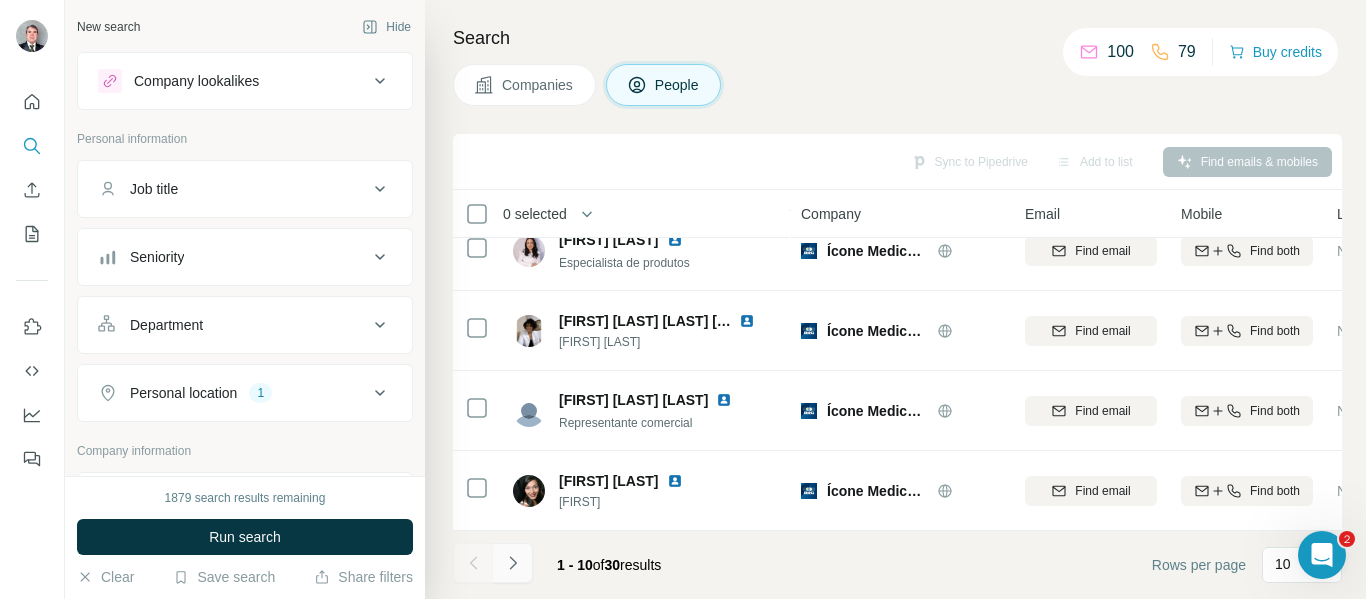click 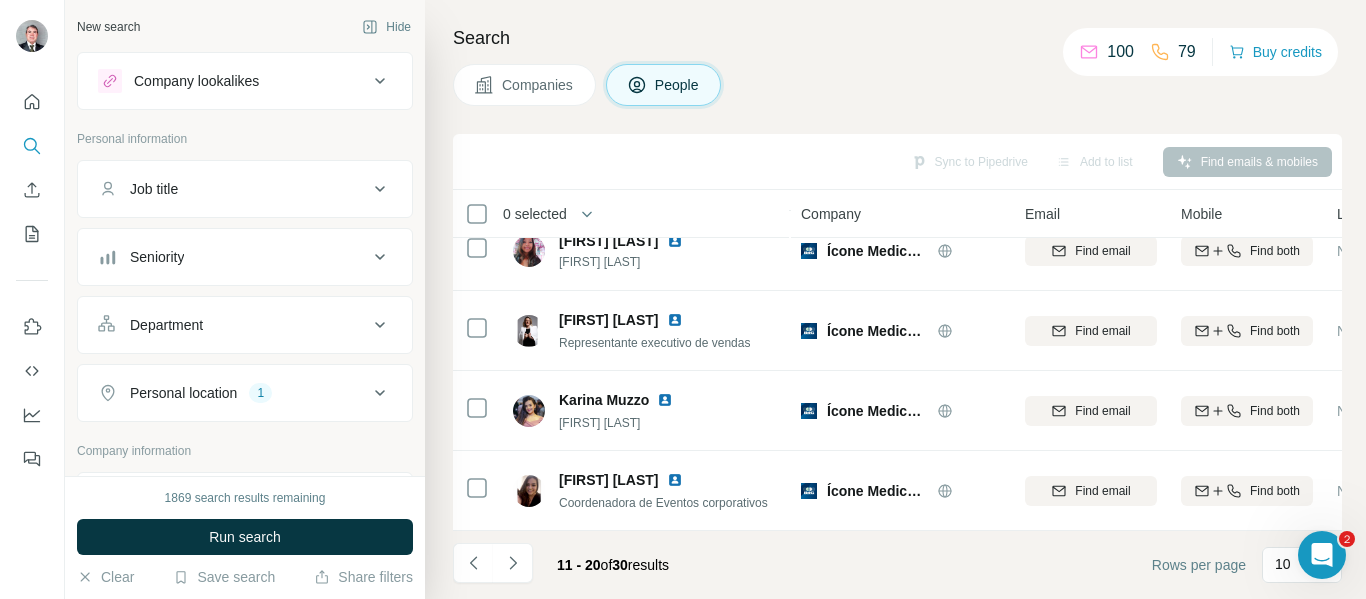scroll, scrollTop: 517, scrollLeft: 0, axis: vertical 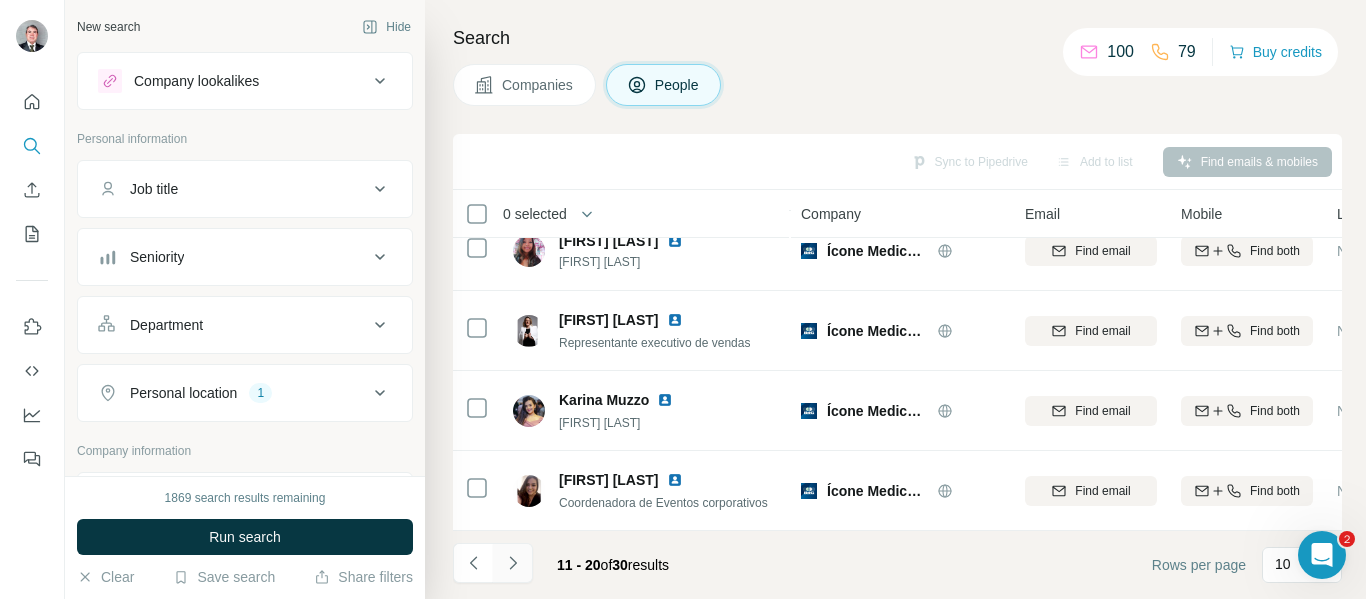 click 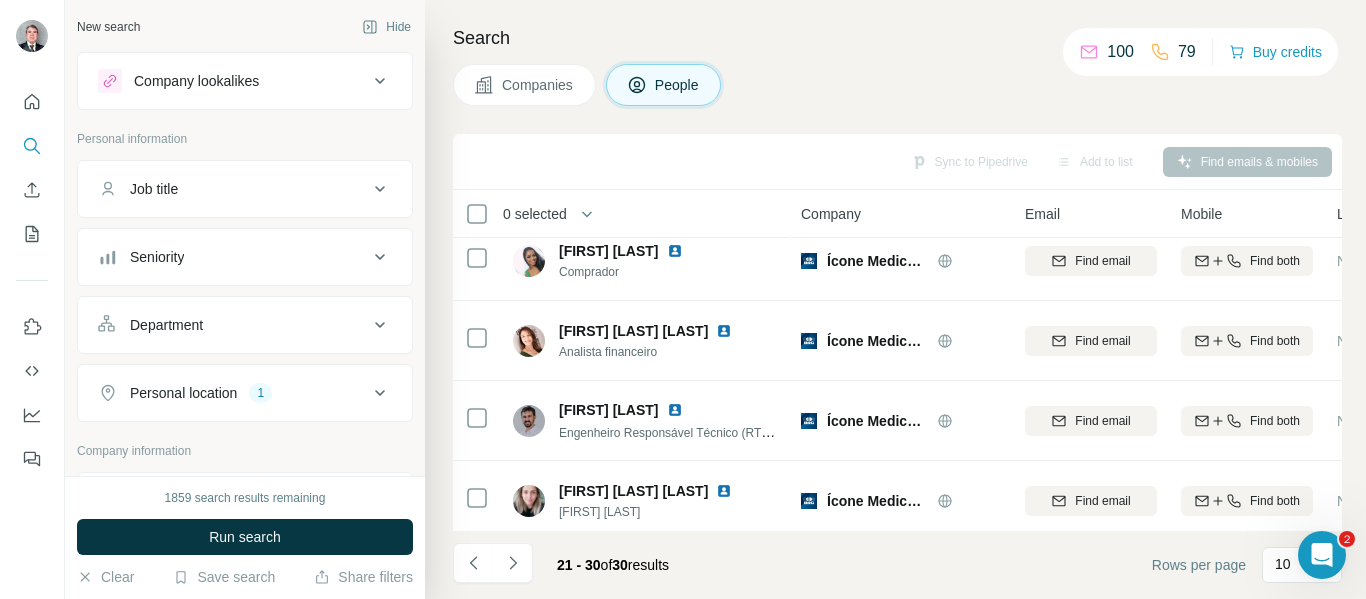 scroll, scrollTop: 0, scrollLeft: 0, axis: both 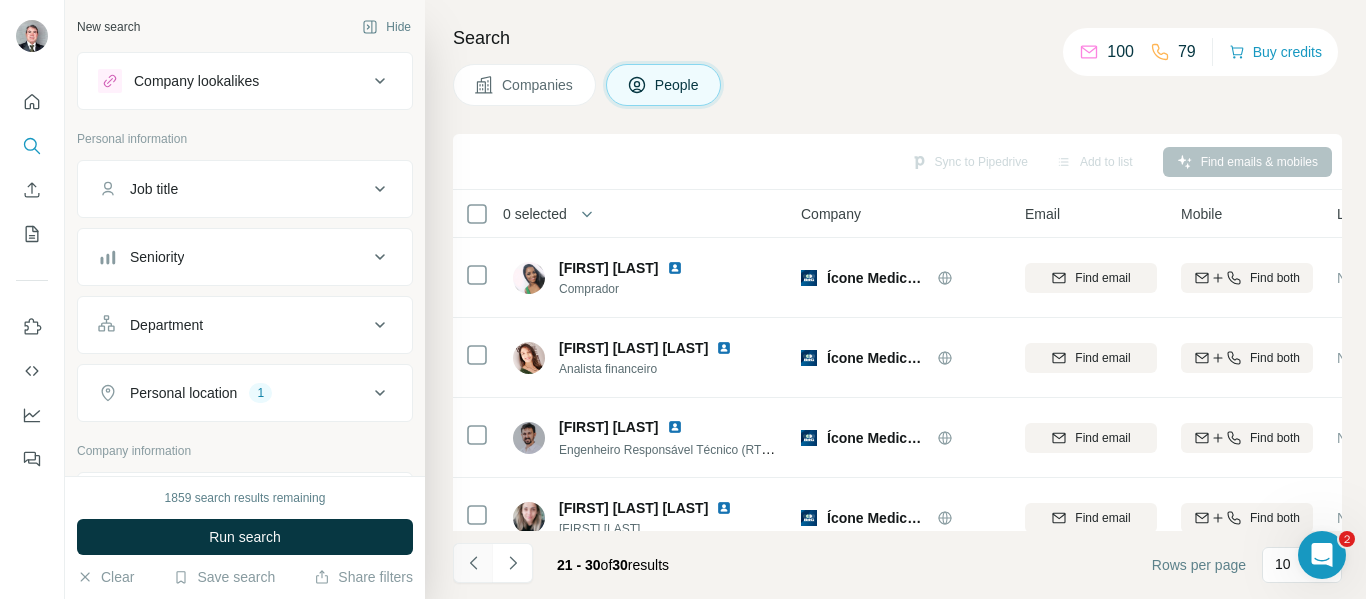 drag, startPoint x: 461, startPoint y: 565, endPoint x: 471, endPoint y: 560, distance: 11.18034 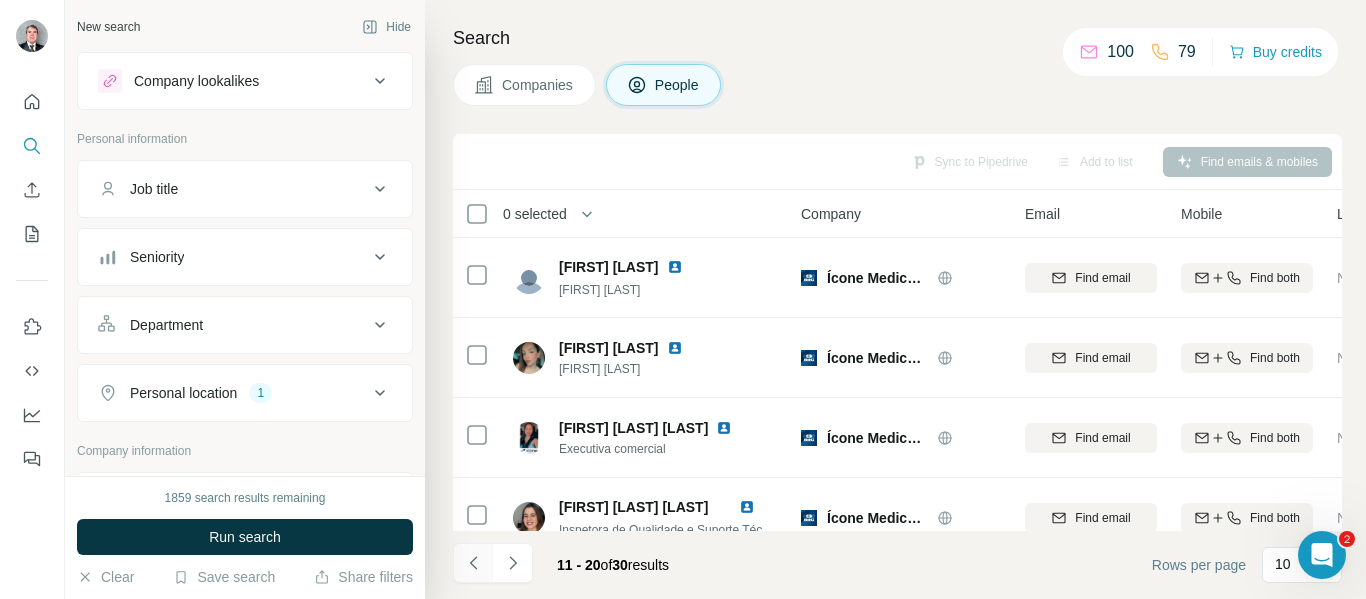 click 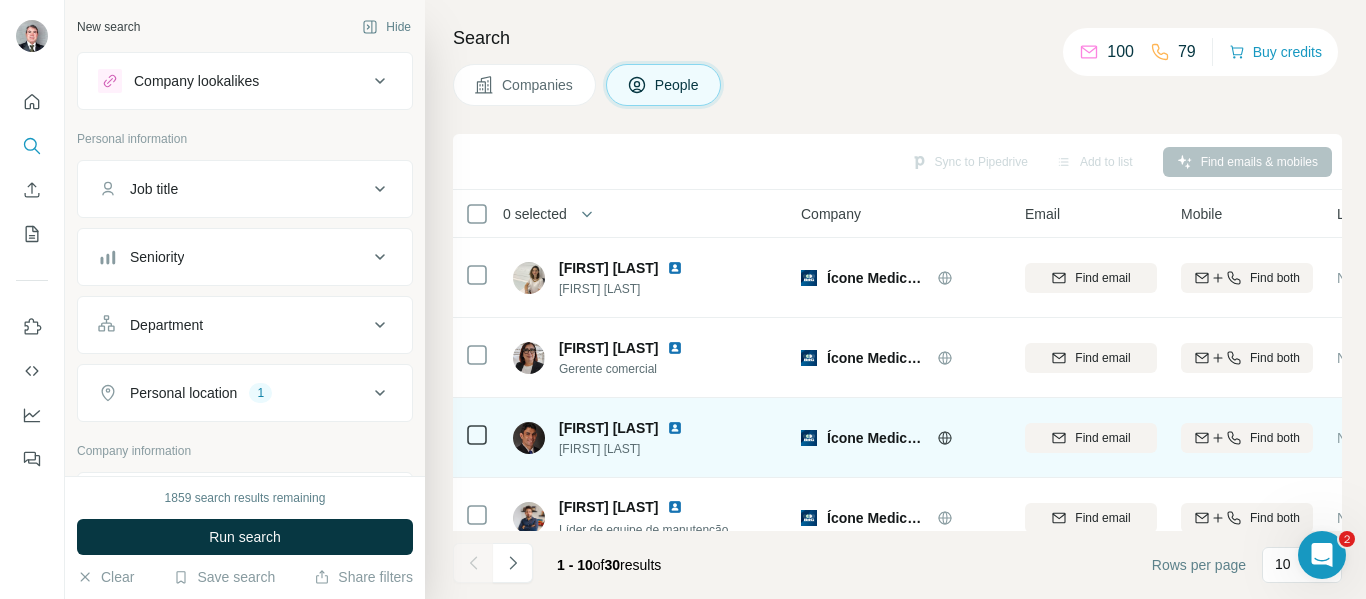 click at bounding box center (675, 428) 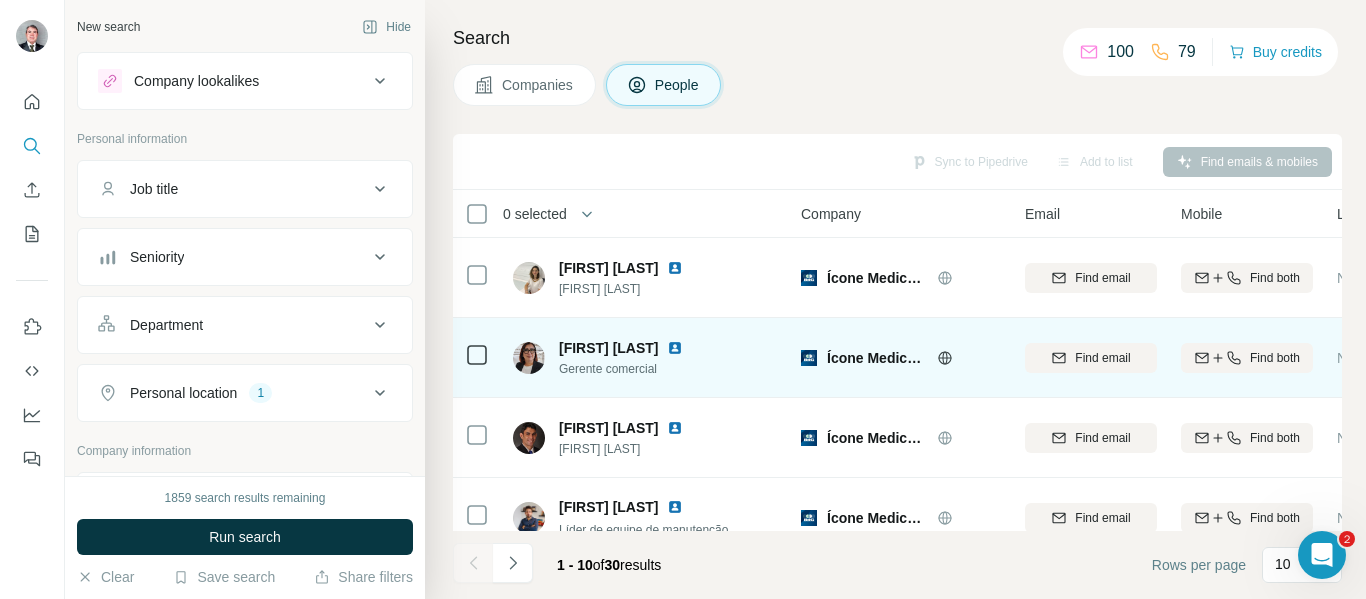 click at bounding box center [675, 348] 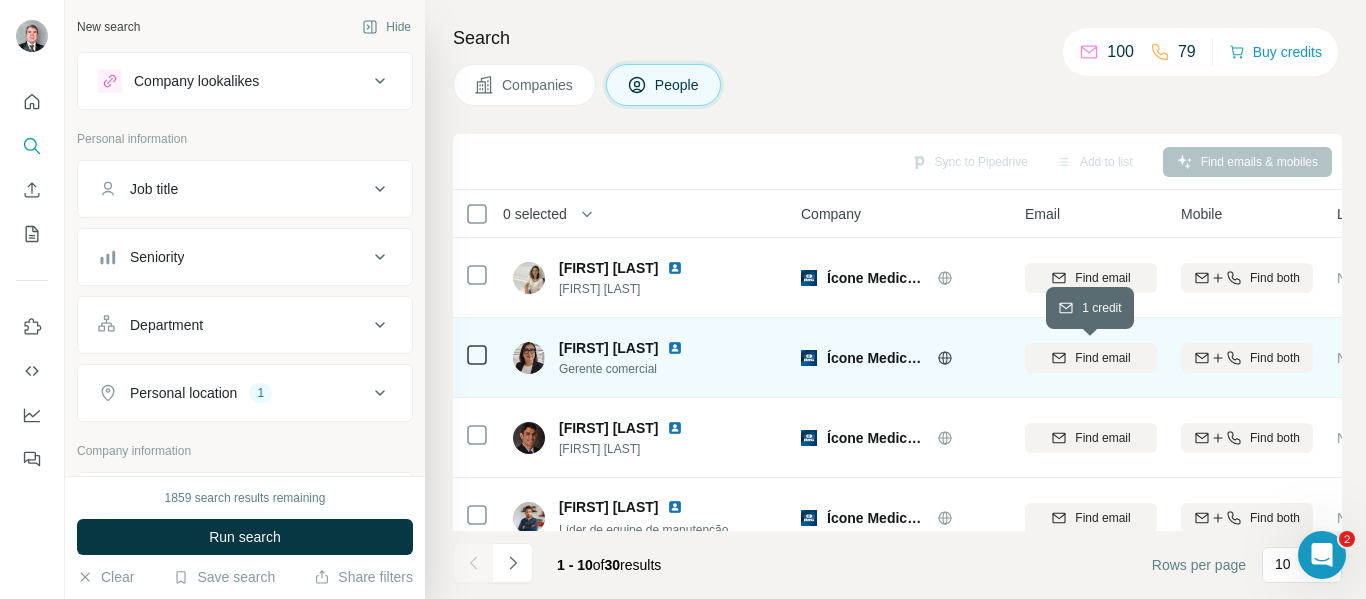 click on "Find email" at bounding box center (1102, 358) 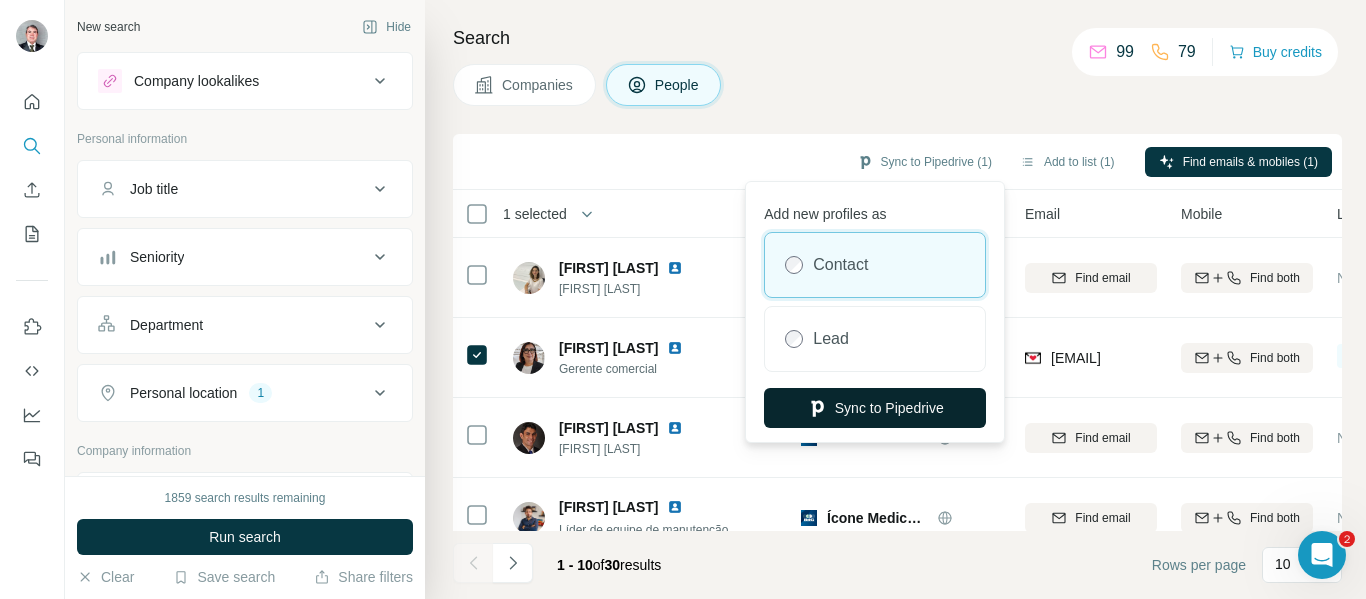 click on "Sync to Pipedrive" at bounding box center [875, 408] 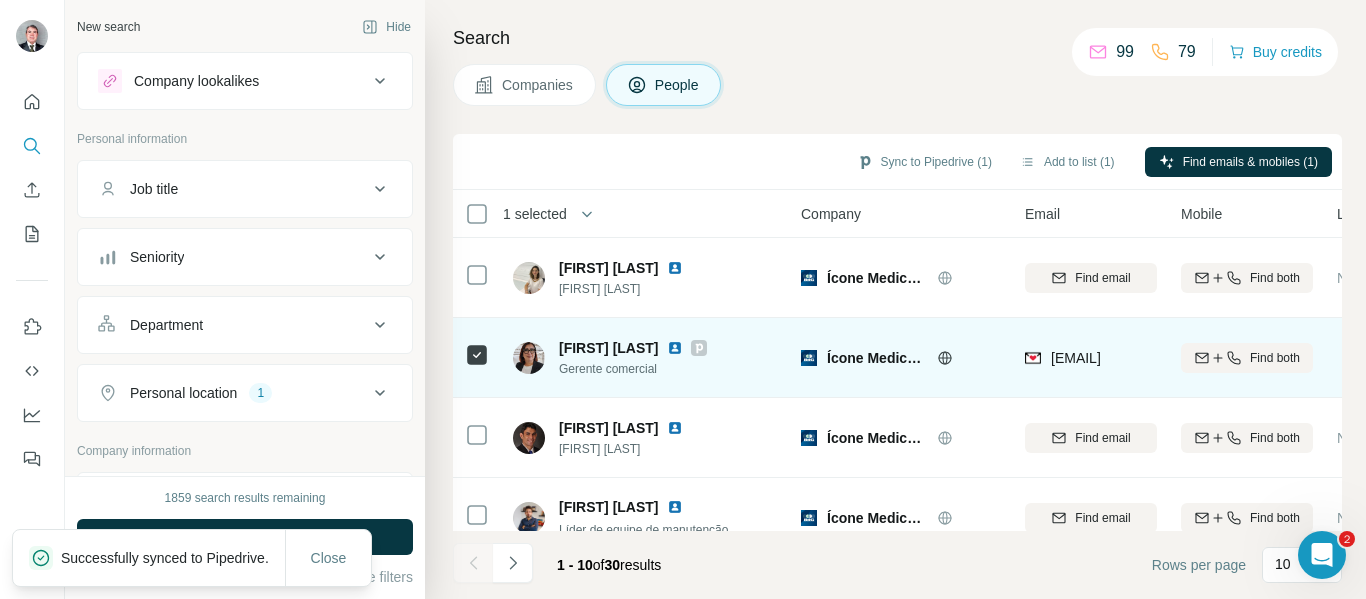 click 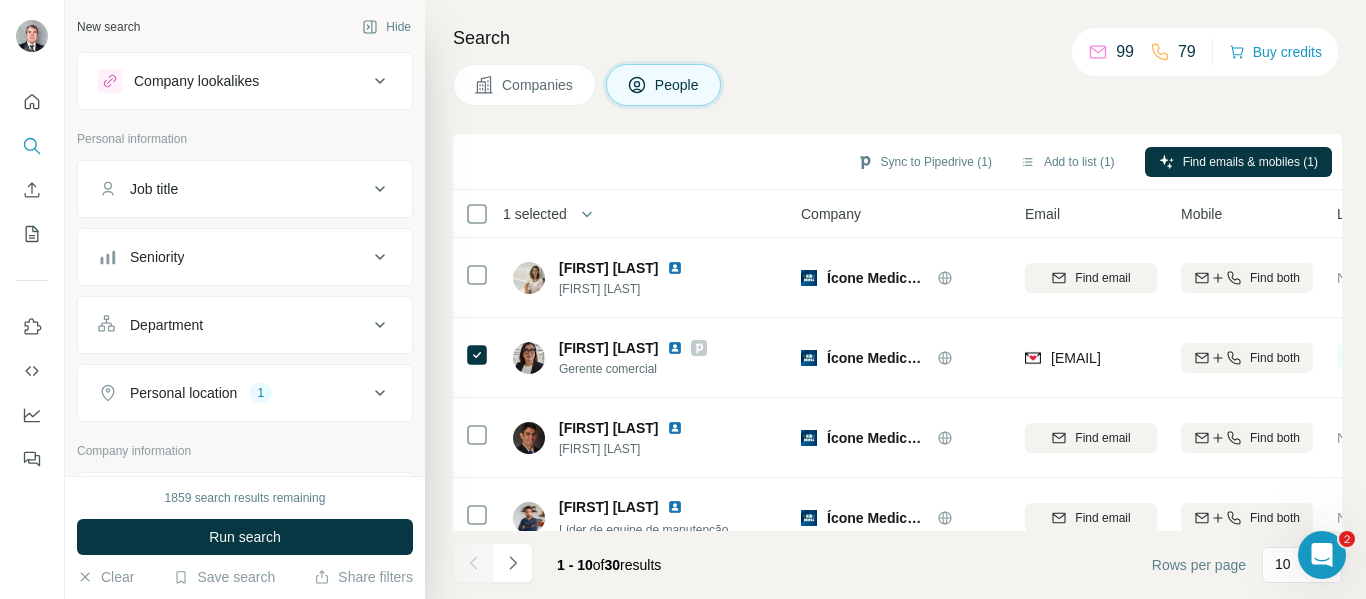 click on "Companies" at bounding box center [538, 85] 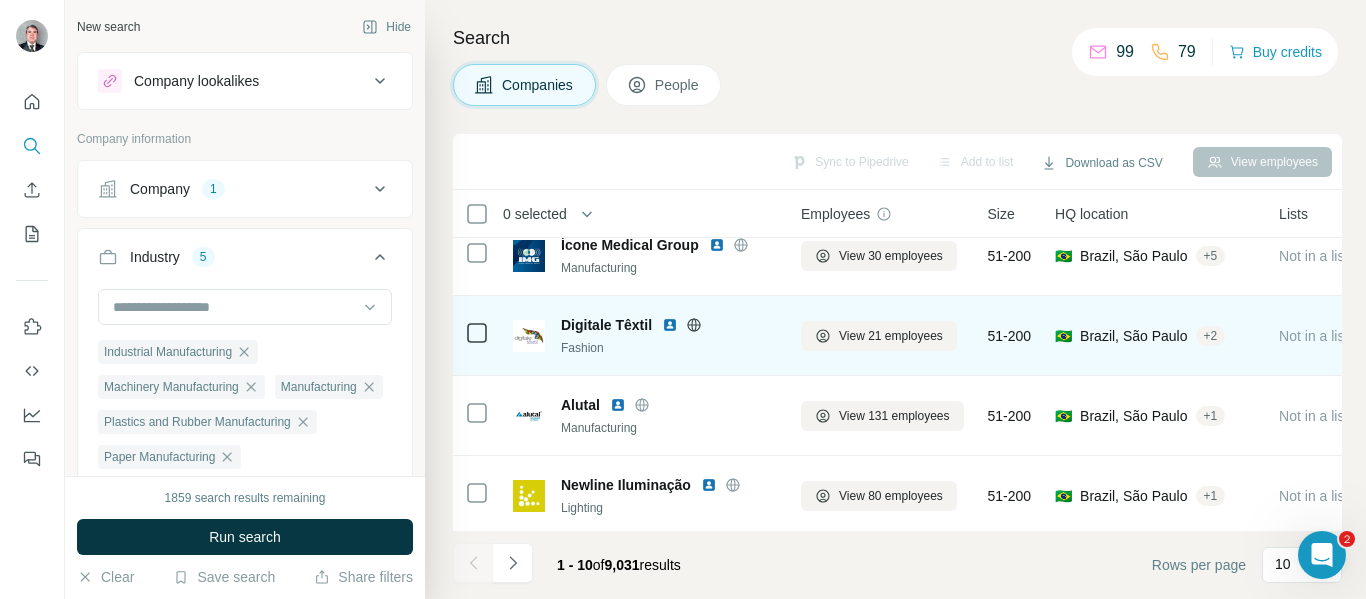 scroll, scrollTop: 200, scrollLeft: 0, axis: vertical 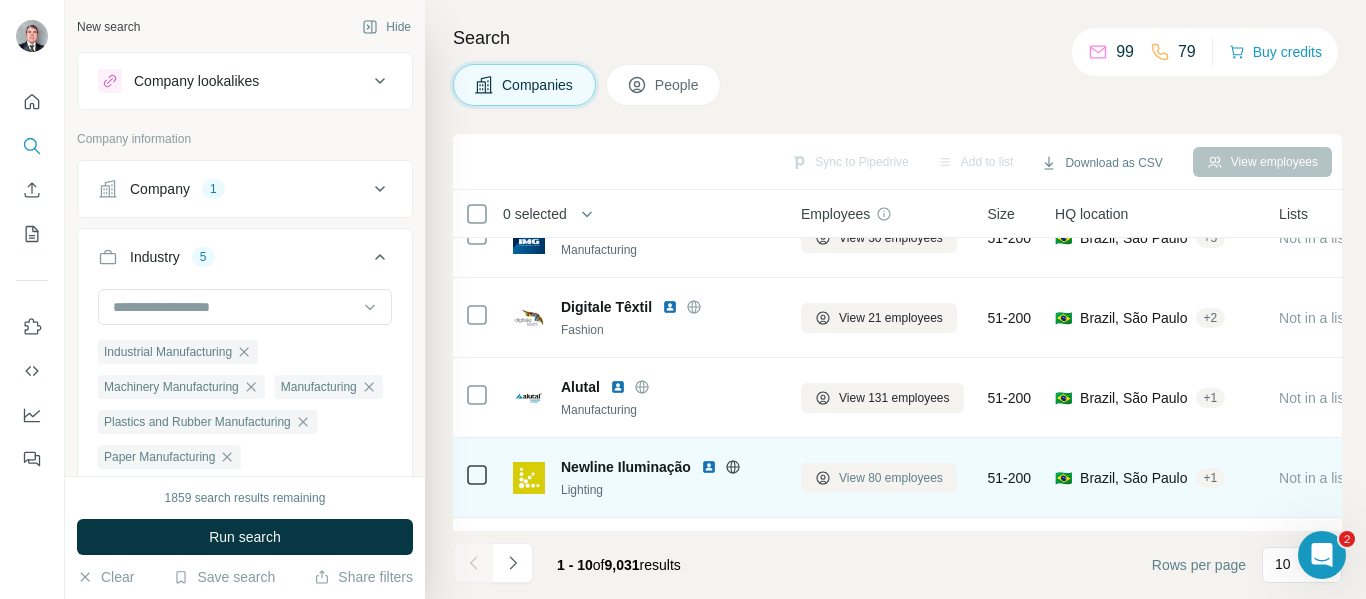 click on "View 80 employees" at bounding box center [891, 478] 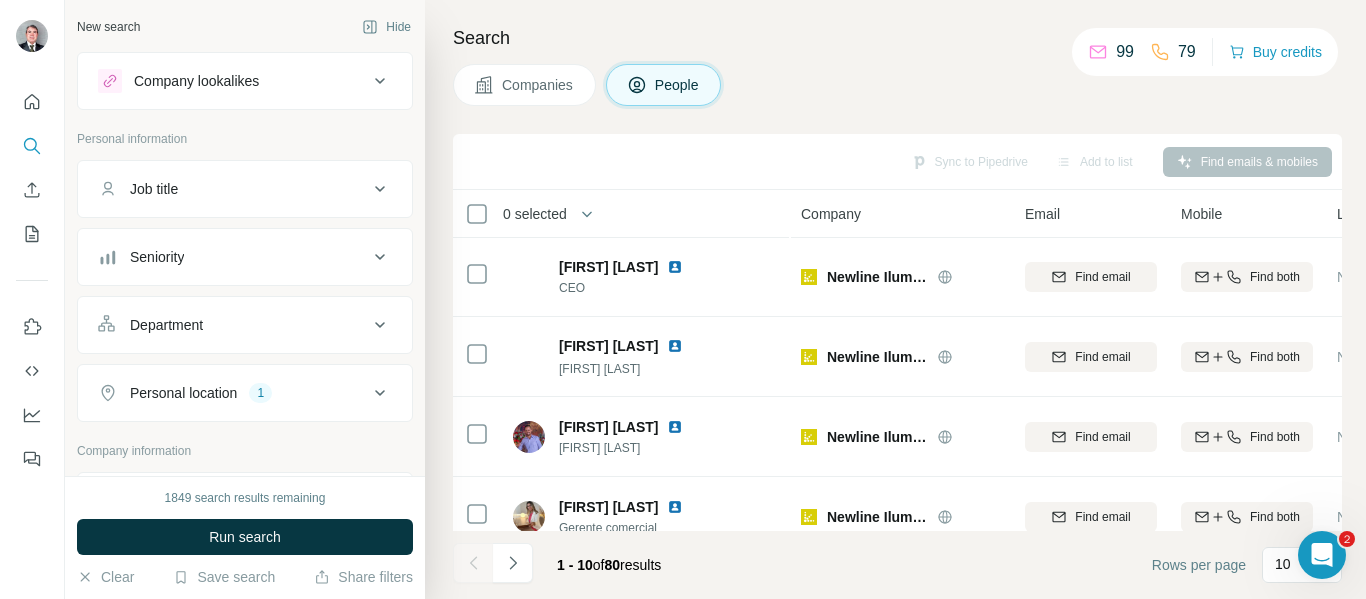scroll, scrollTop: 0, scrollLeft: 0, axis: both 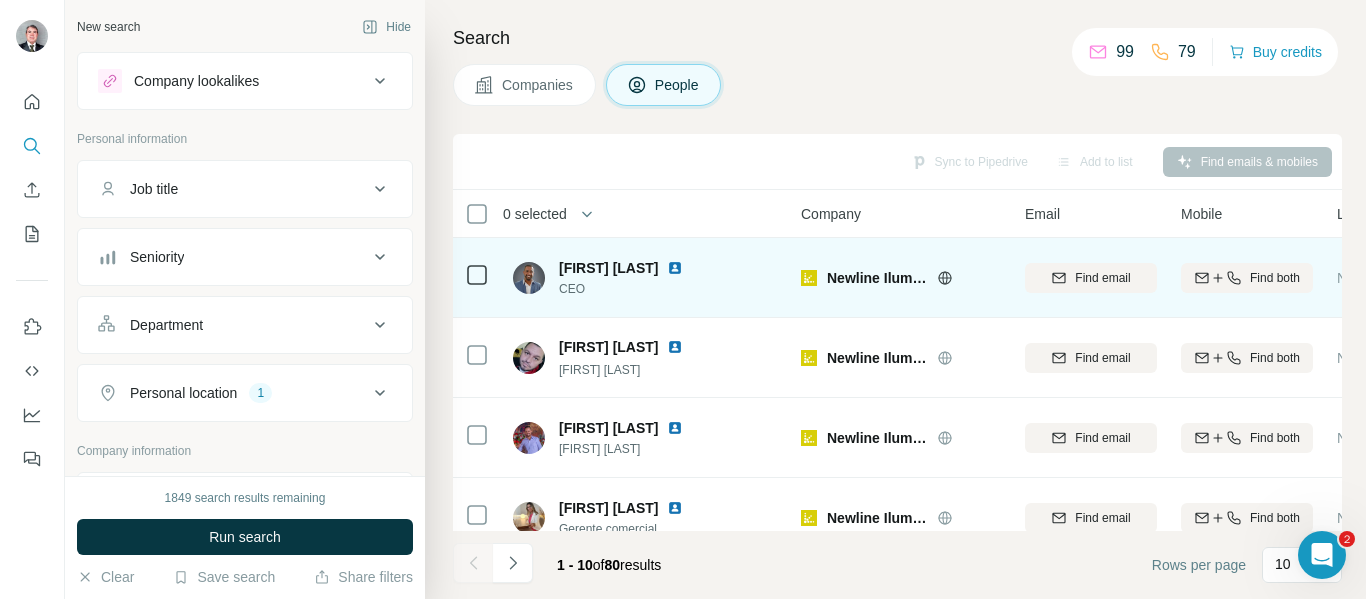 click 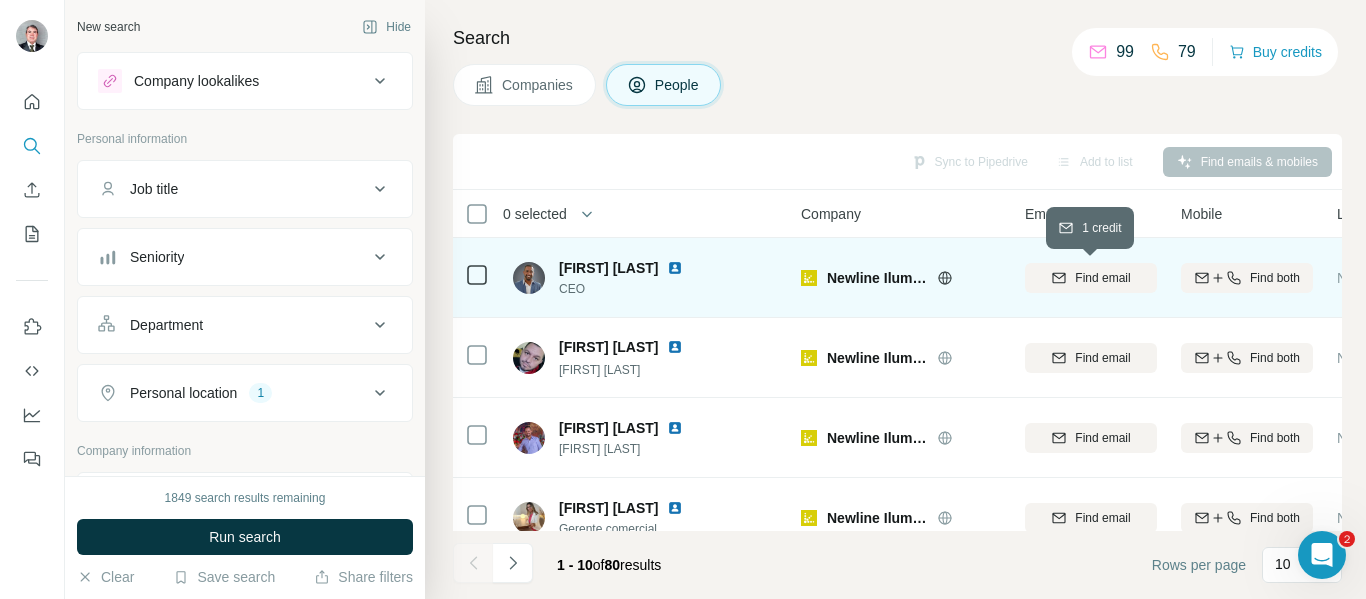 click on "Find email" at bounding box center [1102, 278] 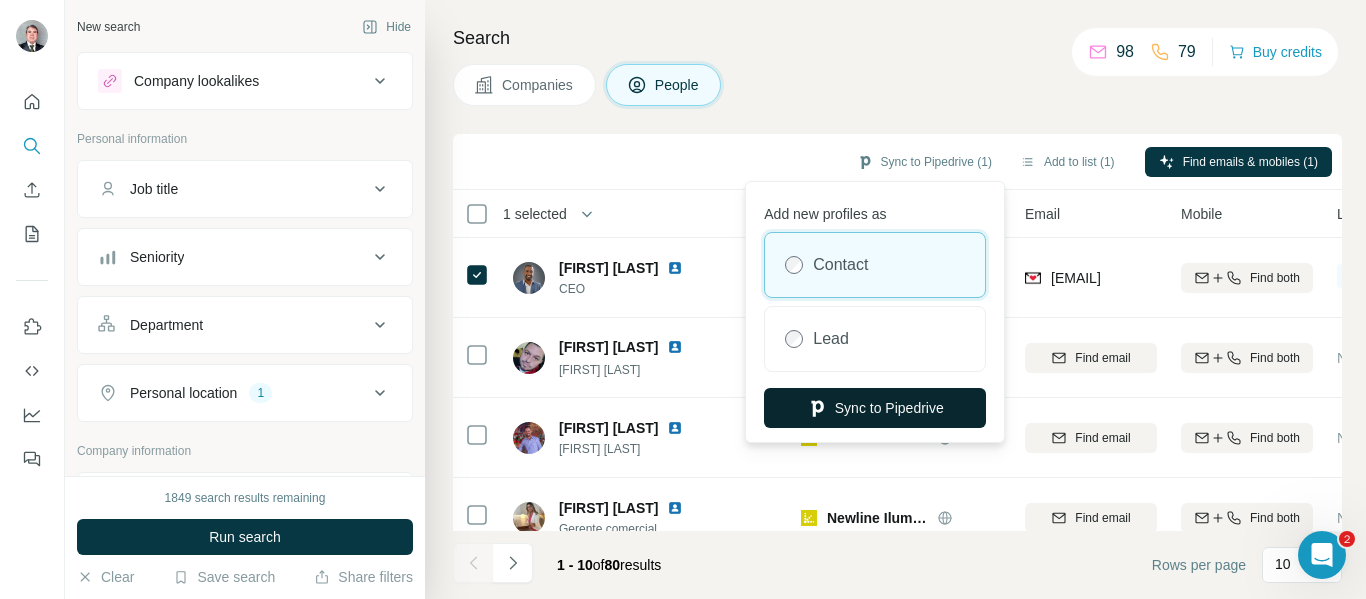 click on "Sync to Pipedrive" at bounding box center [875, 408] 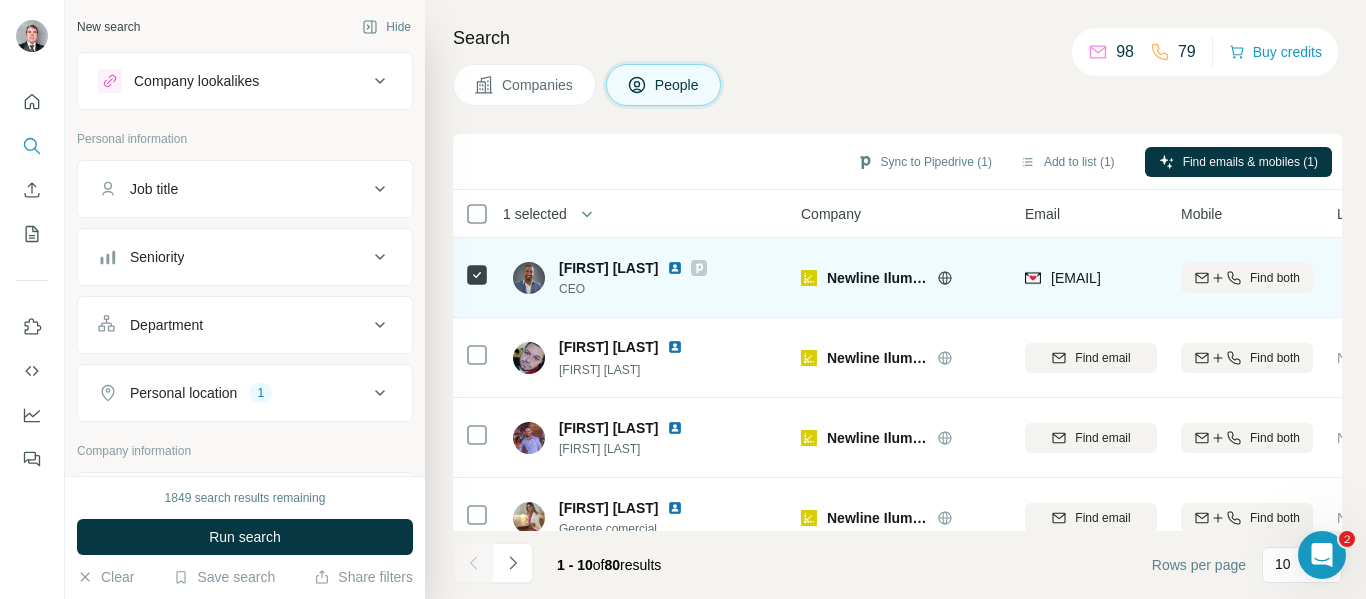 click 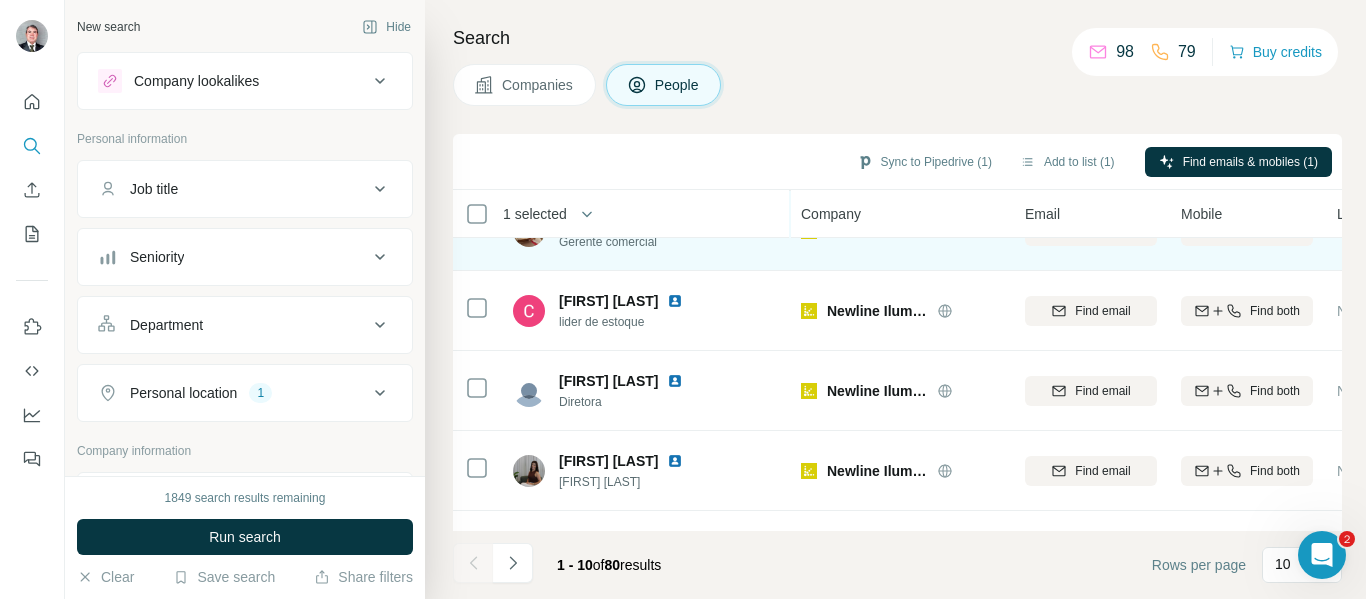 scroll, scrollTop: 300, scrollLeft: 0, axis: vertical 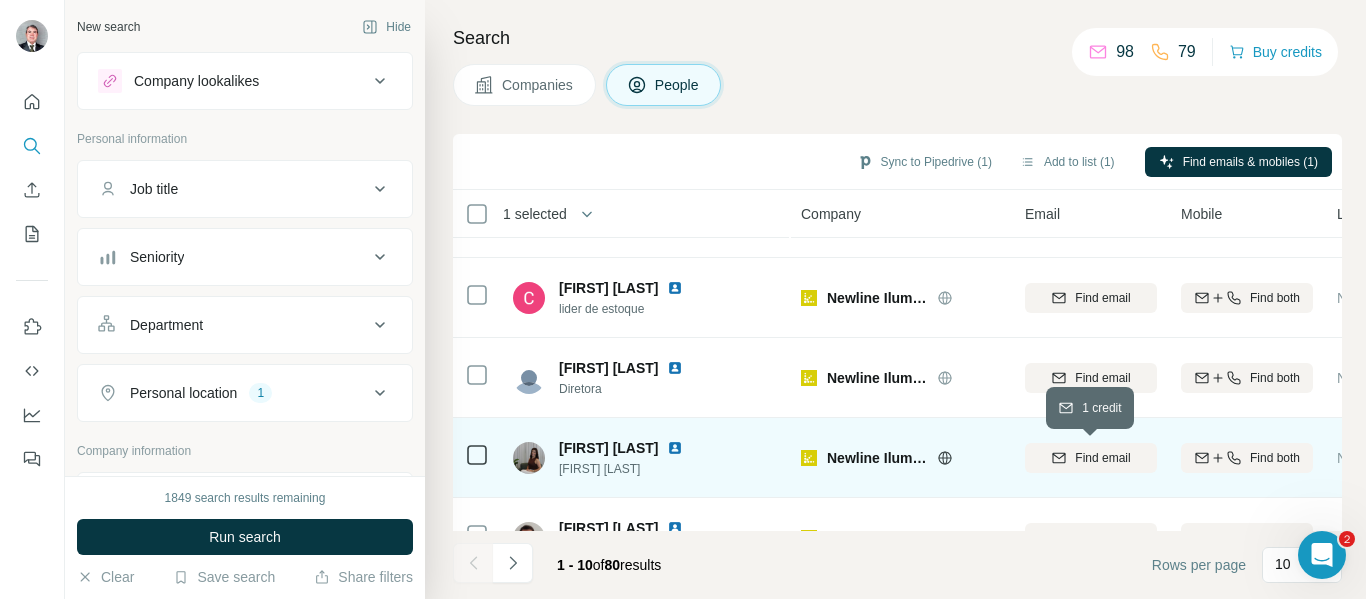 click on "Find email" at bounding box center [1102, 458] 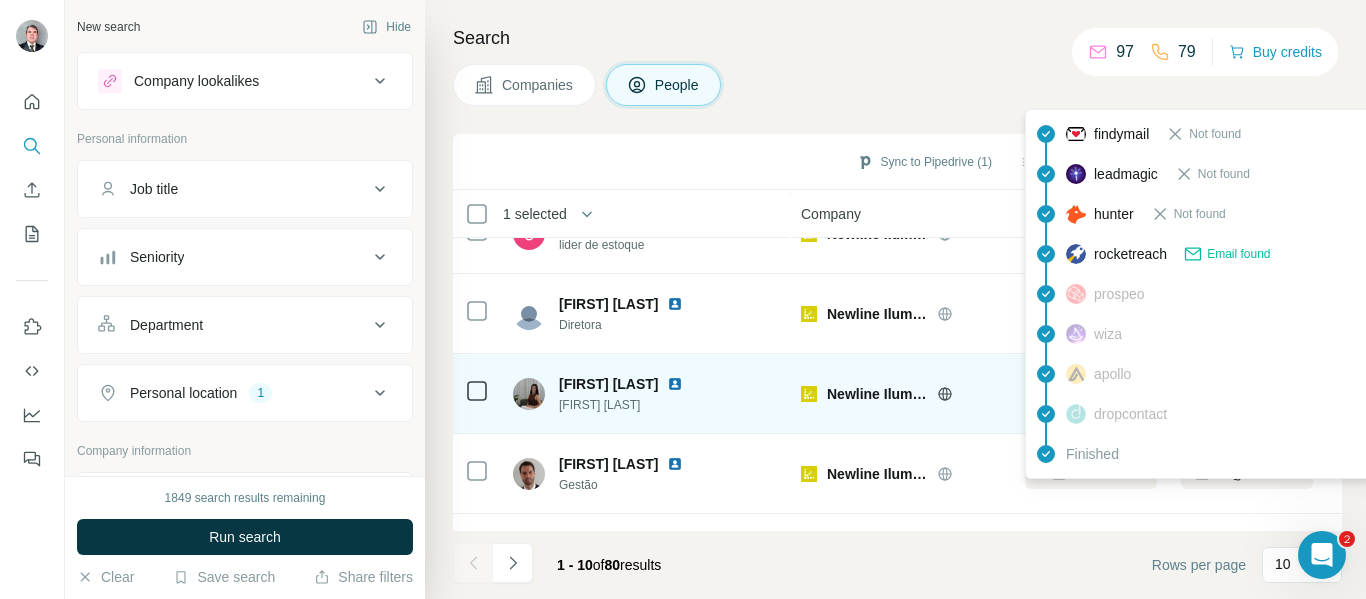 scroll, scrollTop: 400, scrollLeft: 0, axis: vertical 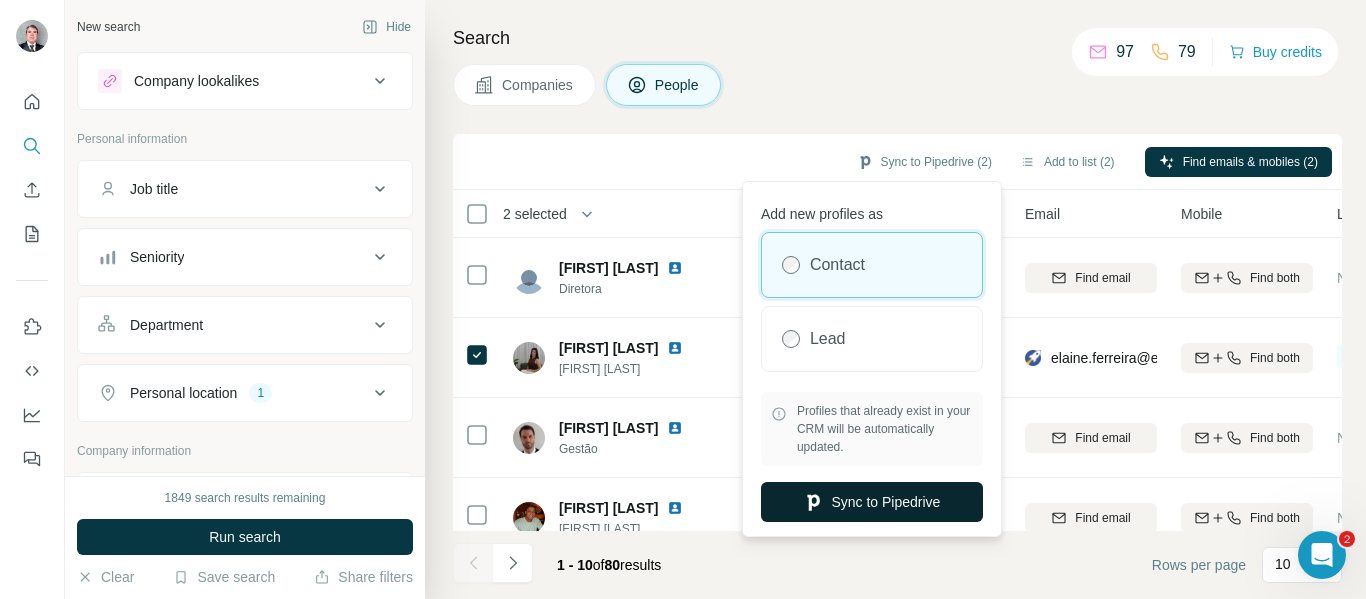 click on "Sync to Pipedrive" at bounding box center (872, 502) 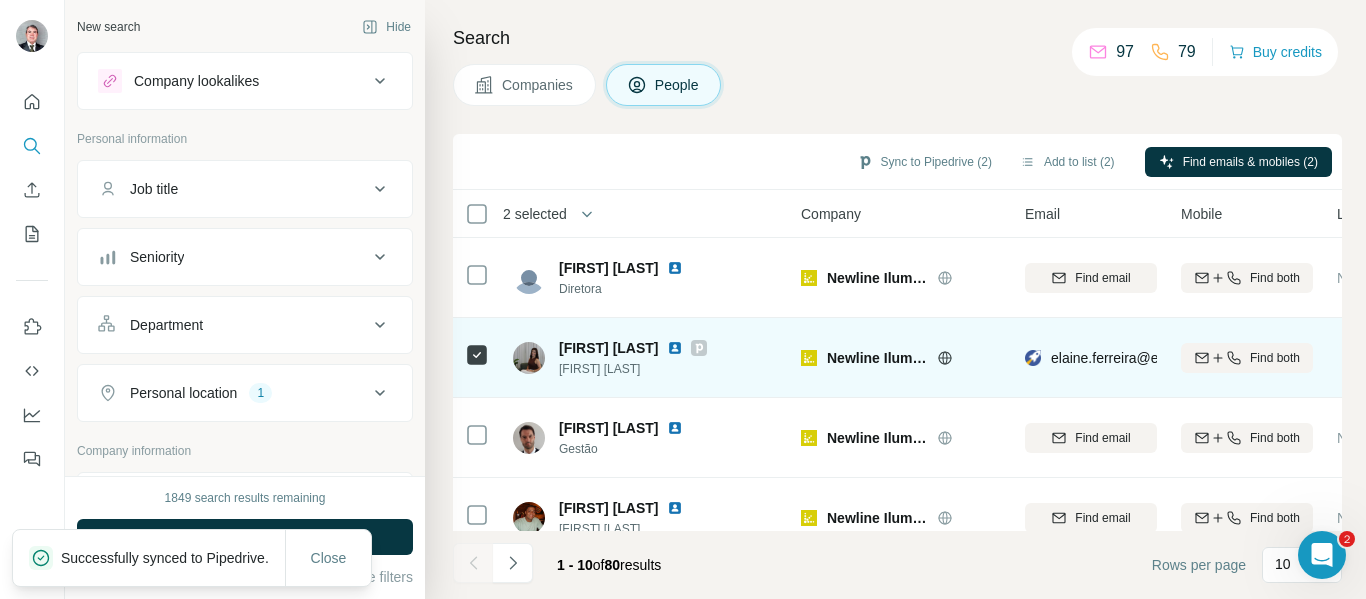 click 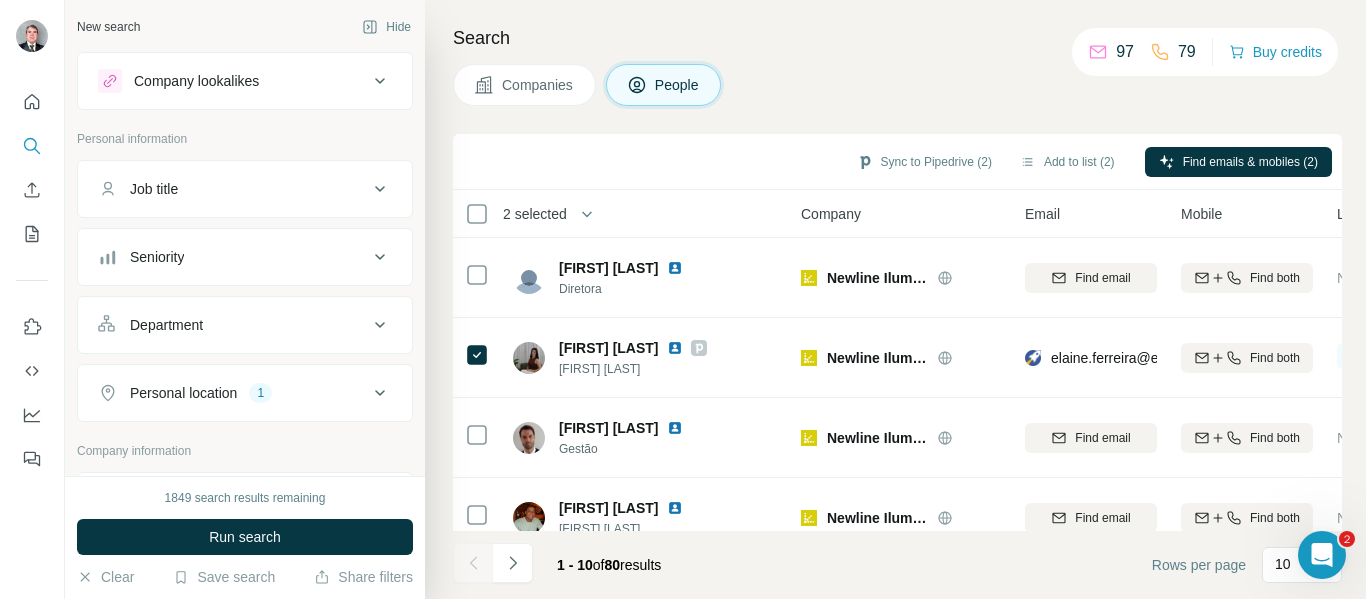 click on "Companies" at bounding box center (538, 85) 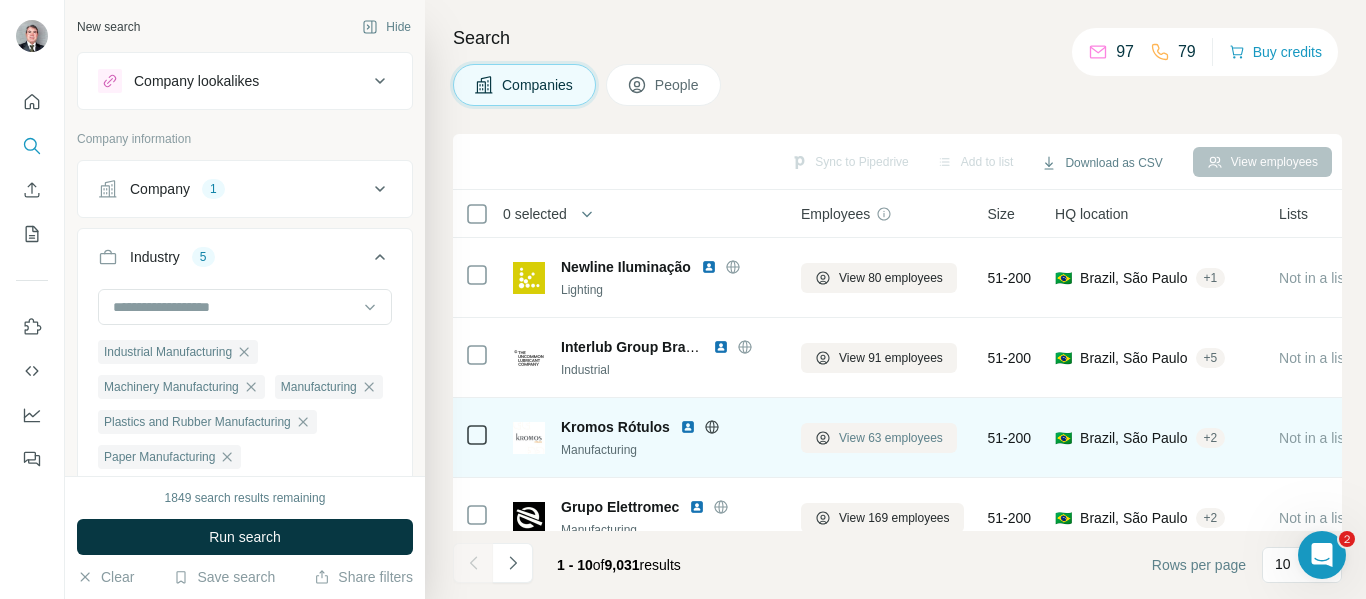 click on "View 63 employees" at bounding box center [891, 438] 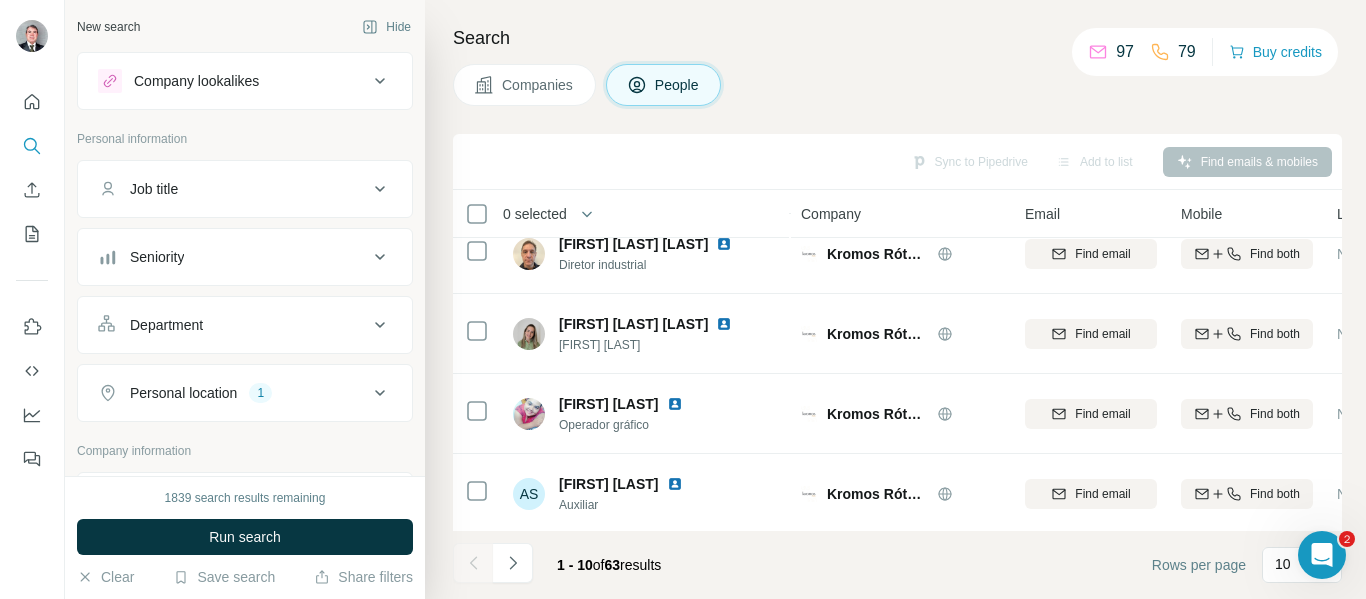 scroll, scrollTop: 517, scrollLeft: 0, axis: vertical 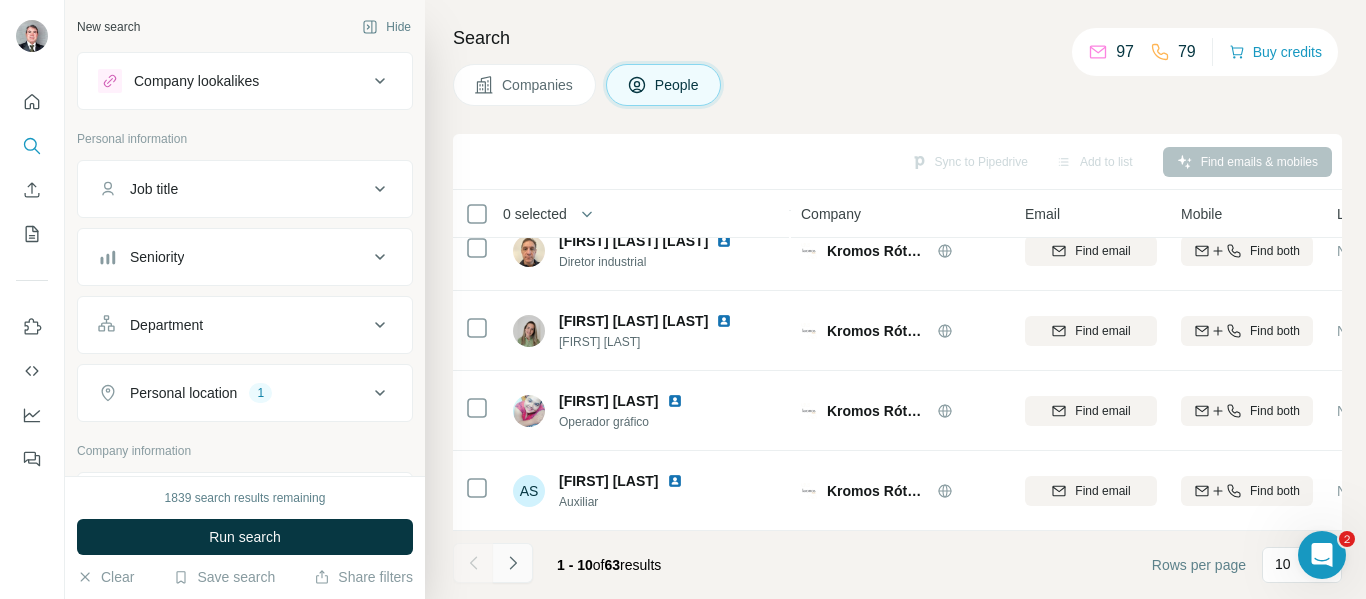 click 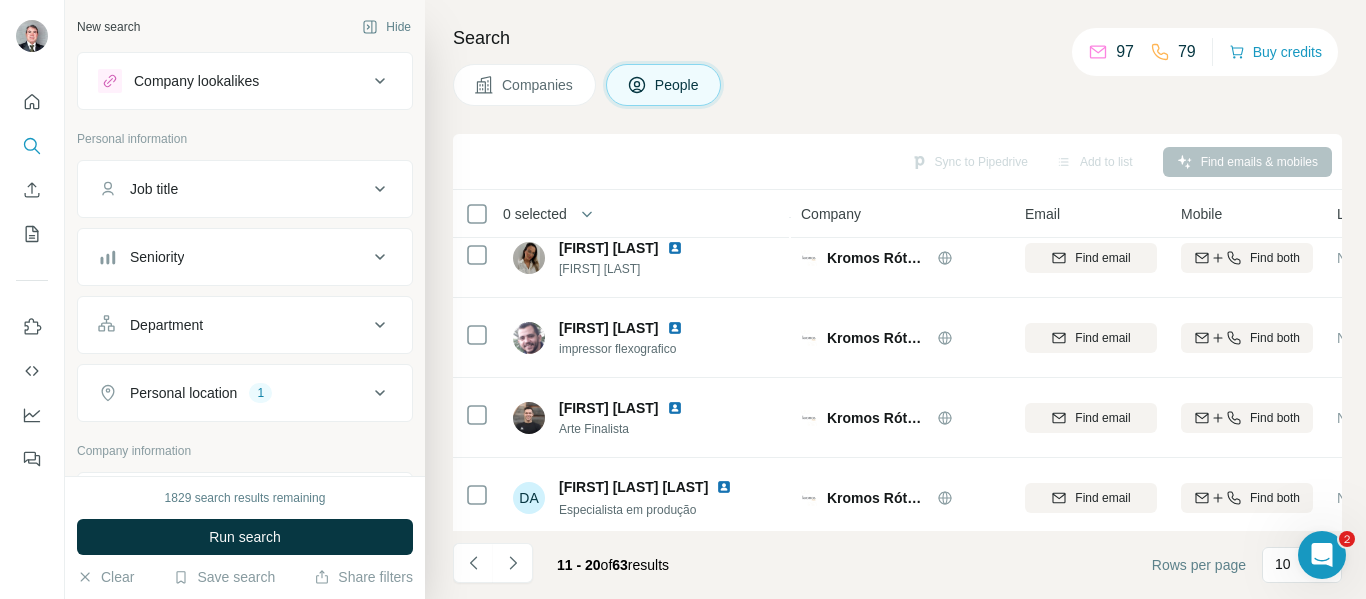 scroll, scrollTop: 517, scrollLeft: 0, axis: vertical 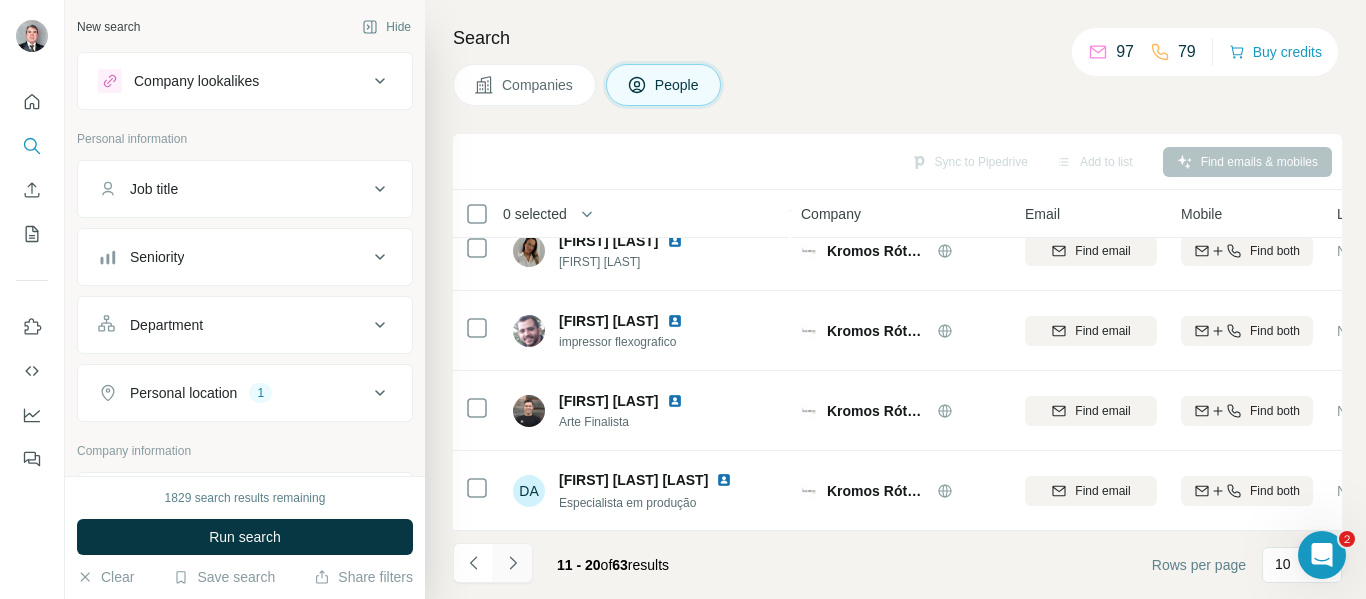 click 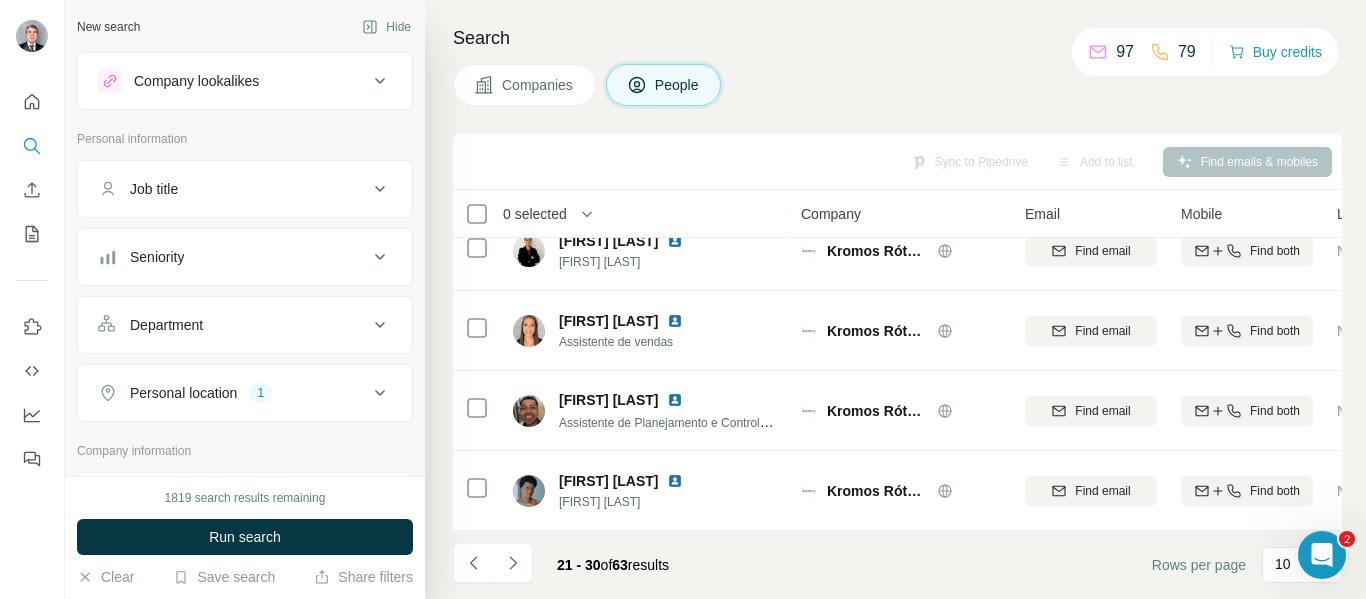 scroll, scrollTop: 517, scrollLeft: 0, axis: vertical 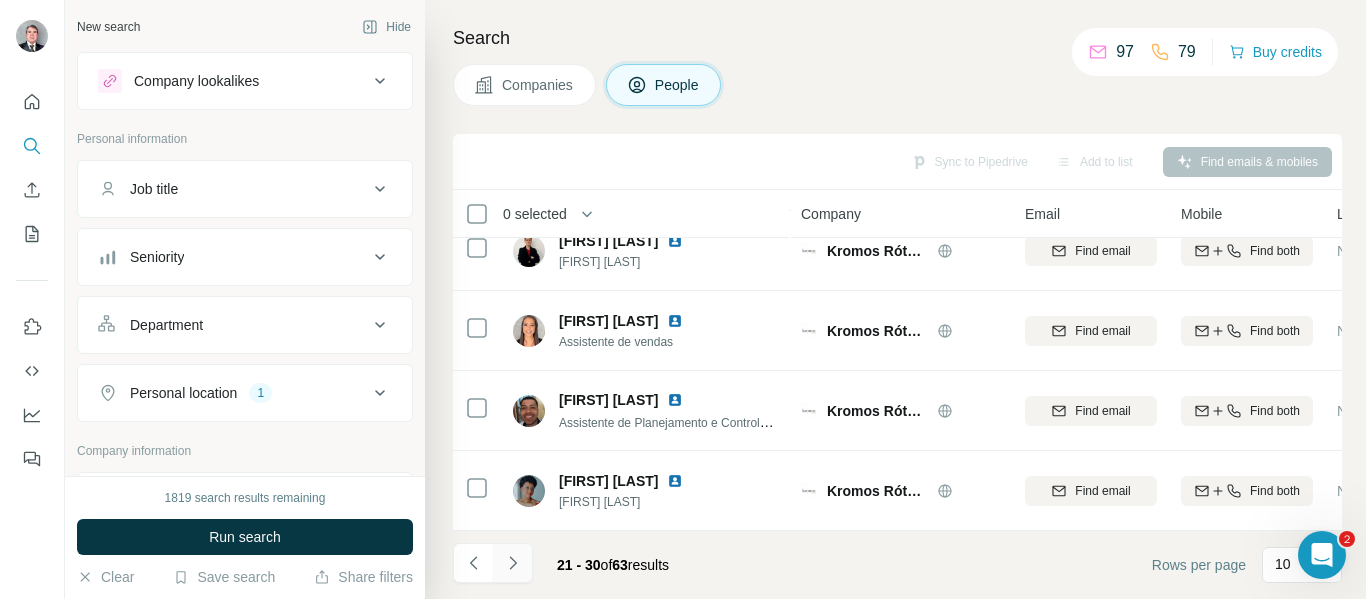 click 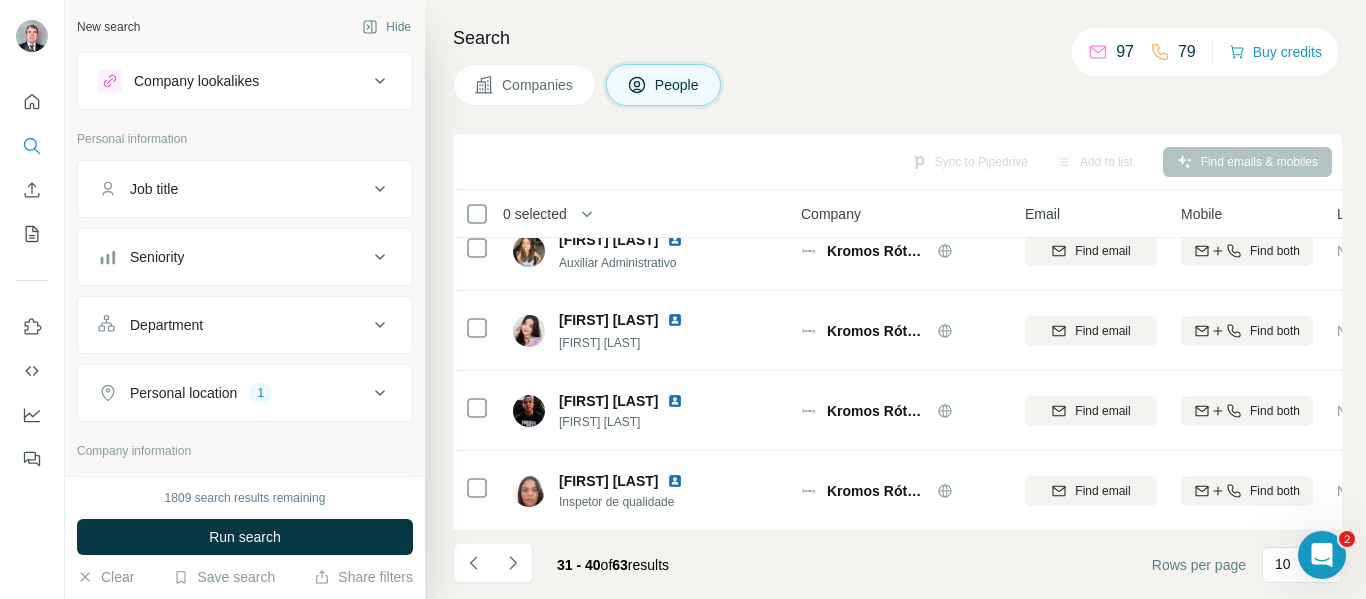 scroll, scrollTop: 517, scrollLeft: 0, axis: vertical 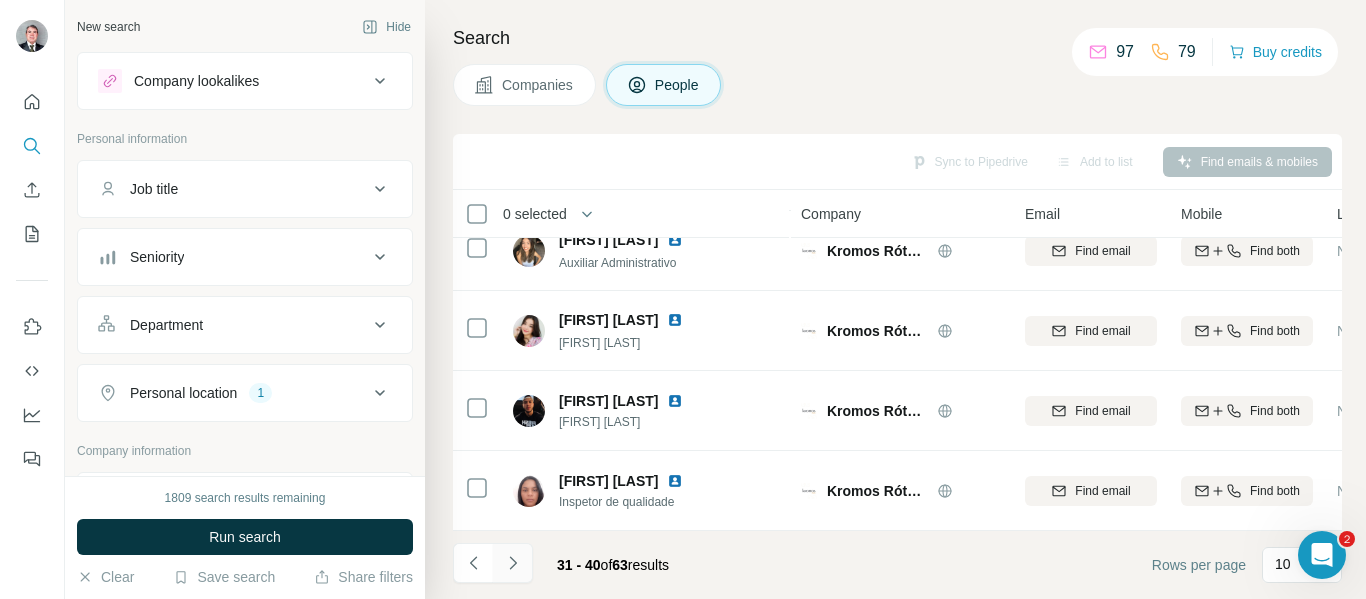 click 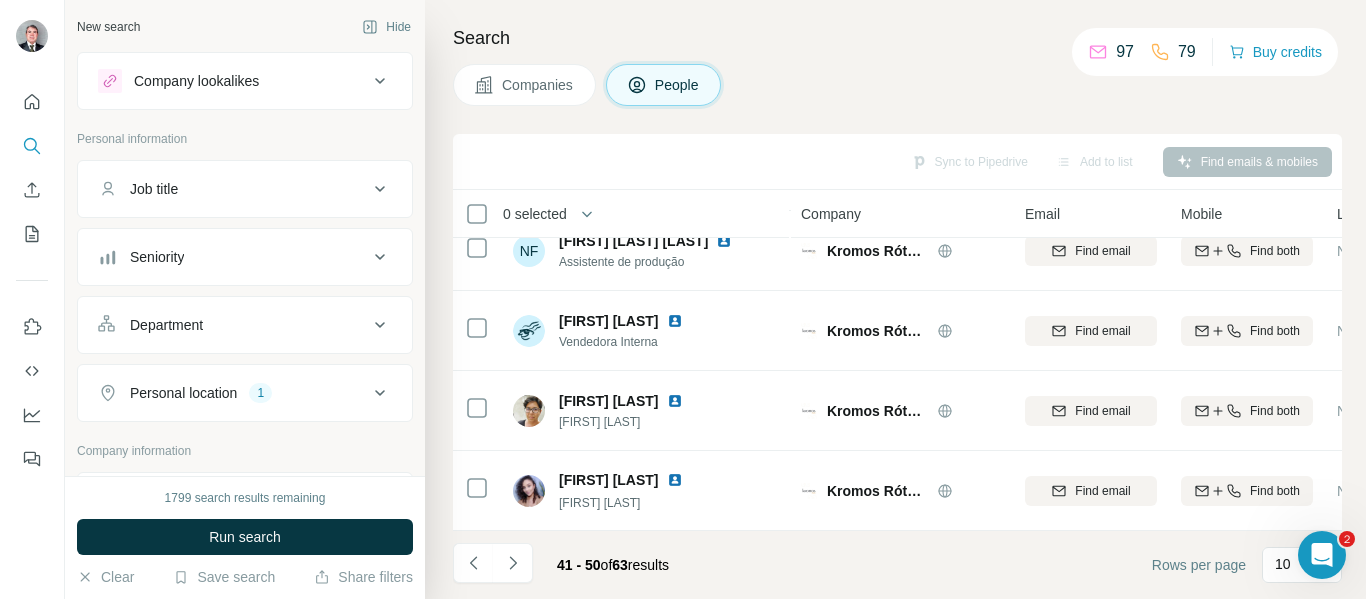 scroll, scrollTop: 517, scrollLeft: 0, axis: vertical 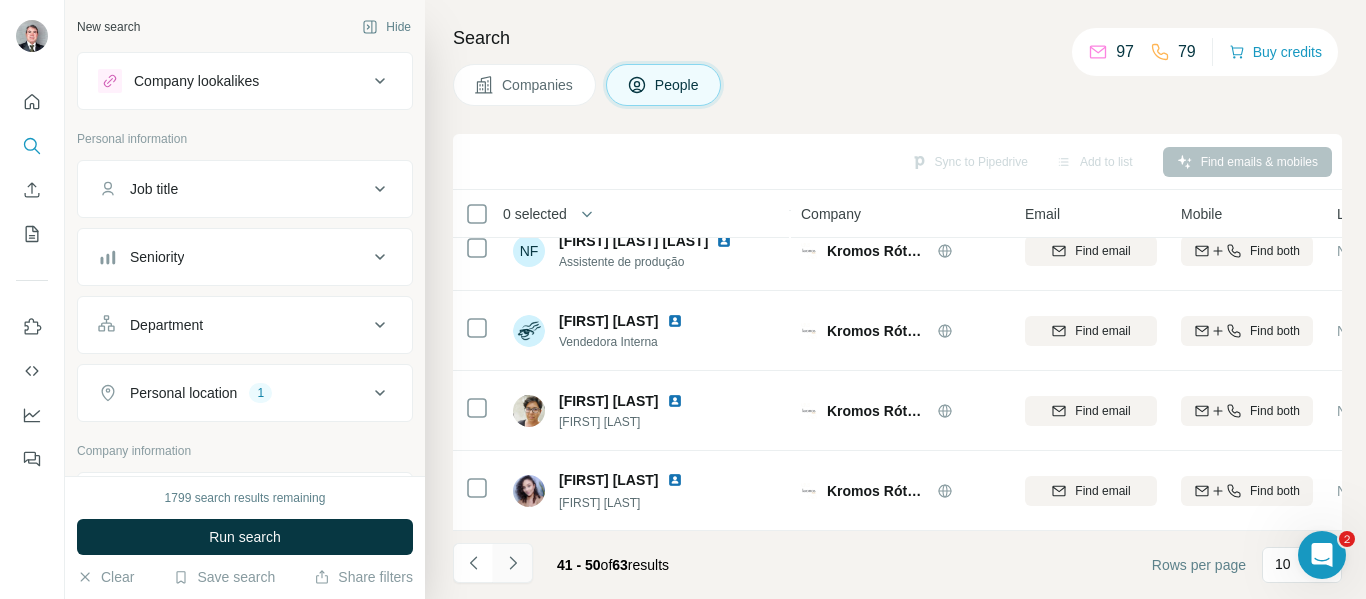 click 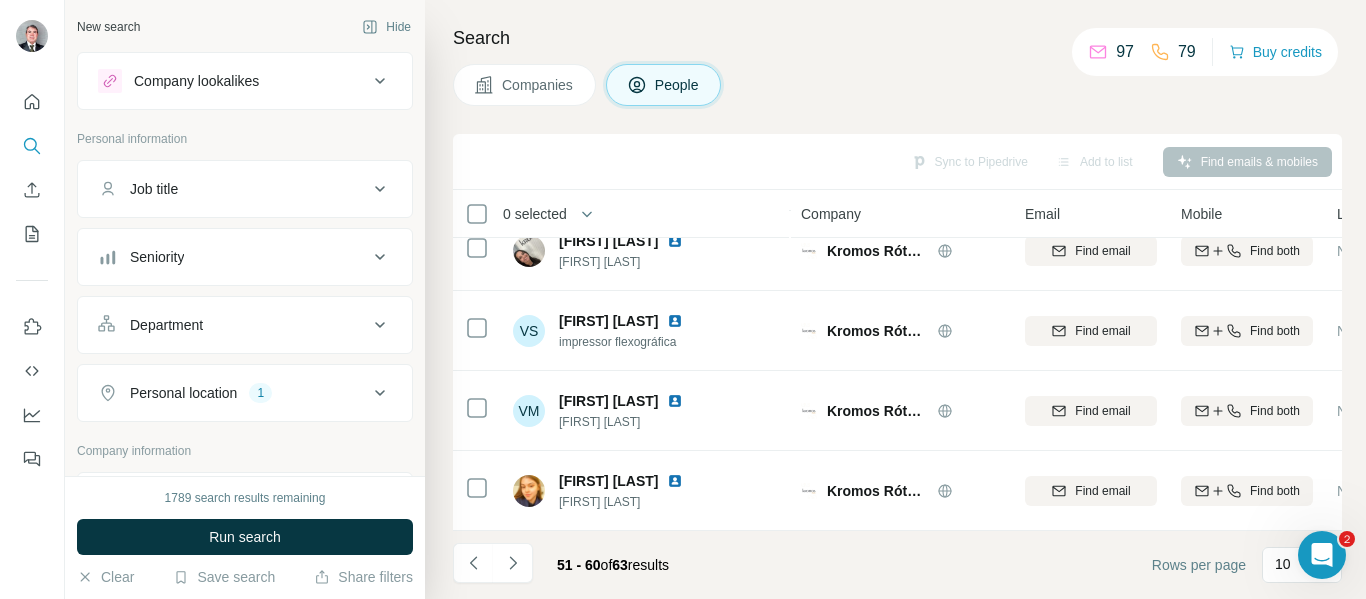 scroll, scrollTop: 517, scrollLeft: 0, axis: vertical 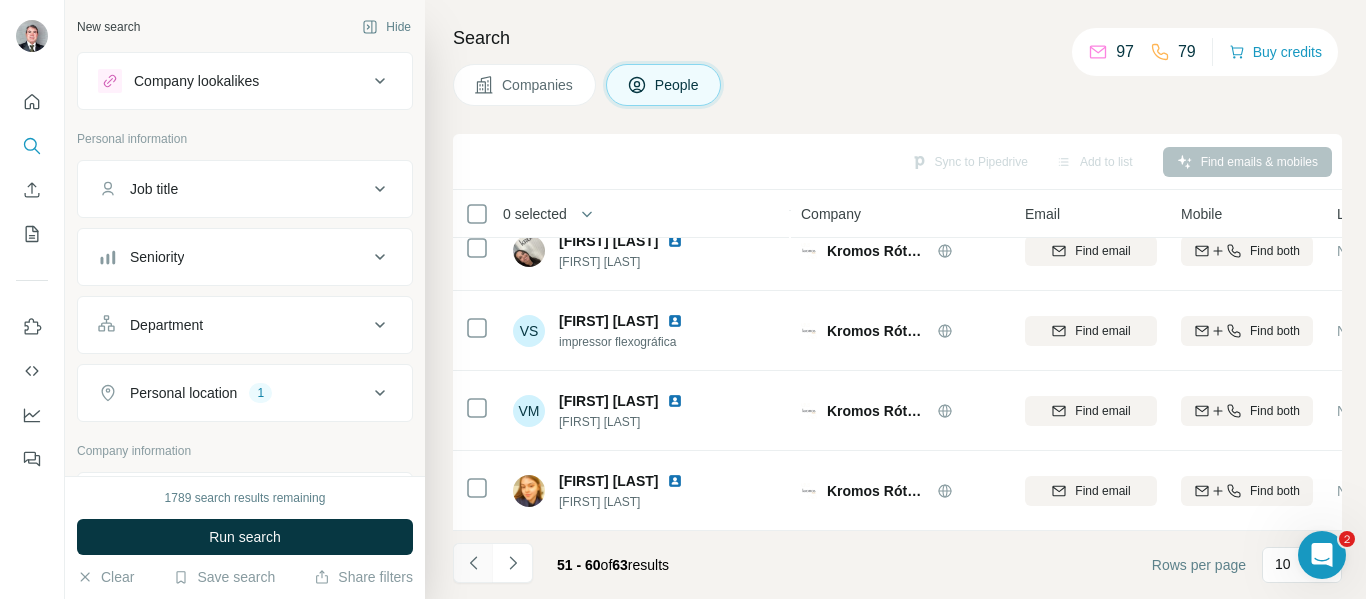 click 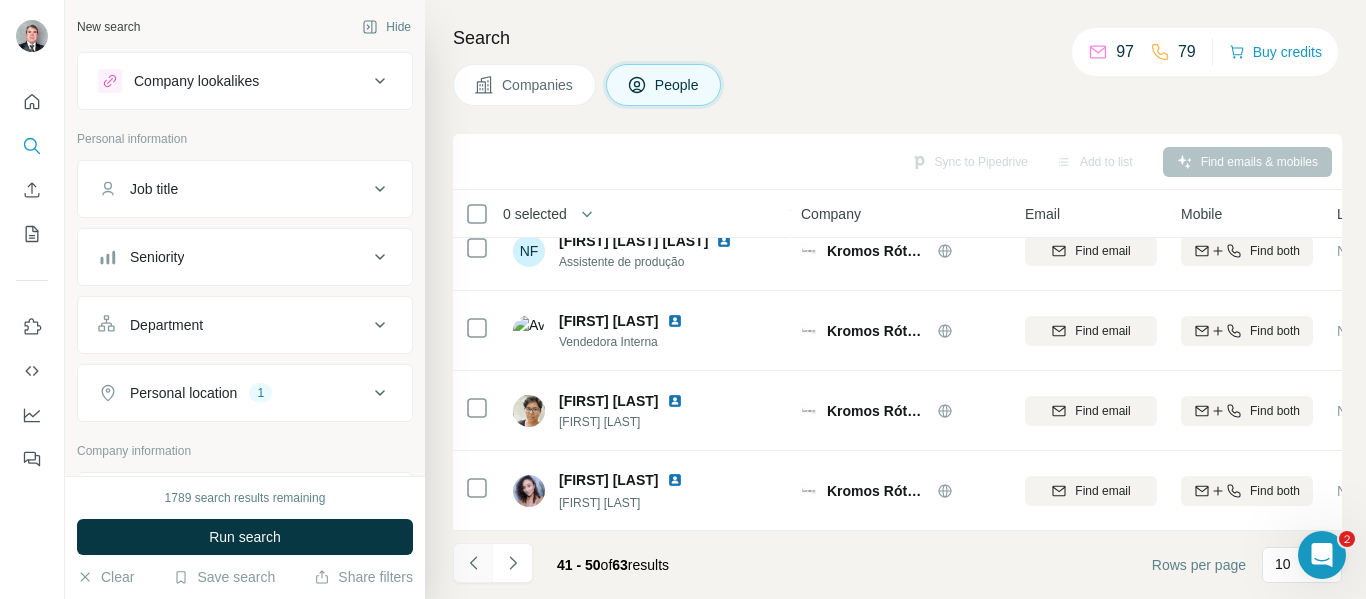 click 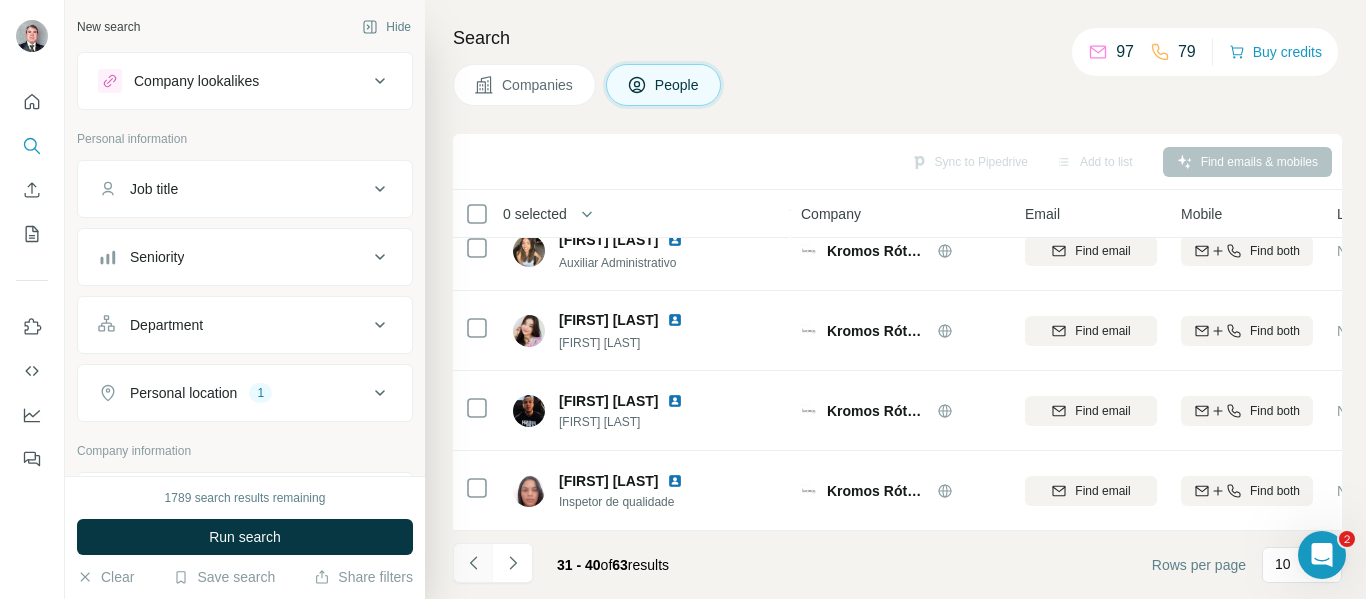 click 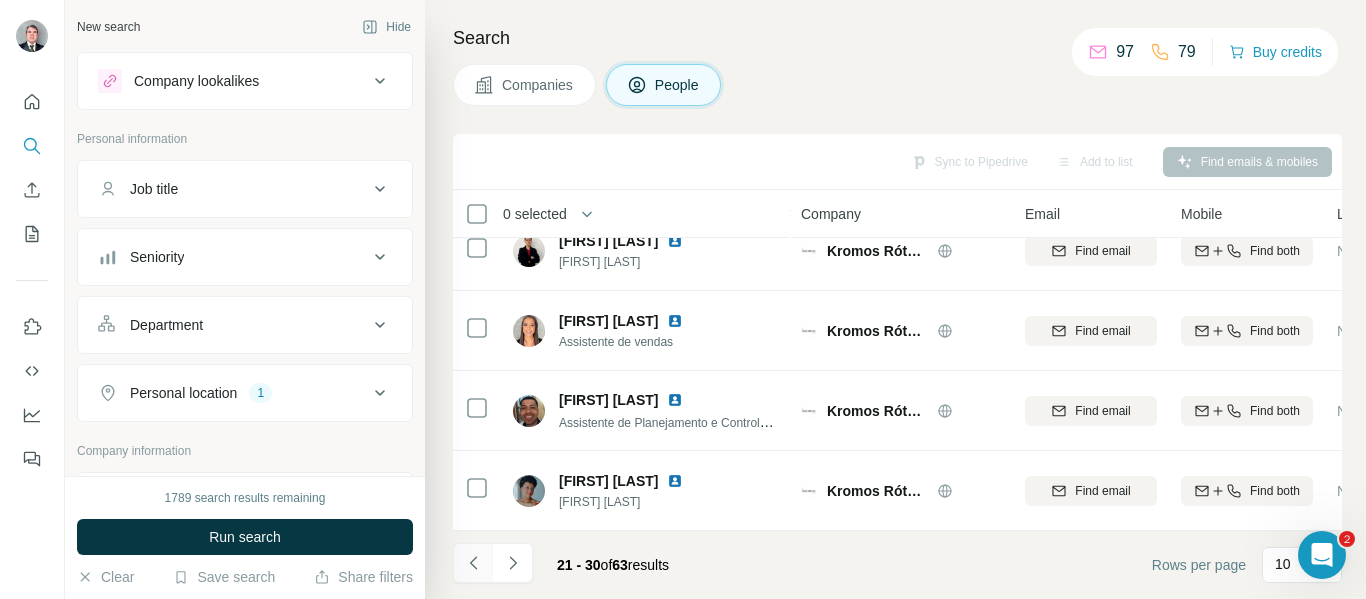 click 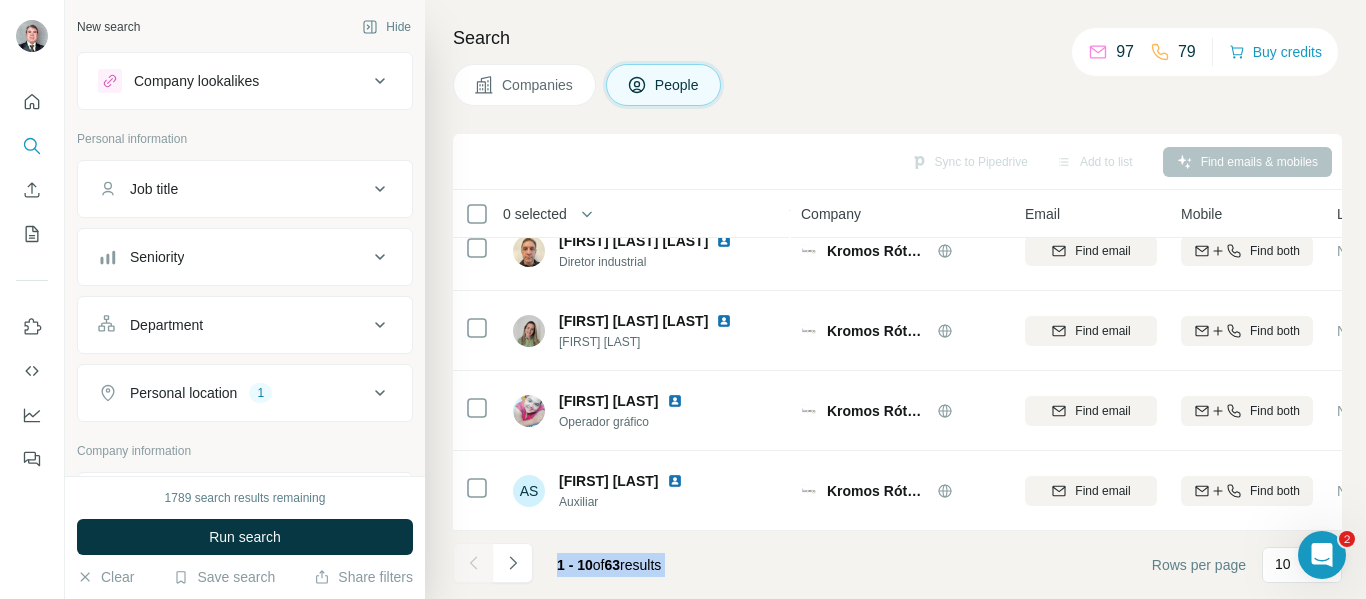 click at bounding box center [473, 563] 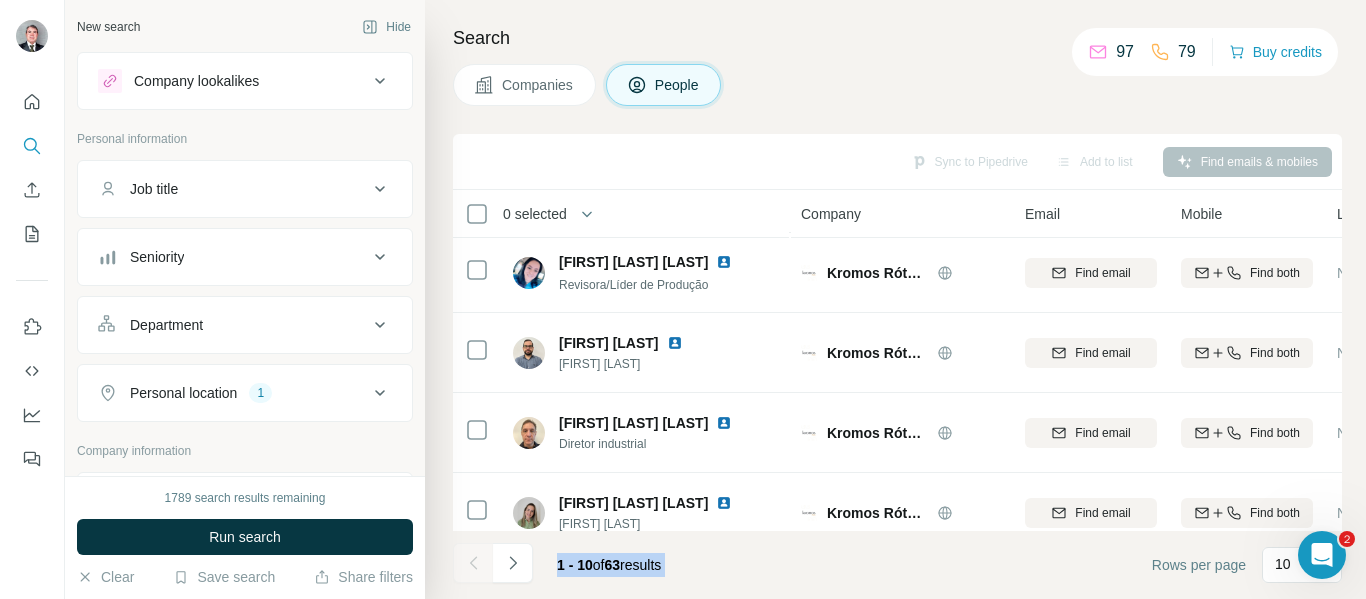 scroll, scrollTop: 317, scrollLeft: 0, axis: vertical 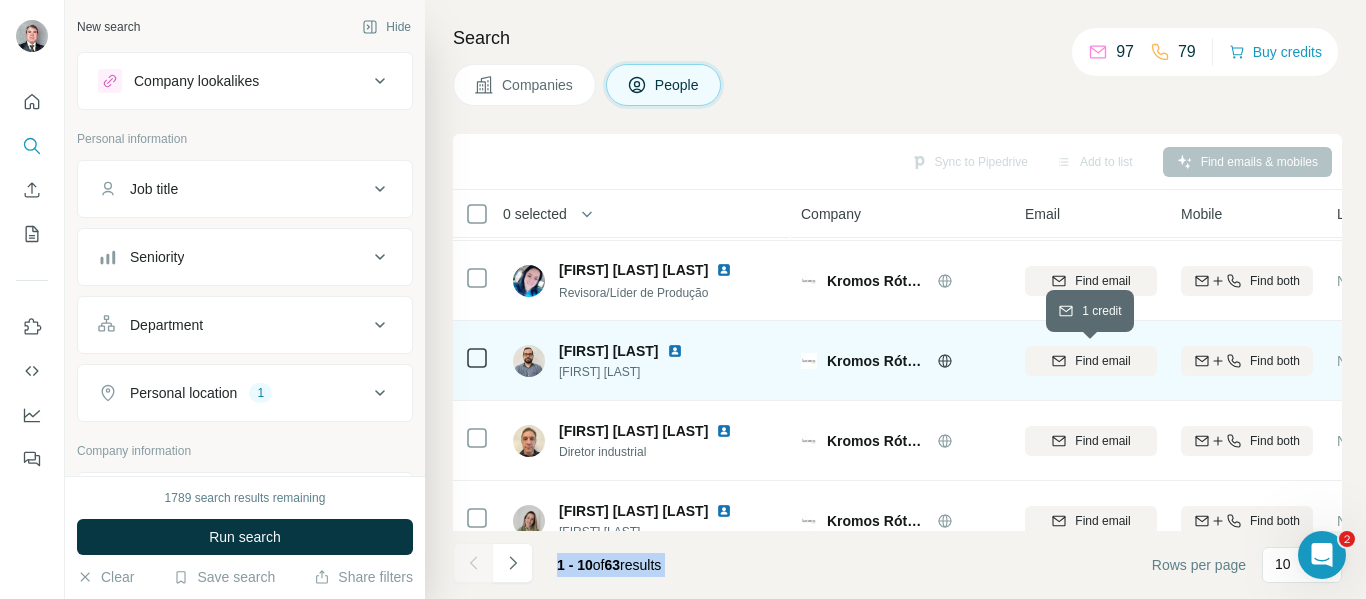 click on "Find email" at bounding box center [1102, 361] 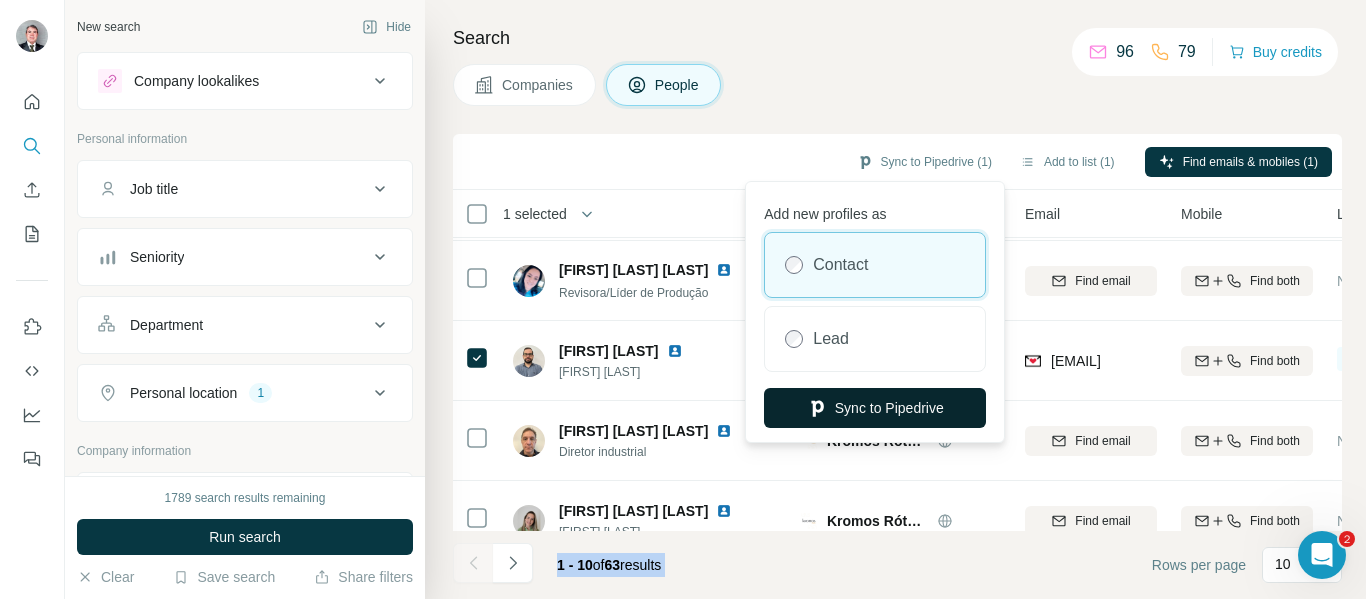 click on "Sync to Pipedrive" at bounding box center (875, 408) 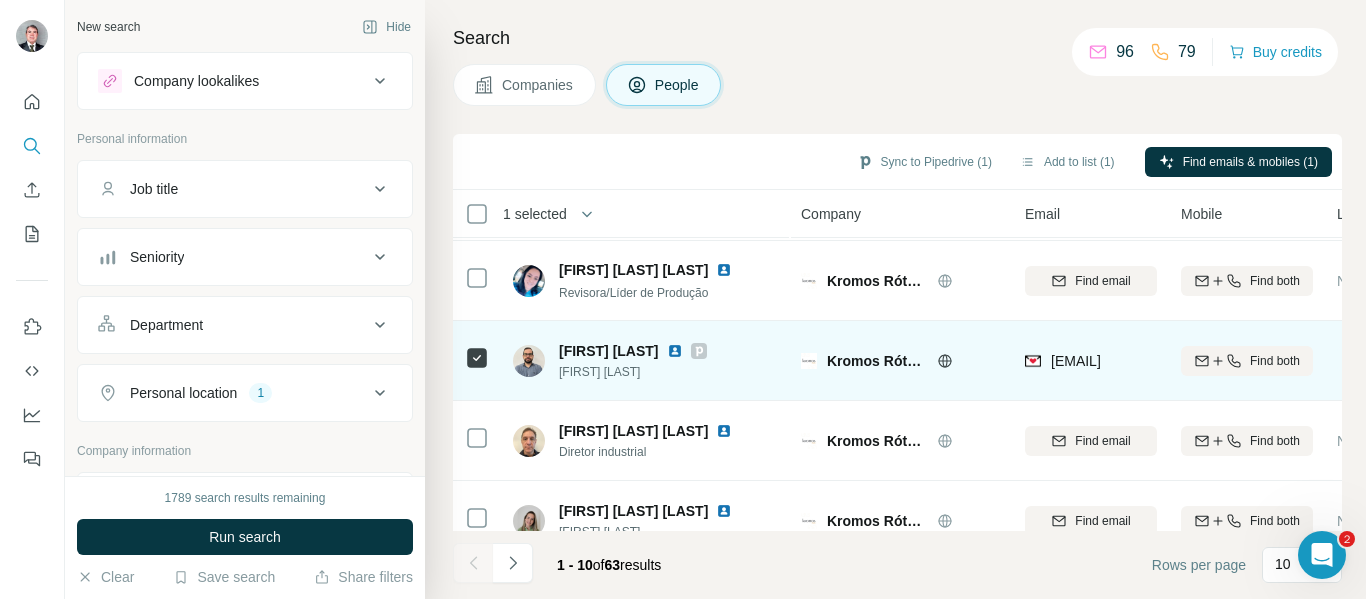 click 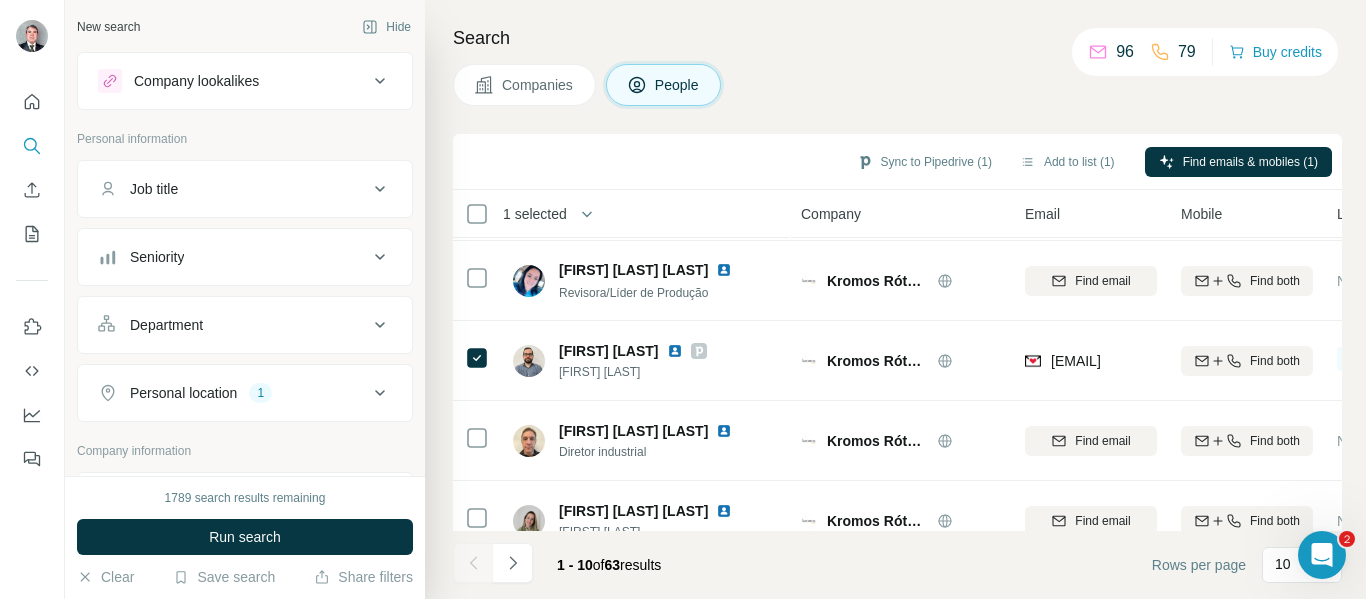 click on "Companies" at bounding box center (538, 85) 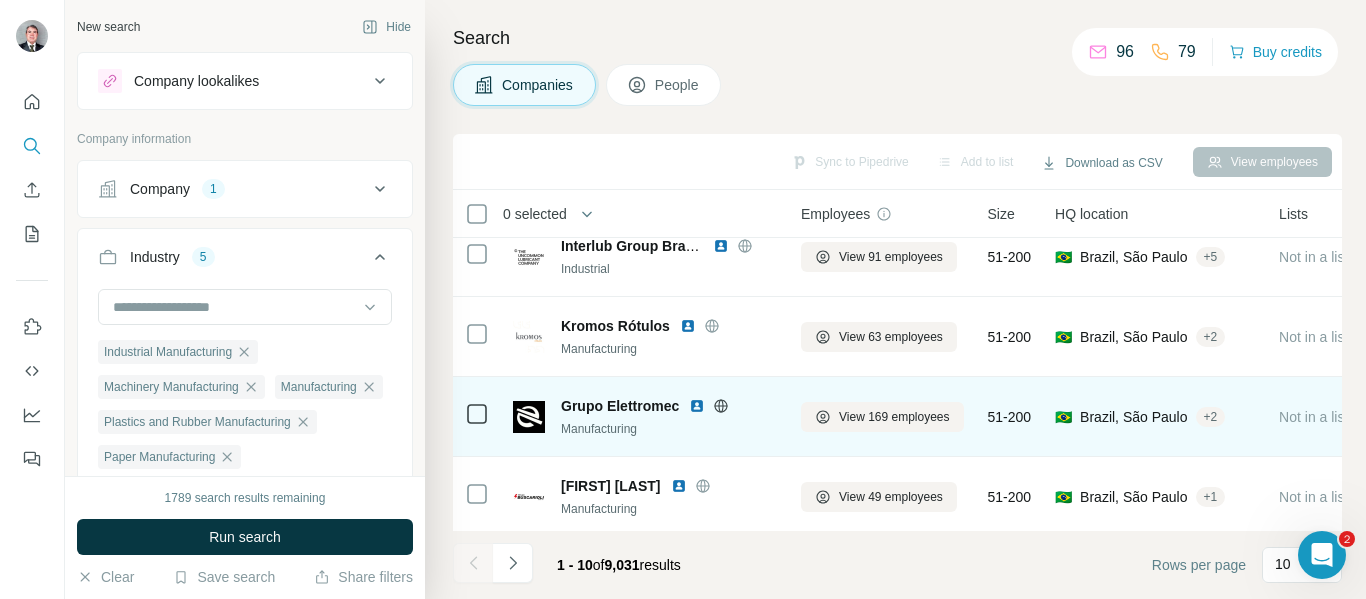 scroll, scrollTop: 517, scrollLeft: 0, axis: vertical 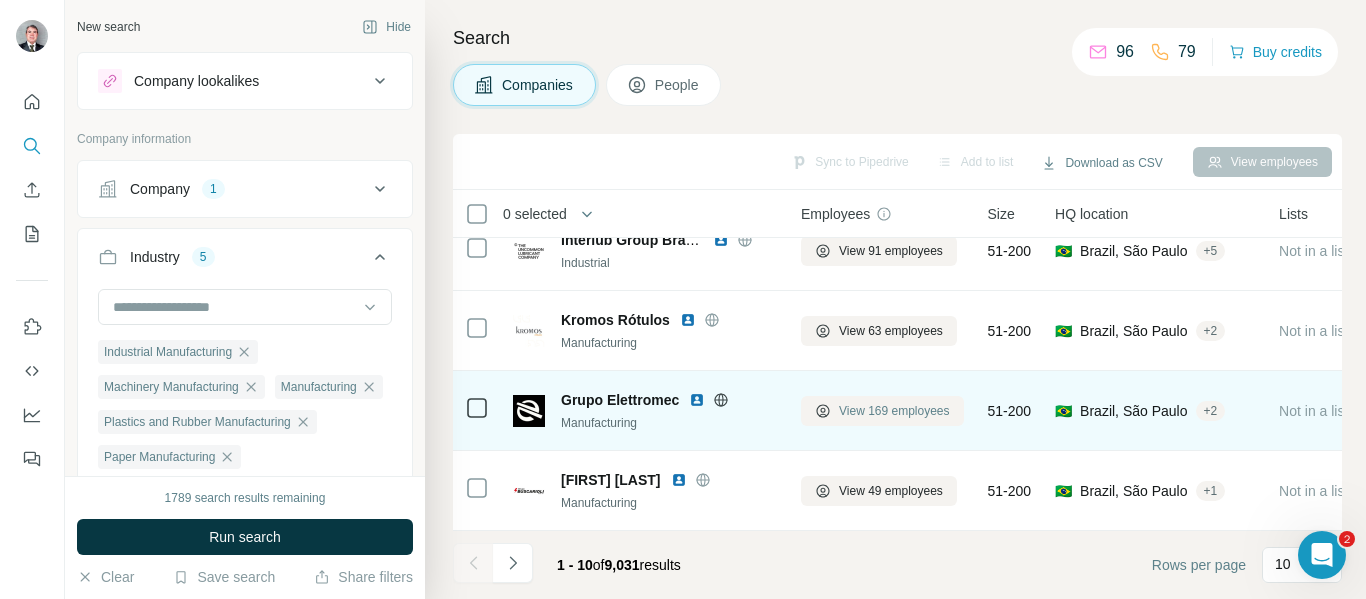 click on "View 169 employees" at bounding box center (894, 411) 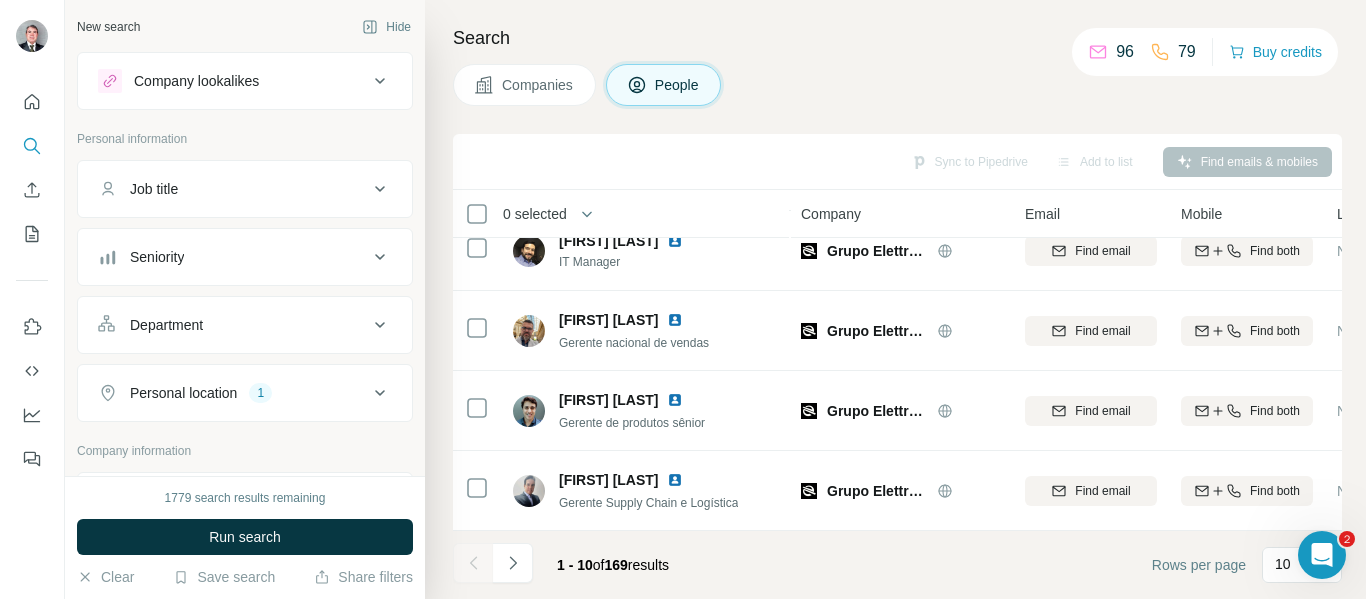 click on "Department" at bounding box center [233, 325] 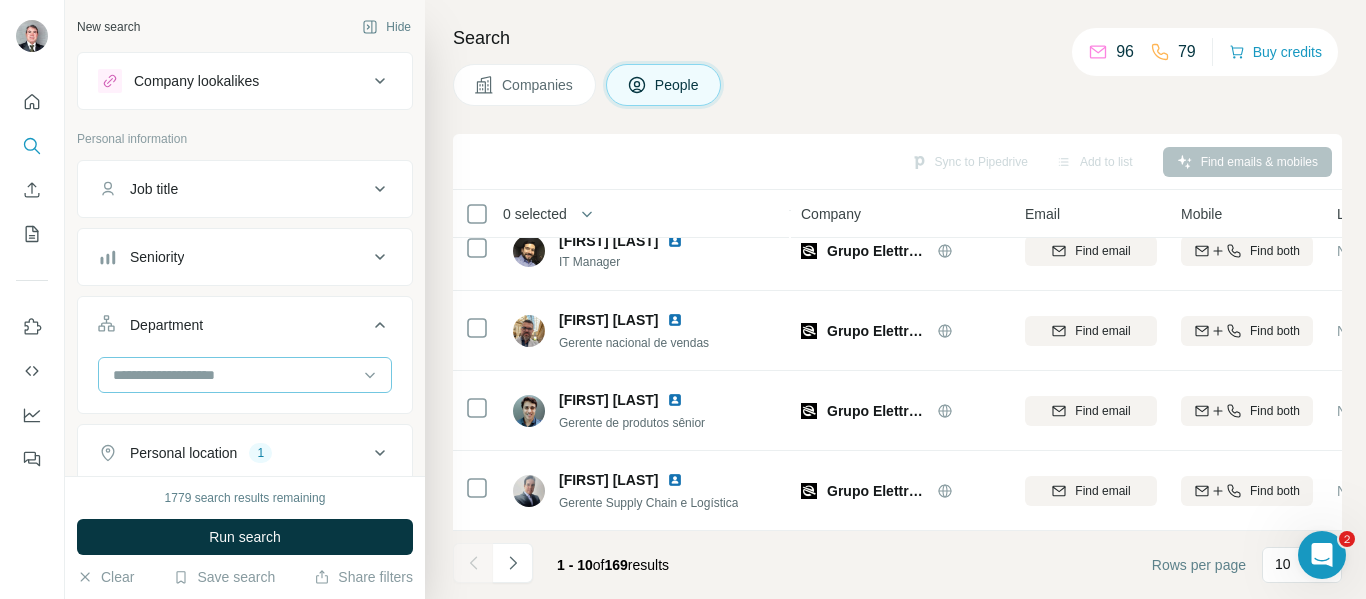 click at bounding box center (234, 375) 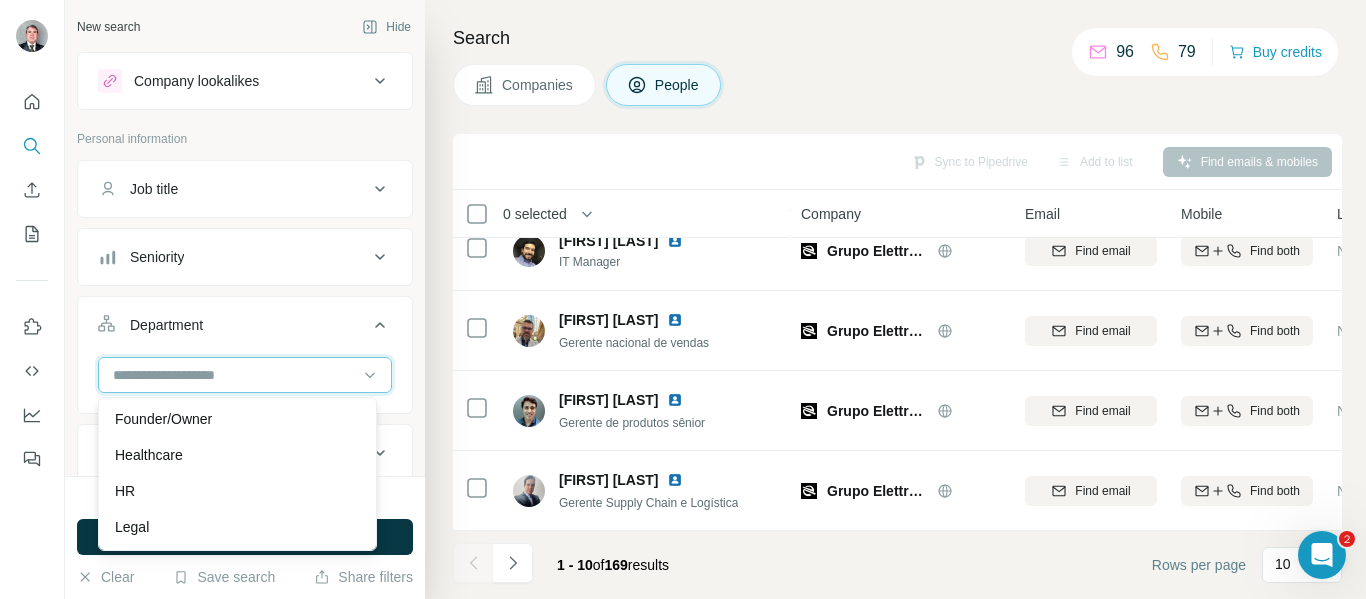scroll, scrollTop: 300, scrollLeft: 0, axis: vertical 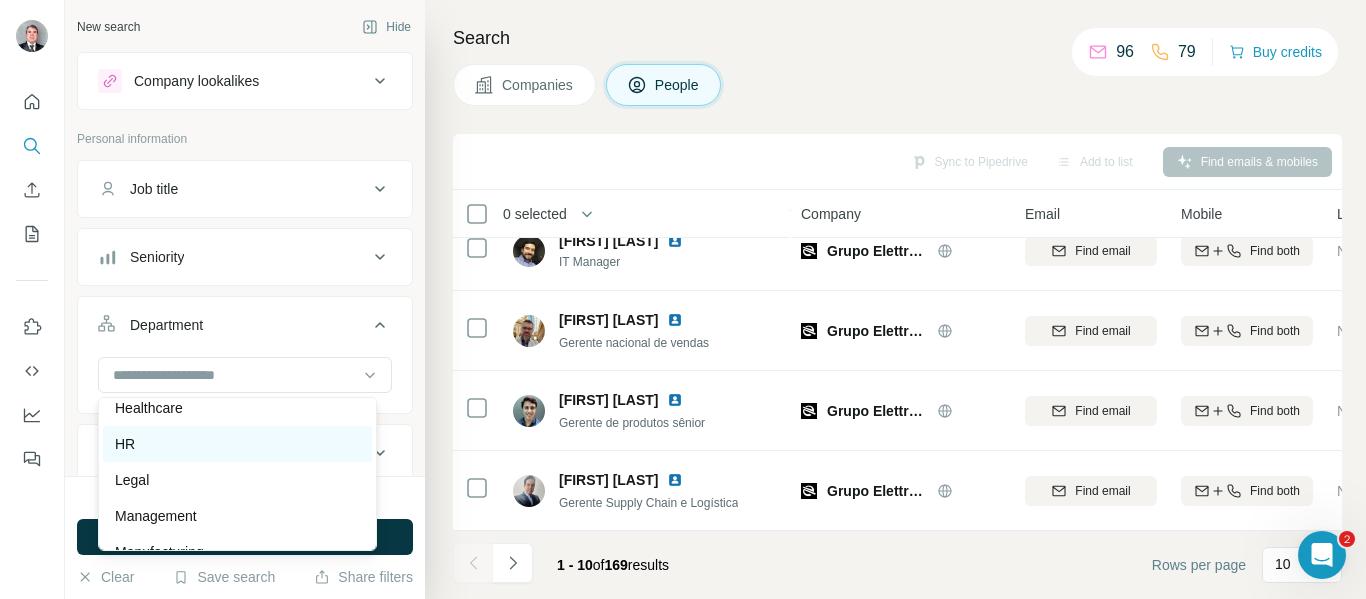 click on "HR" at bounding box center [237, 444] 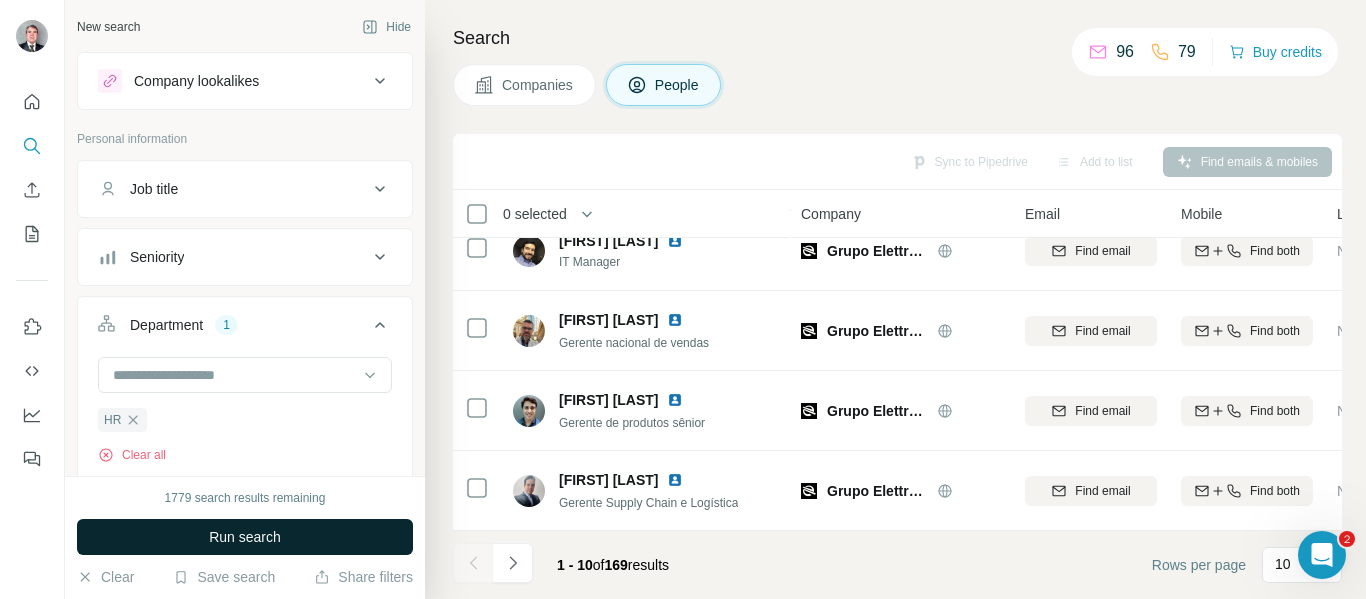 click on "Run search" at bounding box center [245, 537] 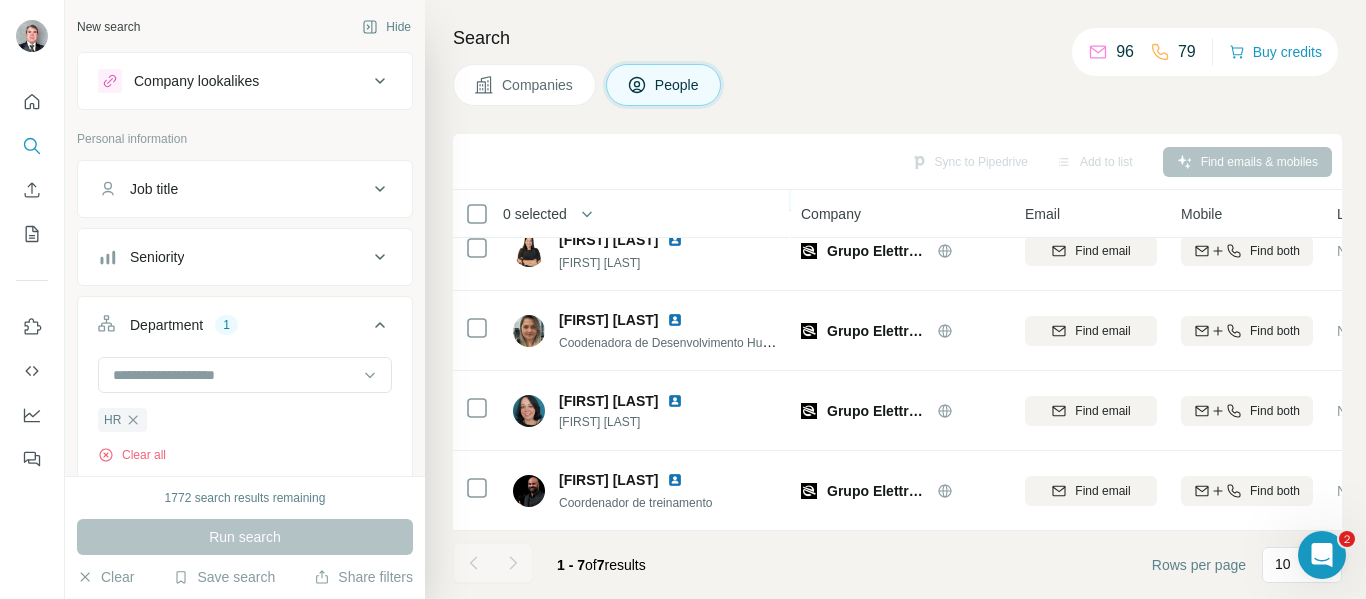 scroll, scrollTop: 0, scrollLeft: 0, axis: both 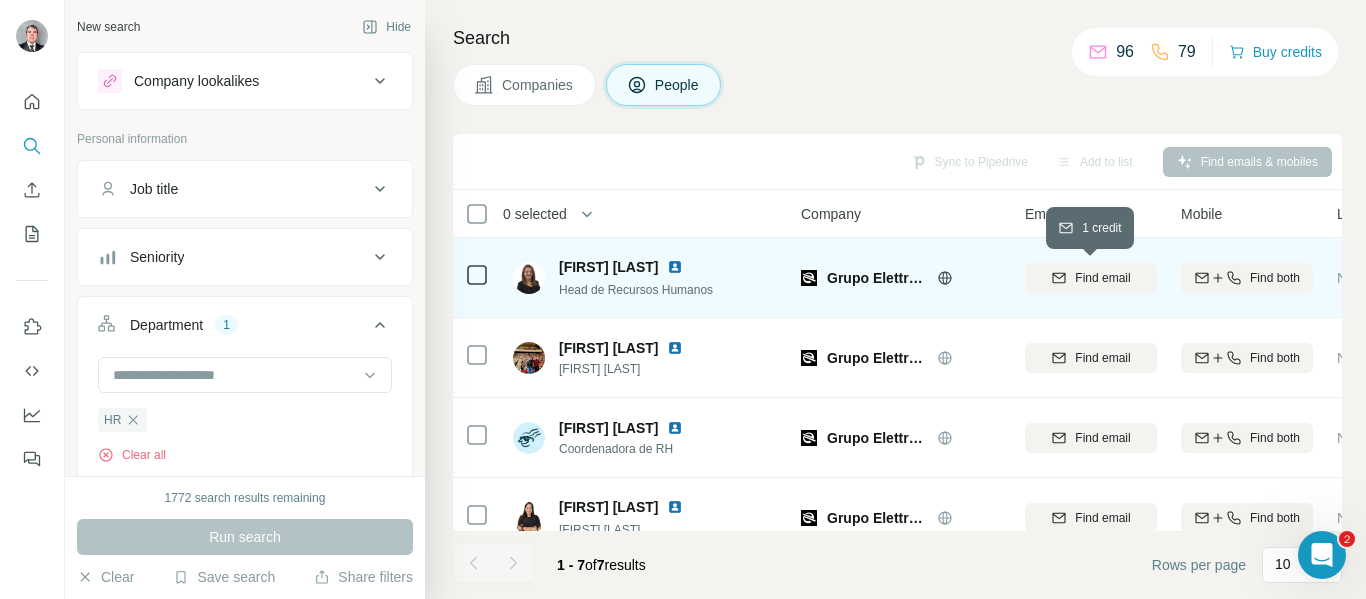 click on "Find email" at bounding box center [1102, 278] 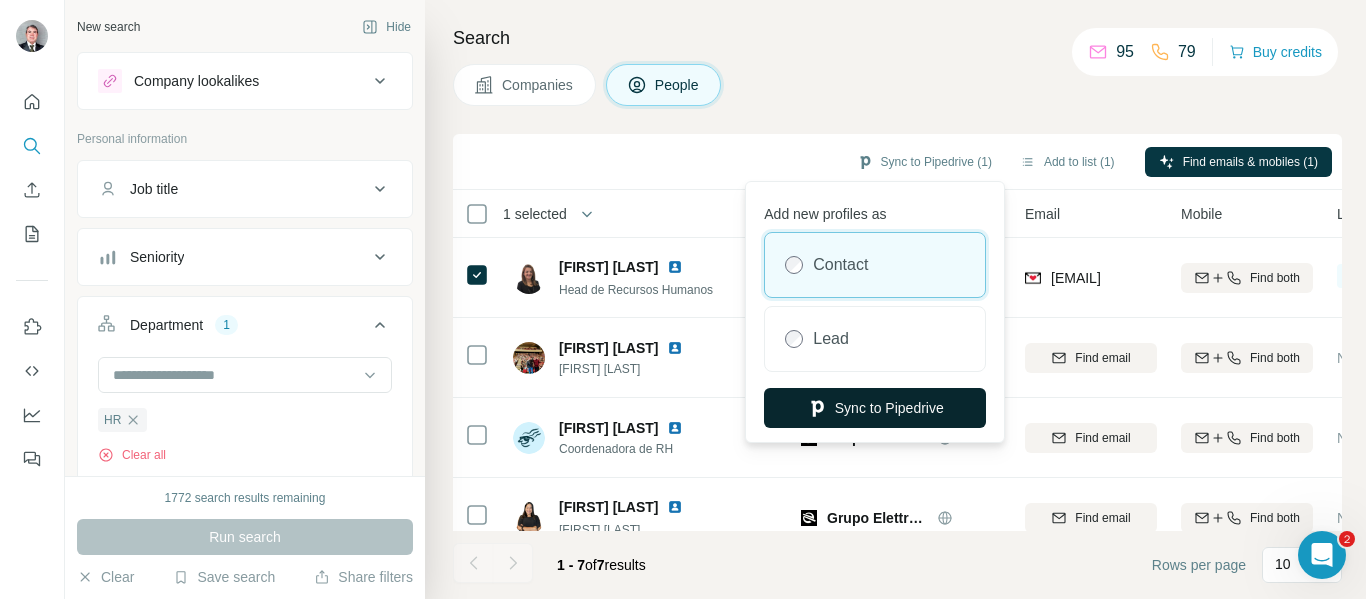 click on "Sync to Pipedrive" at bounding box center [875, 408] 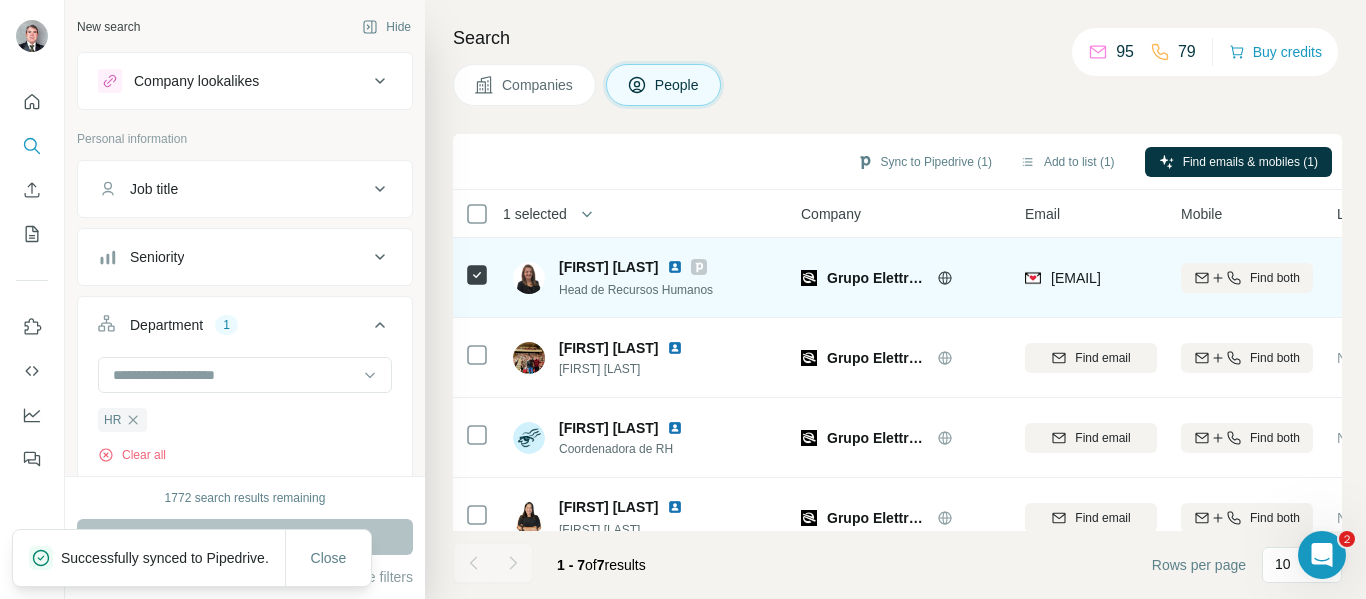 click 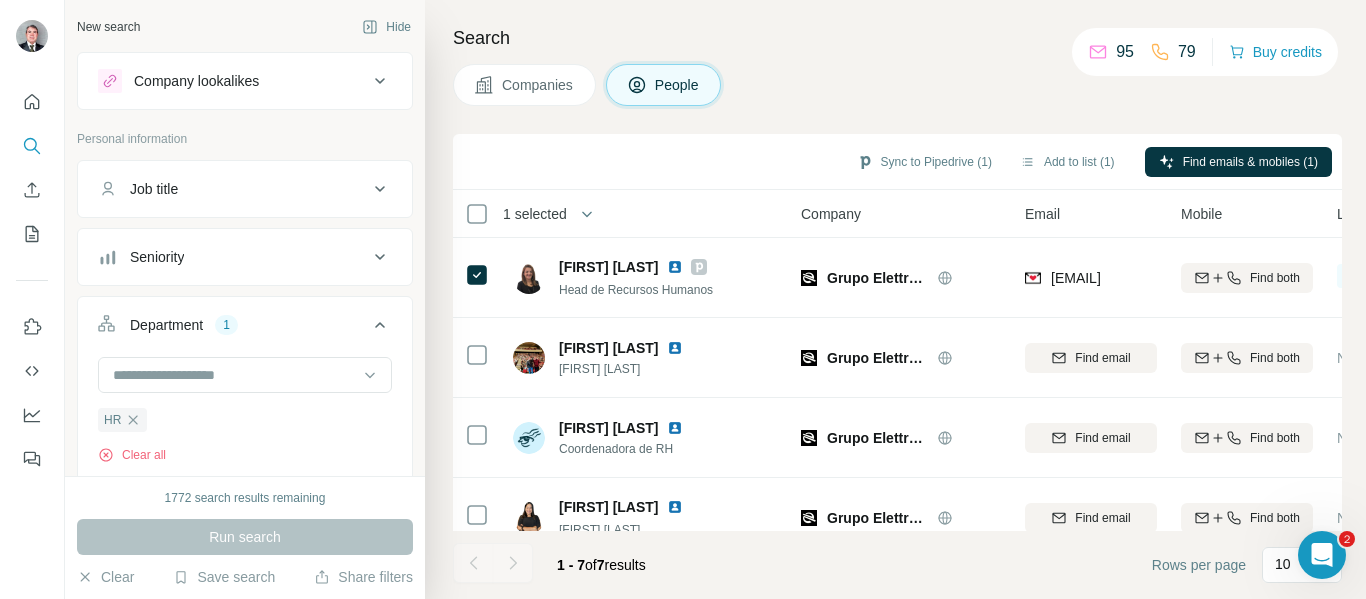 click on "Companies" at bounding box center (538, 85) 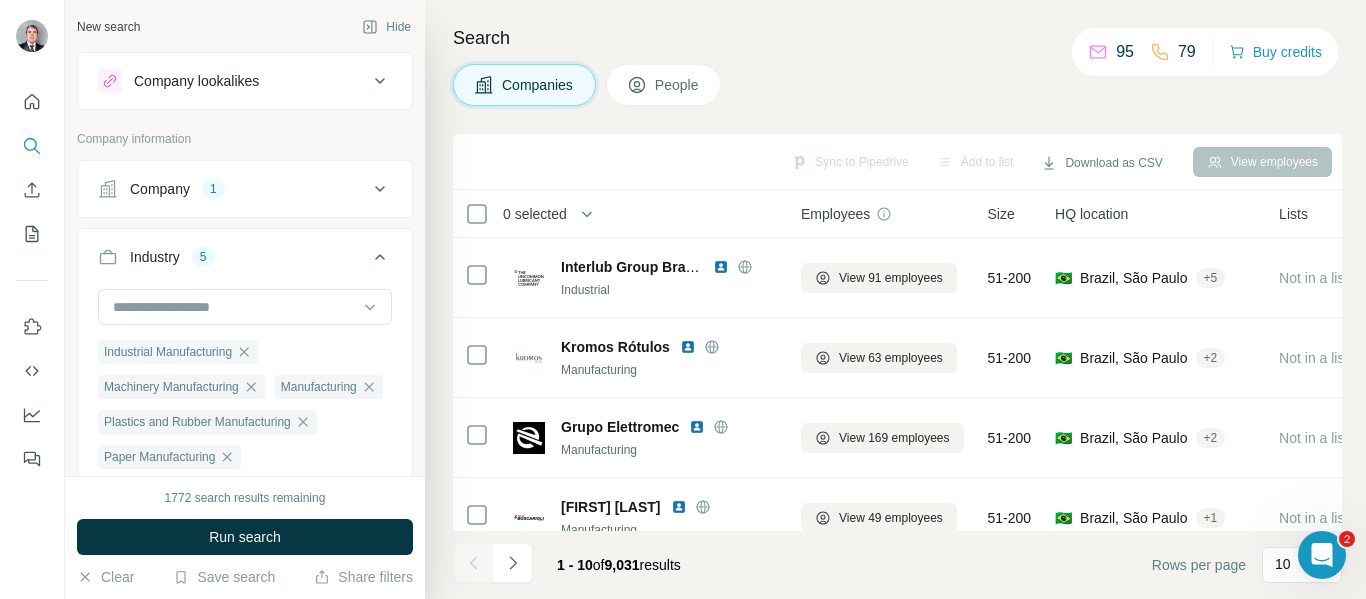 scroll, scrollTop: 500, scrollLeft: 0, axis: vertical 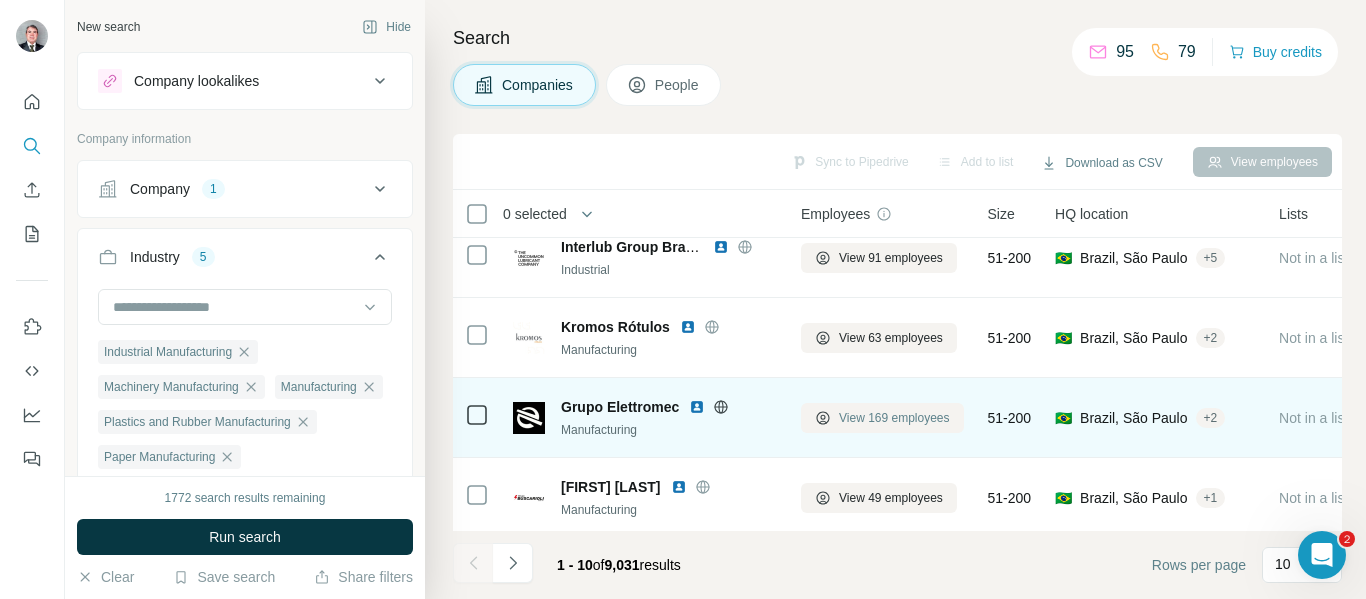click on "View 169 employees" at bounding box center [894, 418] 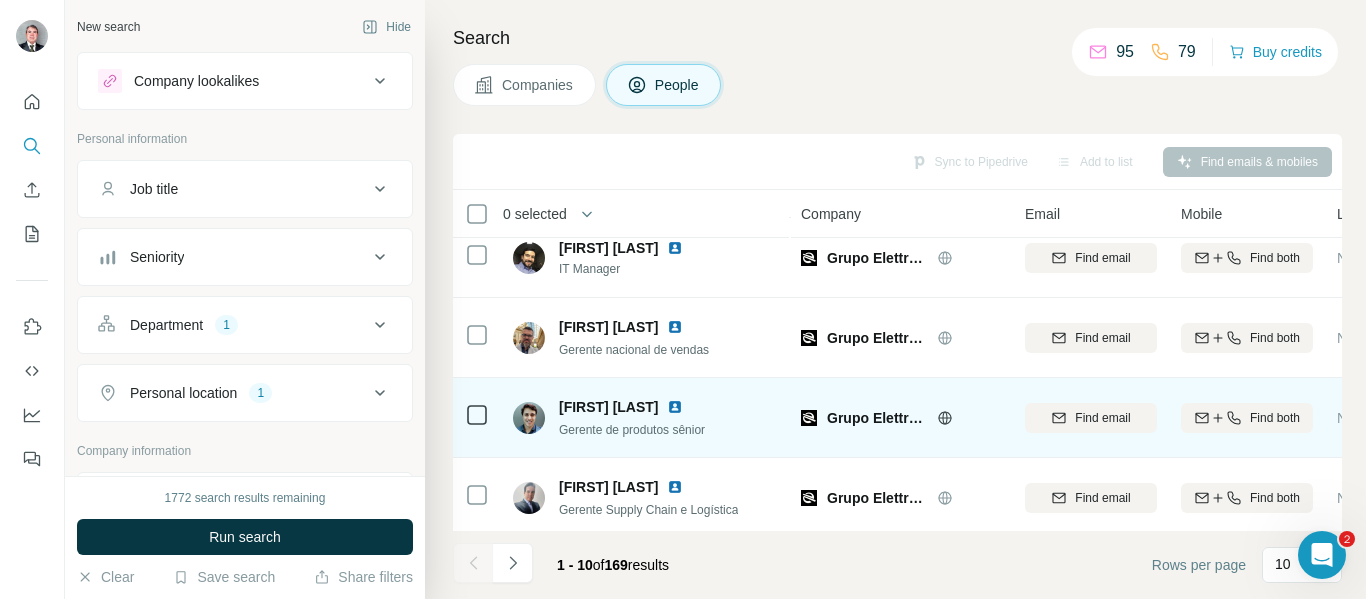 click on "Department 1" at bounding box center (233, 325) 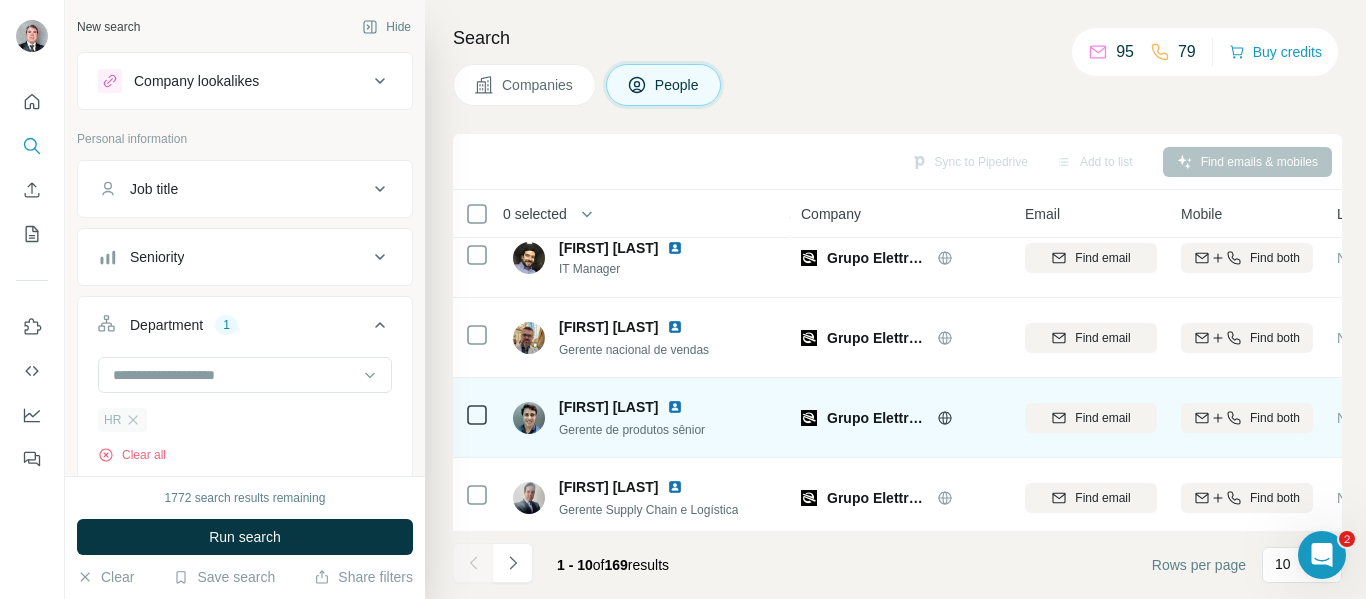 click on "HR" at bounding box center [122, 420] 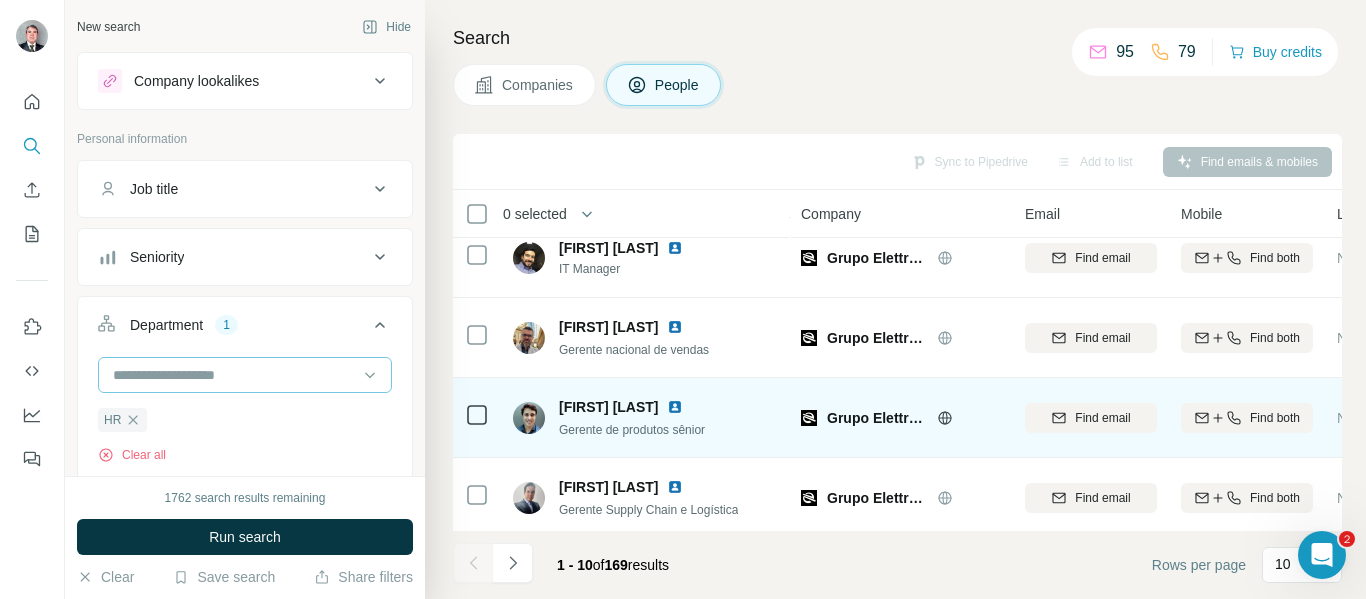 click at bounding box center [245, 375] 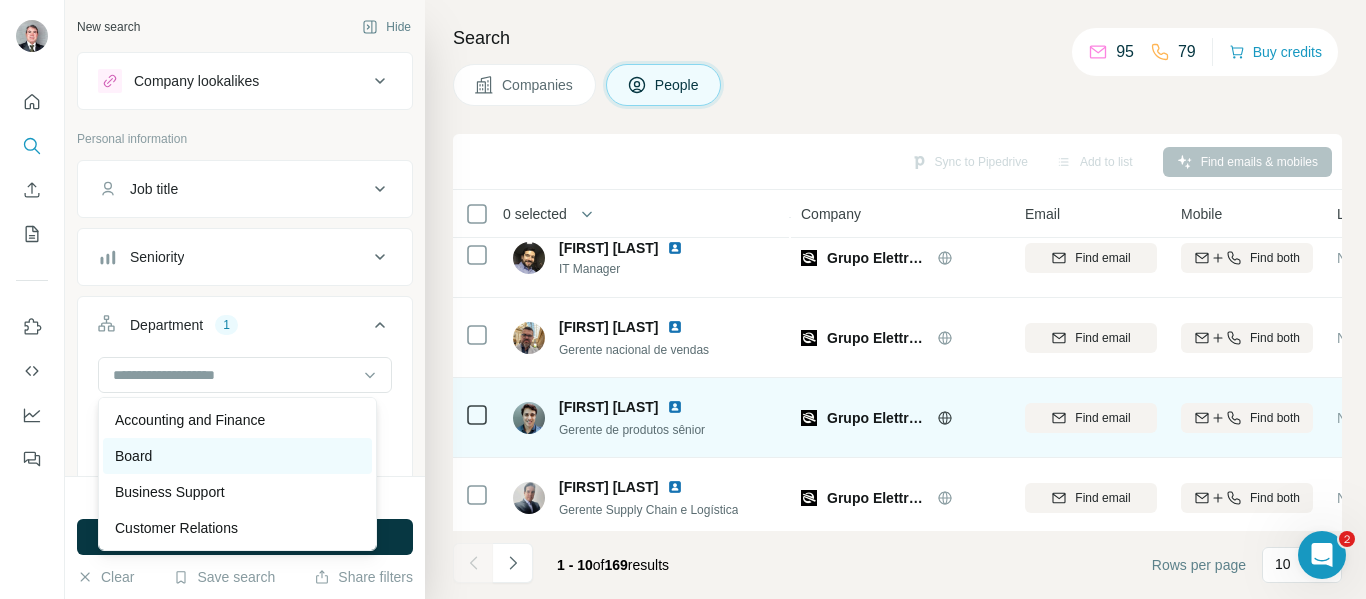 click on "Board" at bounding box center [237, 456] 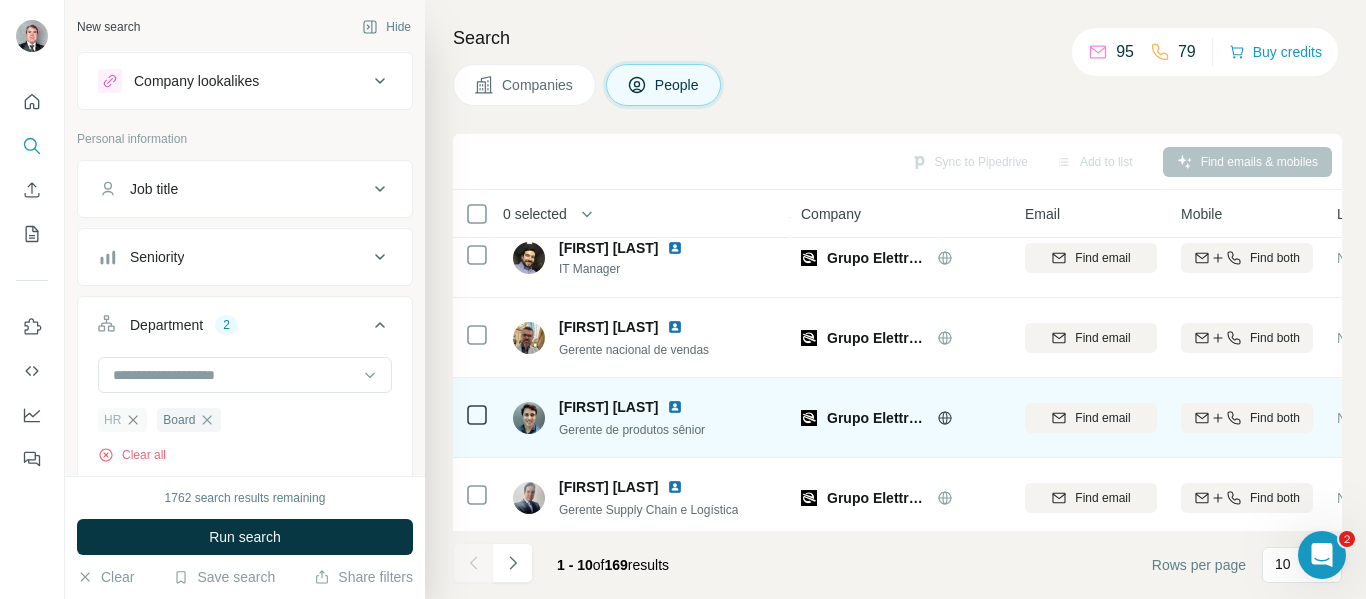 click 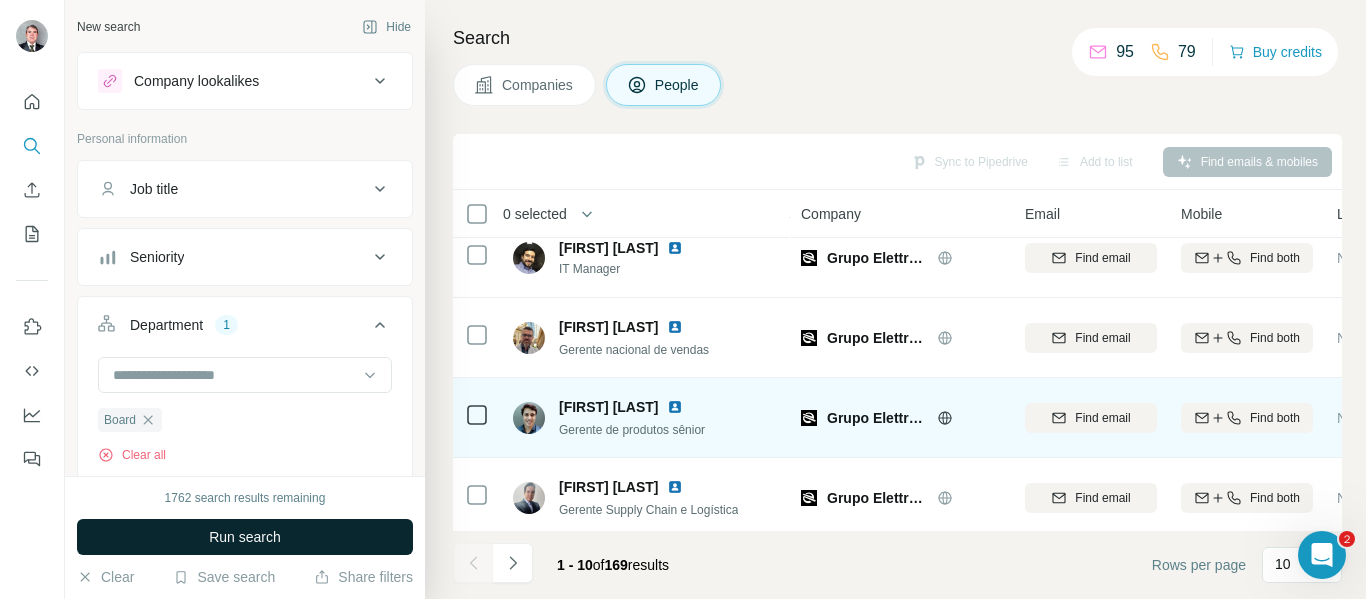 click on "Run search" at bounding box center (245, 537) 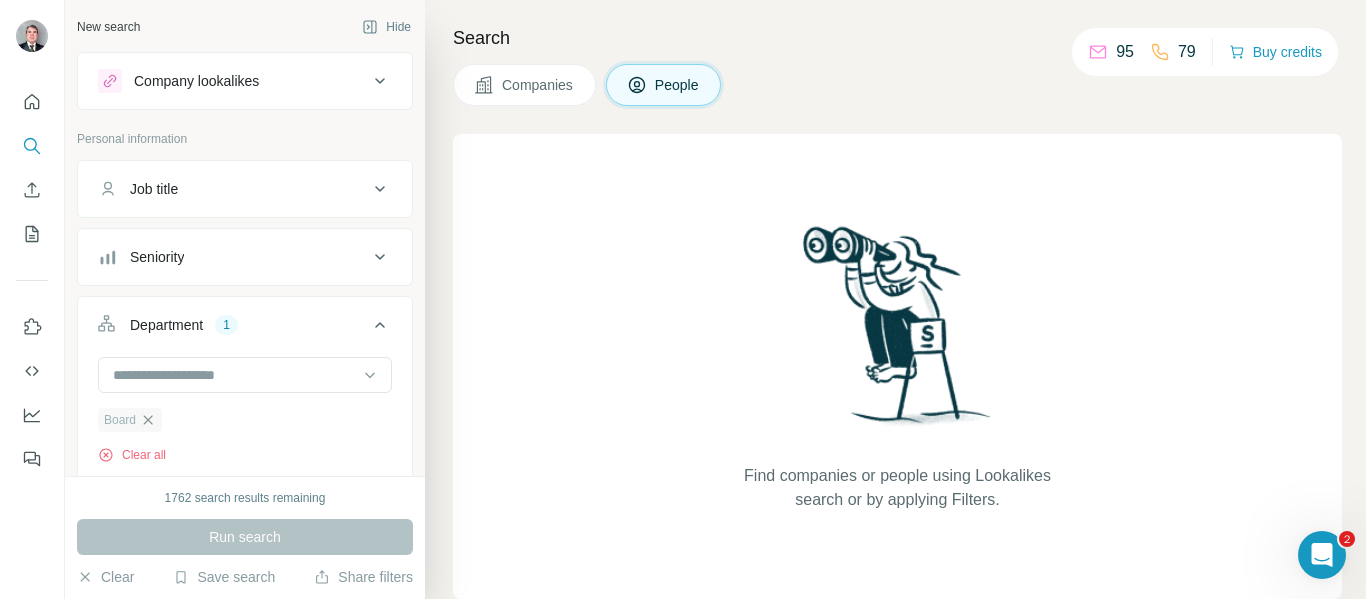 click 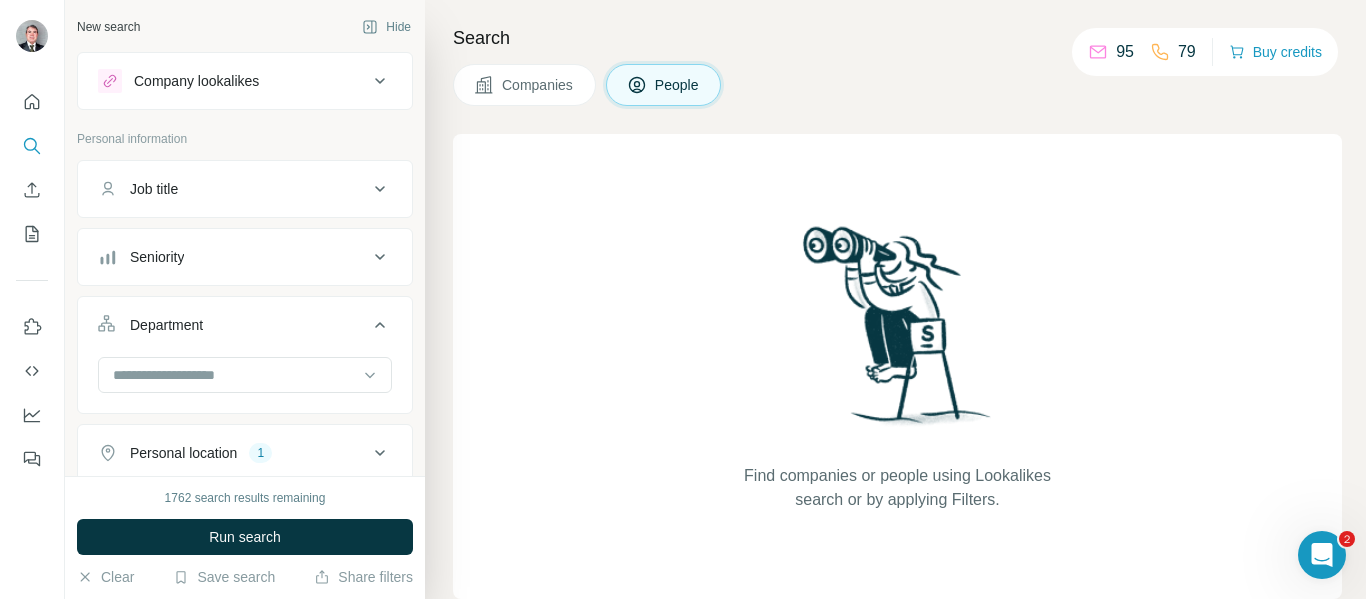 click on "Seniority" at bounding box center (245, 257) 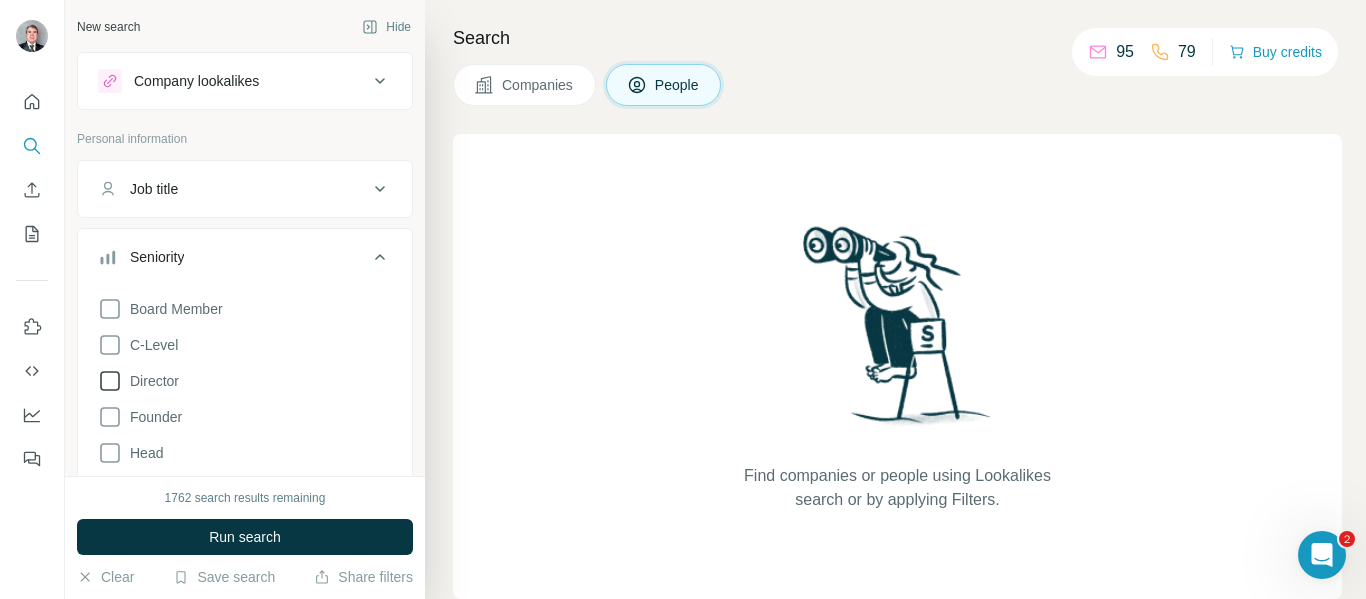 click on "Director" at bounding box center (150, 381) 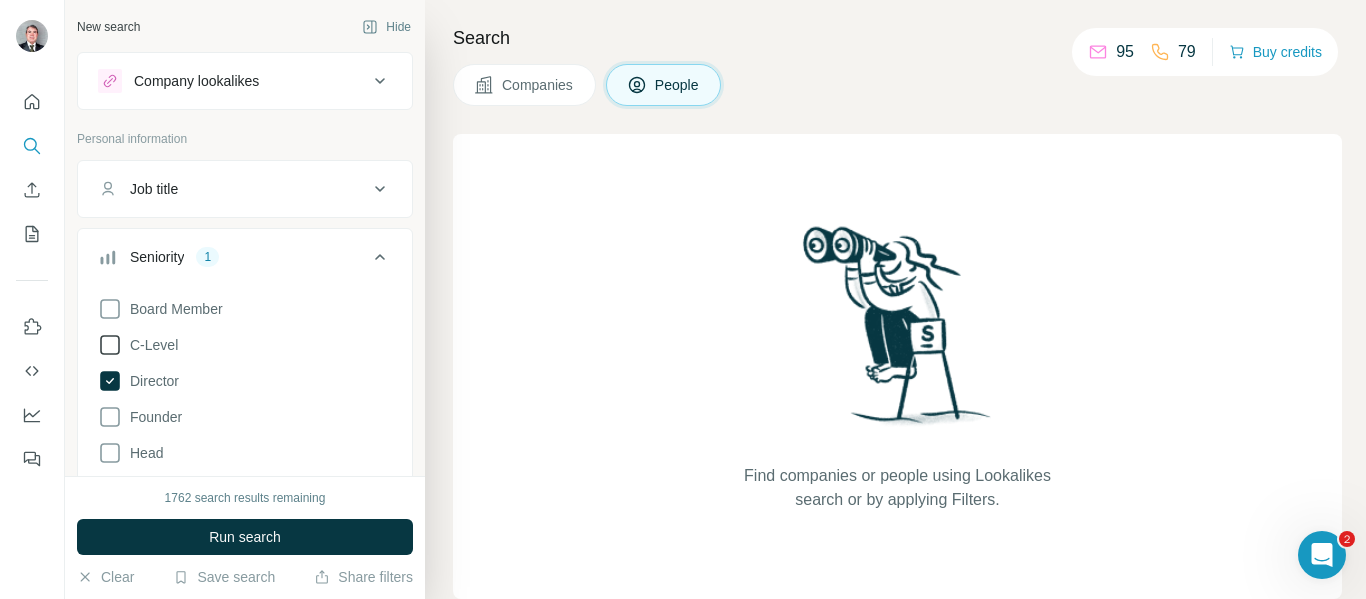 click on "C-Level" at bounding box center [150, 345] 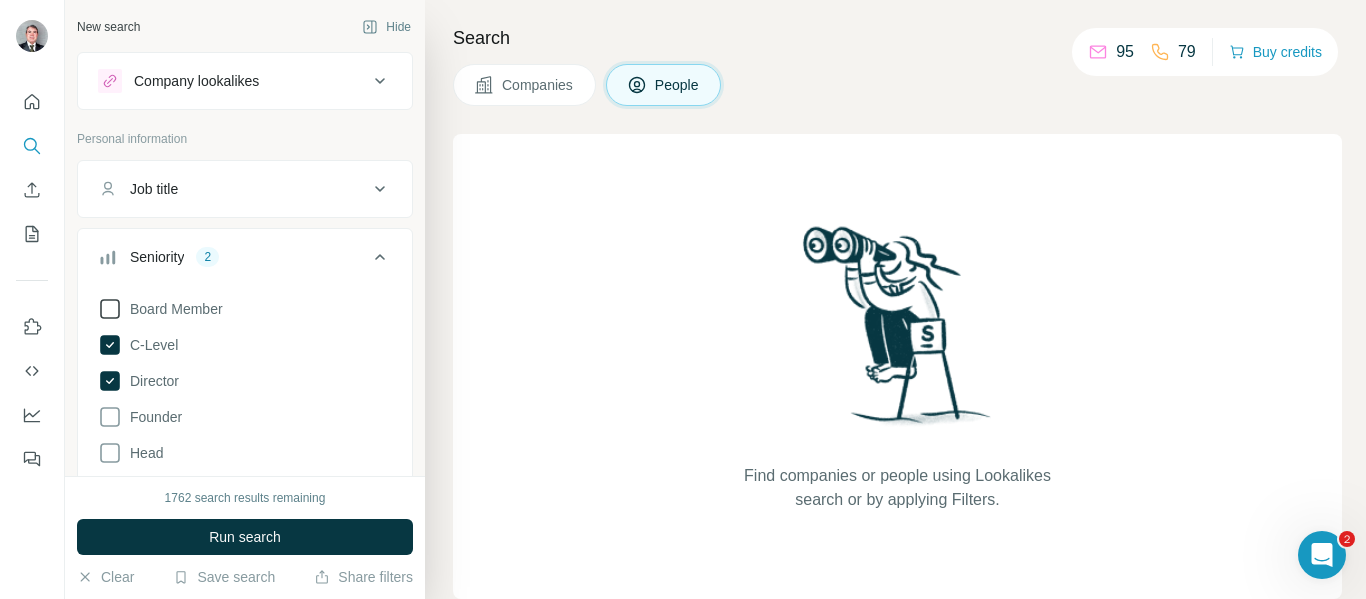 click on "Board Member" at bounding box center [172, 309] 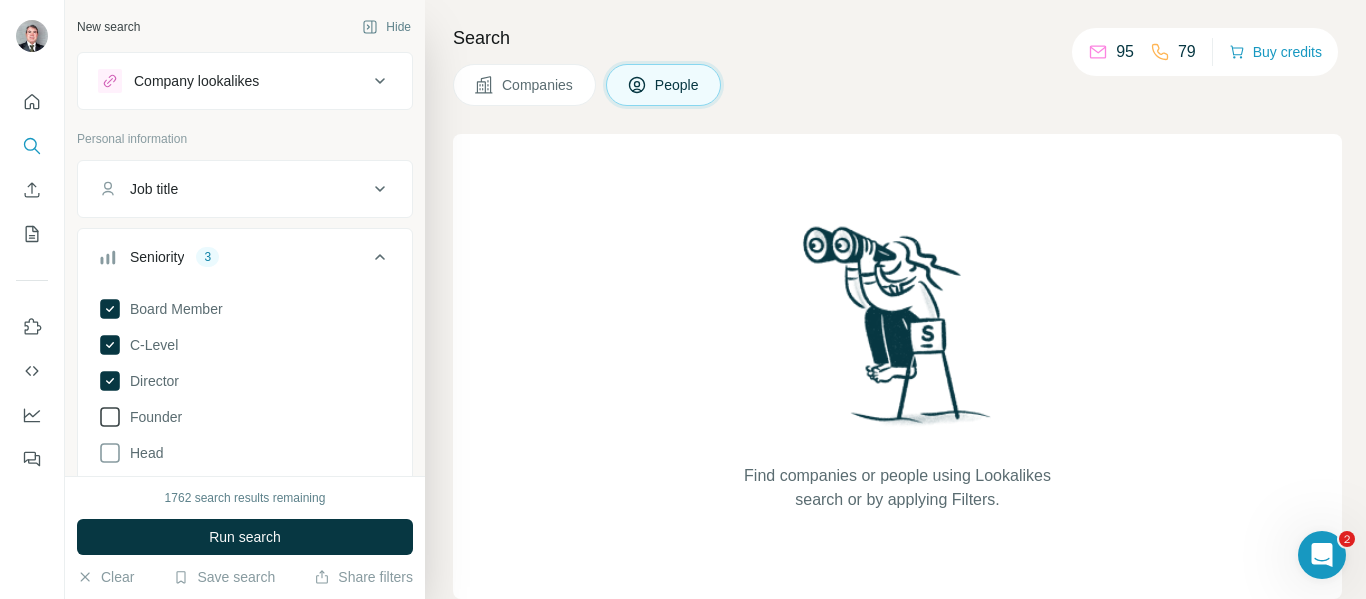 click on "Founder" at bounding box center (152, 417) 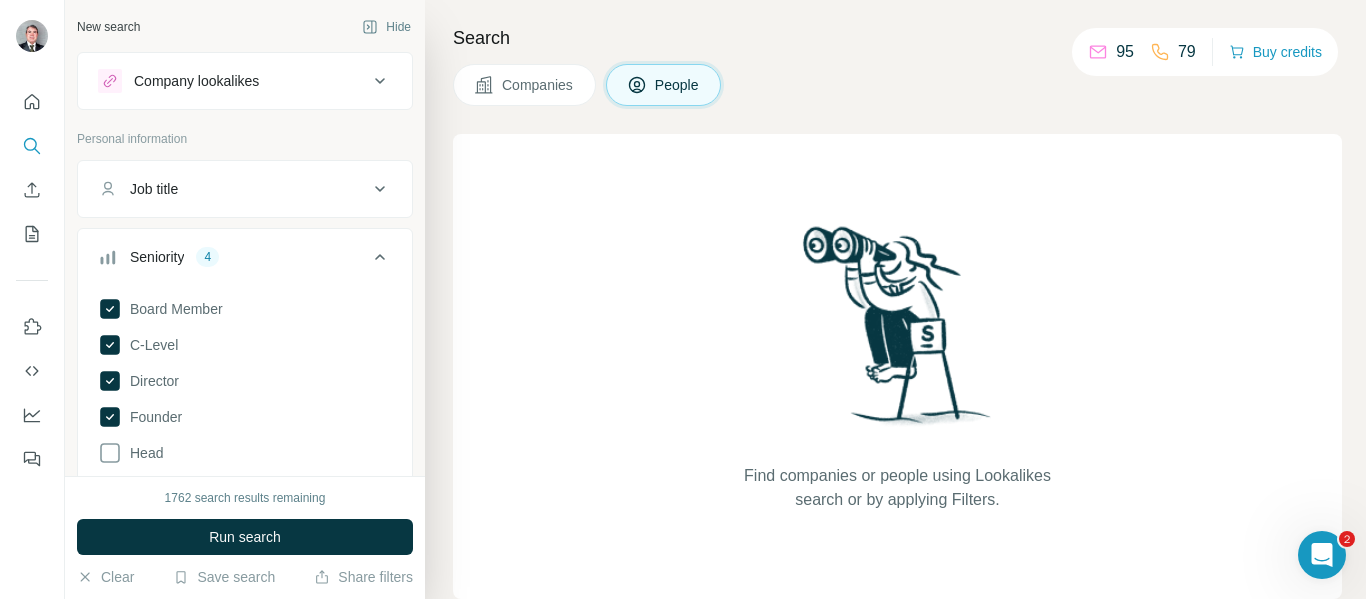 scroll, scrollTop: 100, scrollLeft: 0, axis: vertical 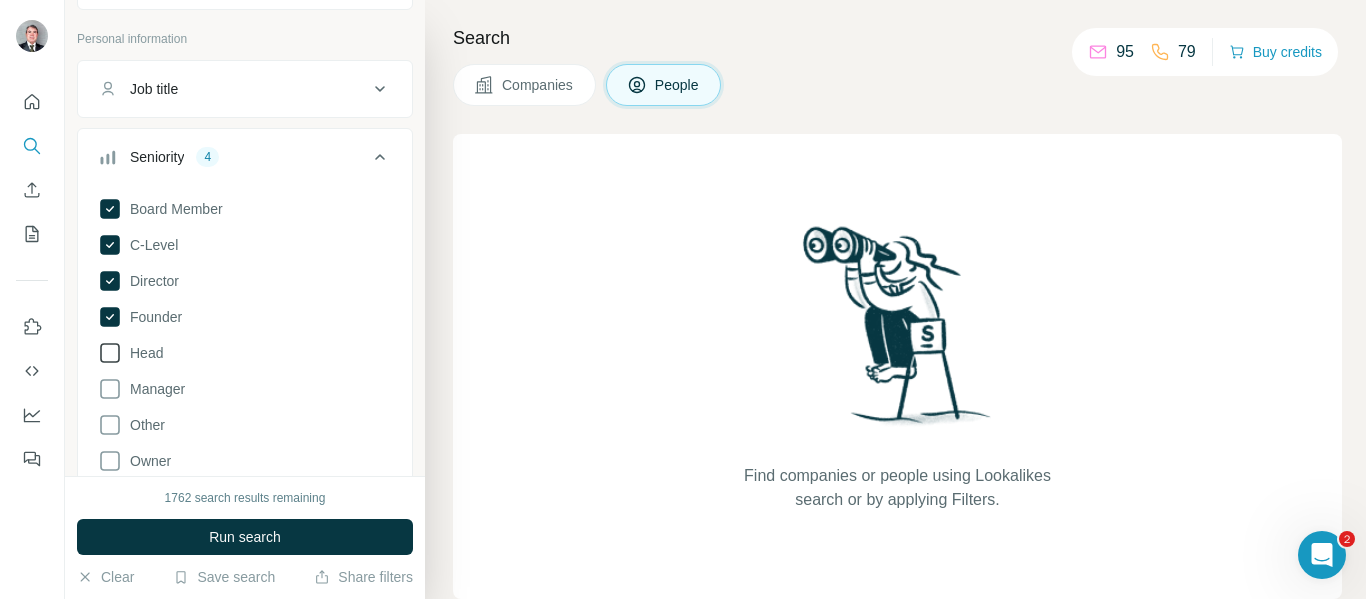 click on "Head" at bounding box center (142, 353) 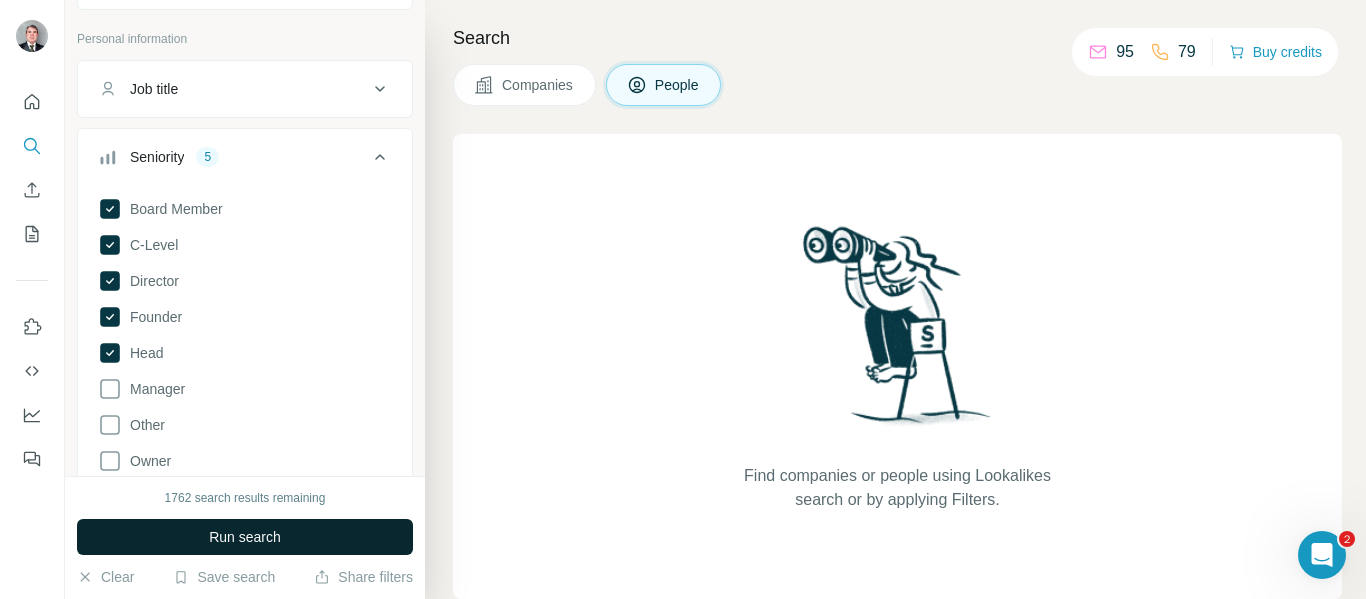 click on "Run search" at bounding box center [245, 537] 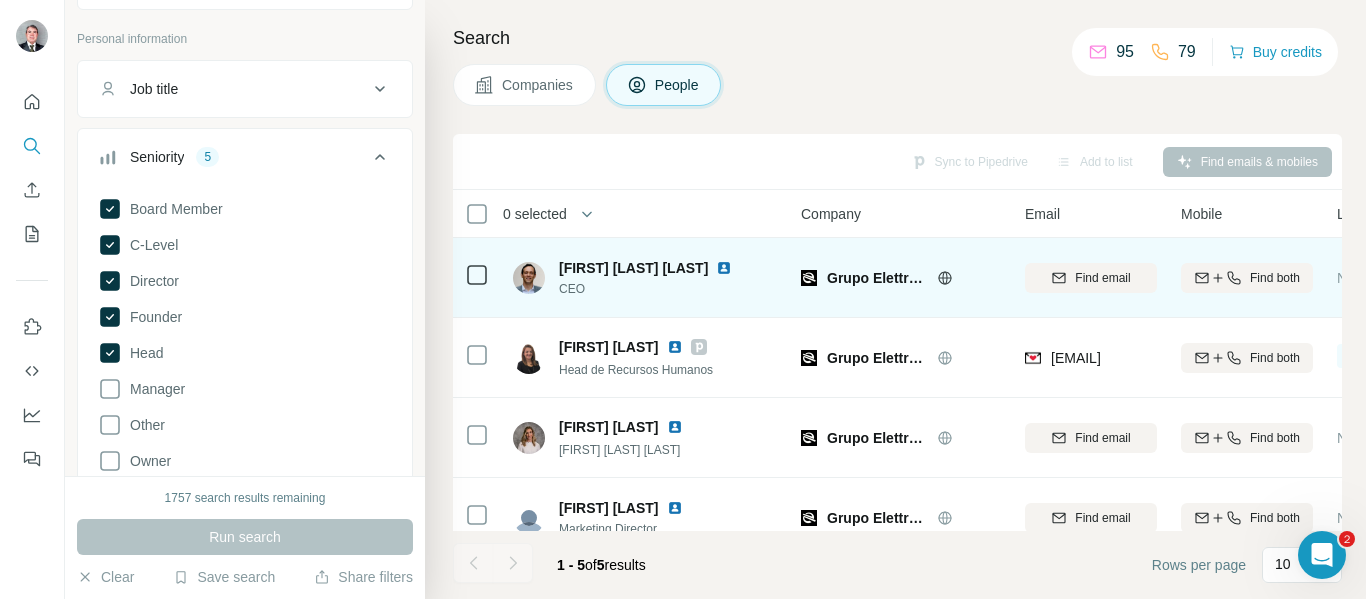 click 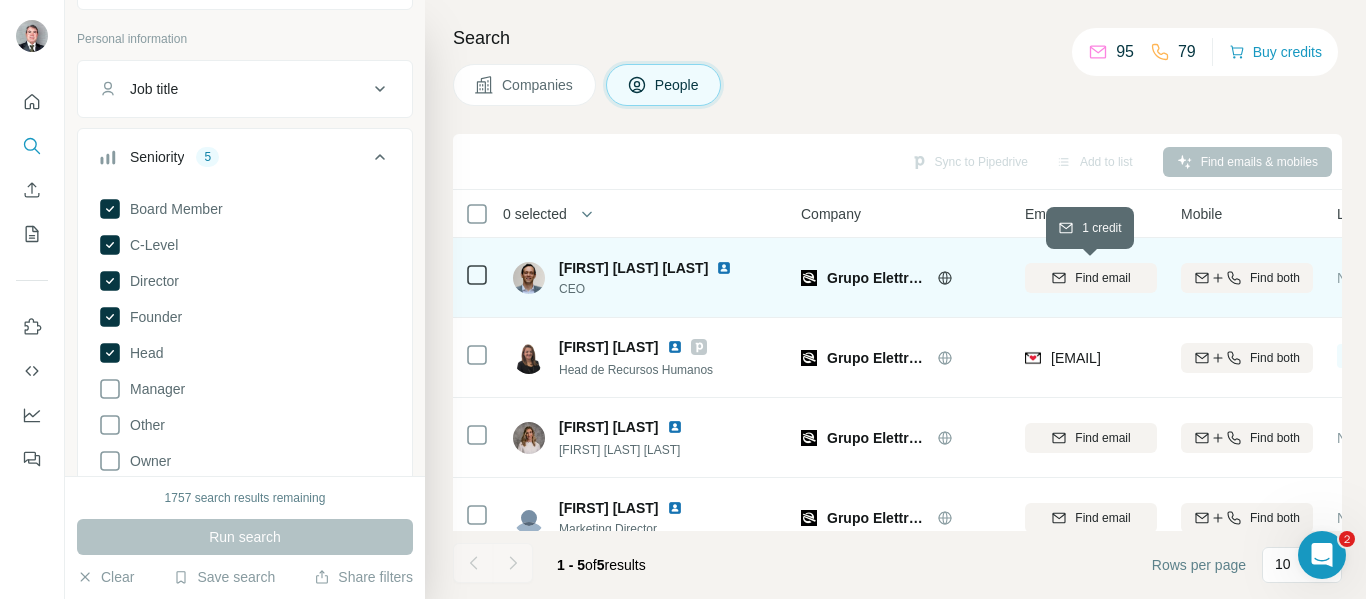 click on "Find email" at bounding box center [1091, 278] 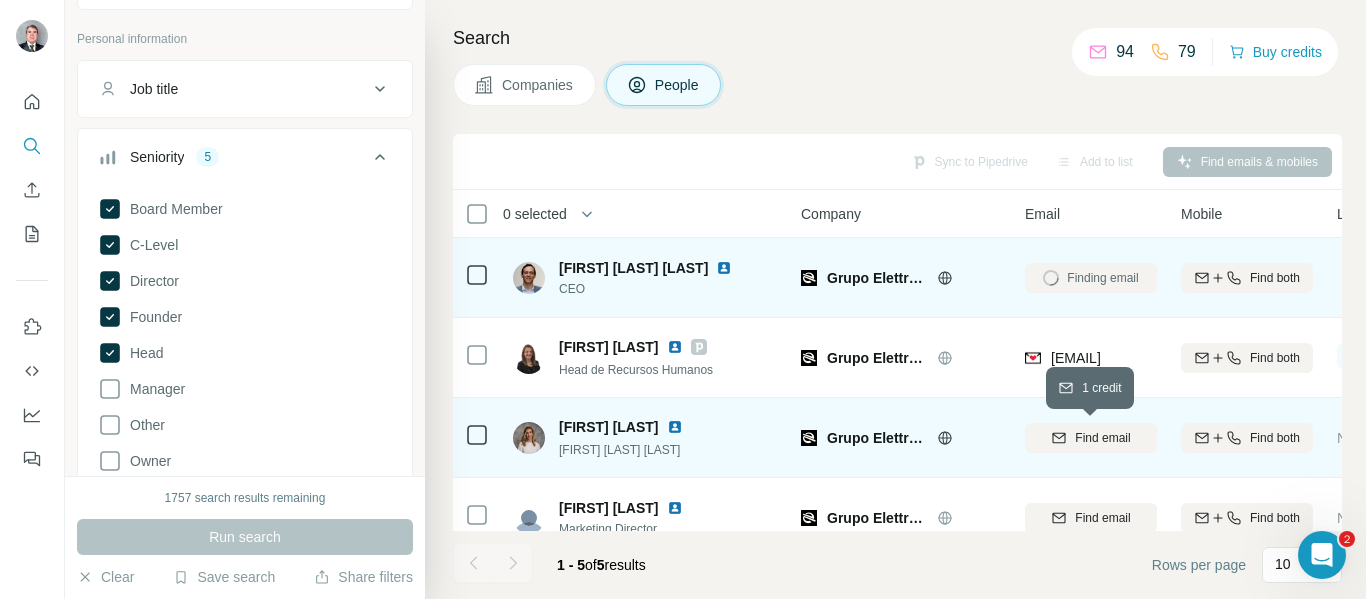 click on "Find email" at bounding box center (1102, 438) 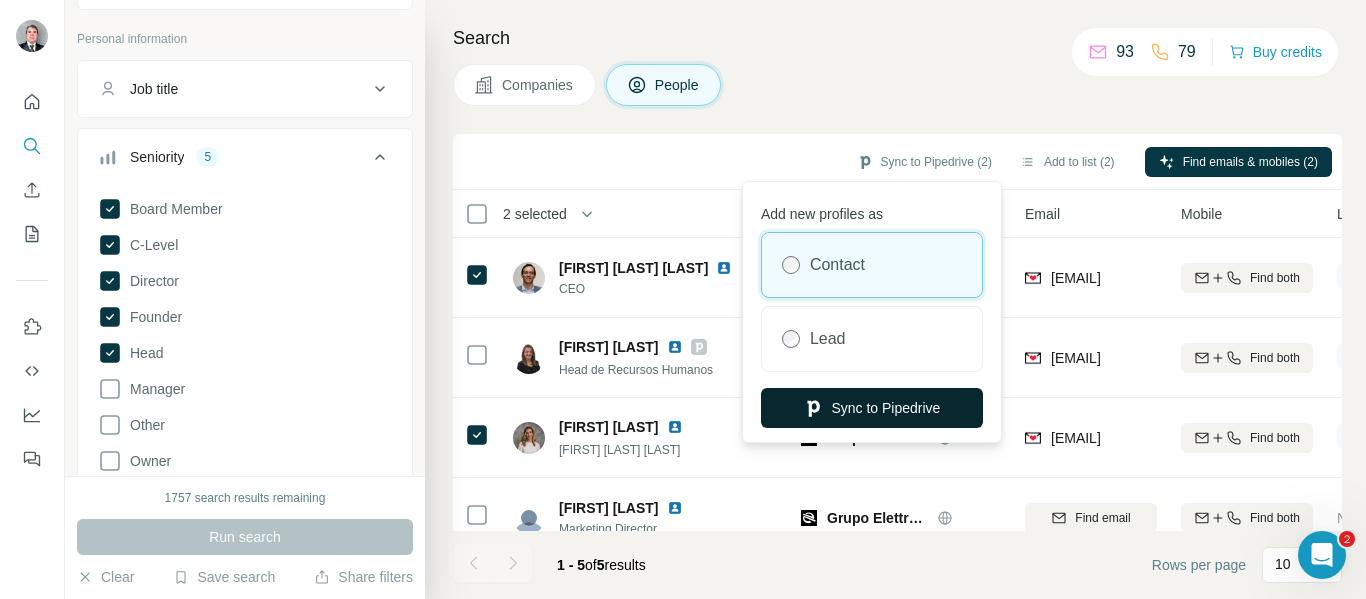 click on "Sync to Pipedrive" at bounding box center [872, 408] 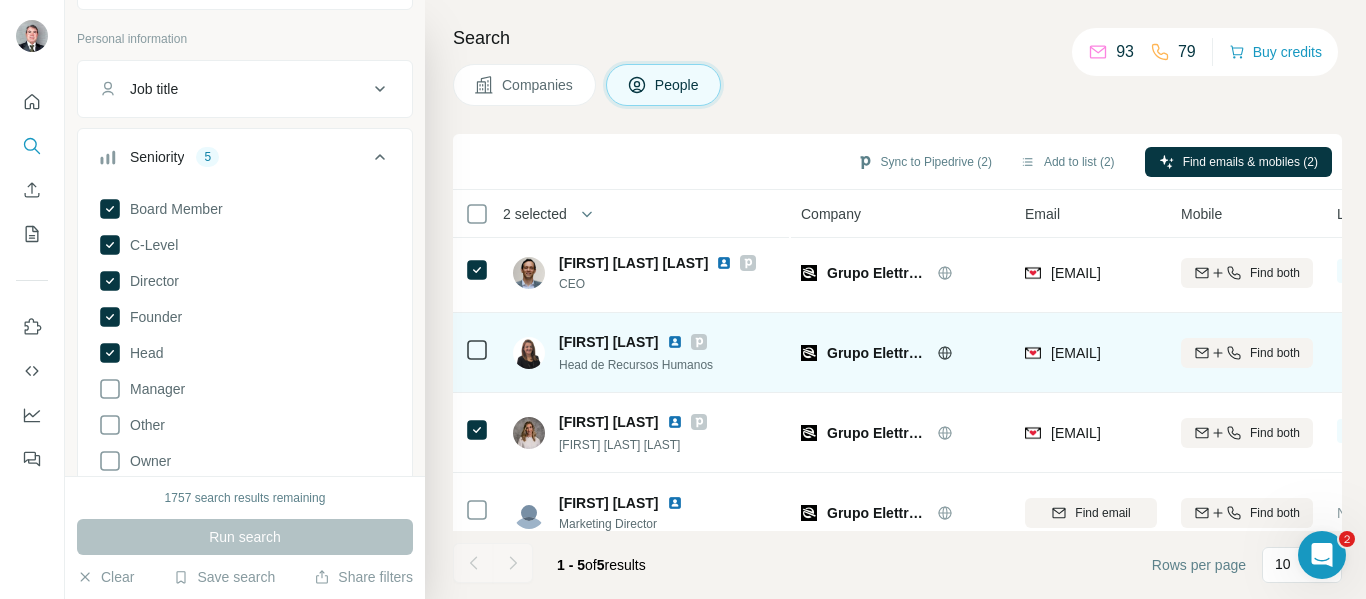 scroll, scrollTop: 0, scrollLeft: 0, axis: both 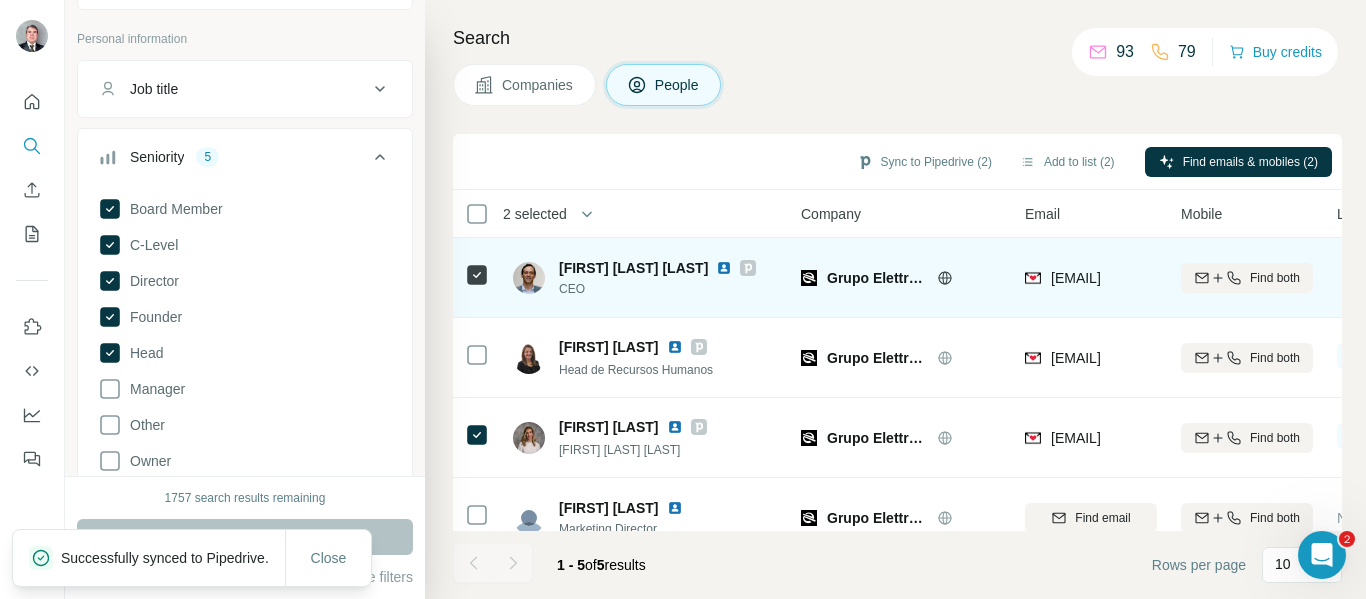 click 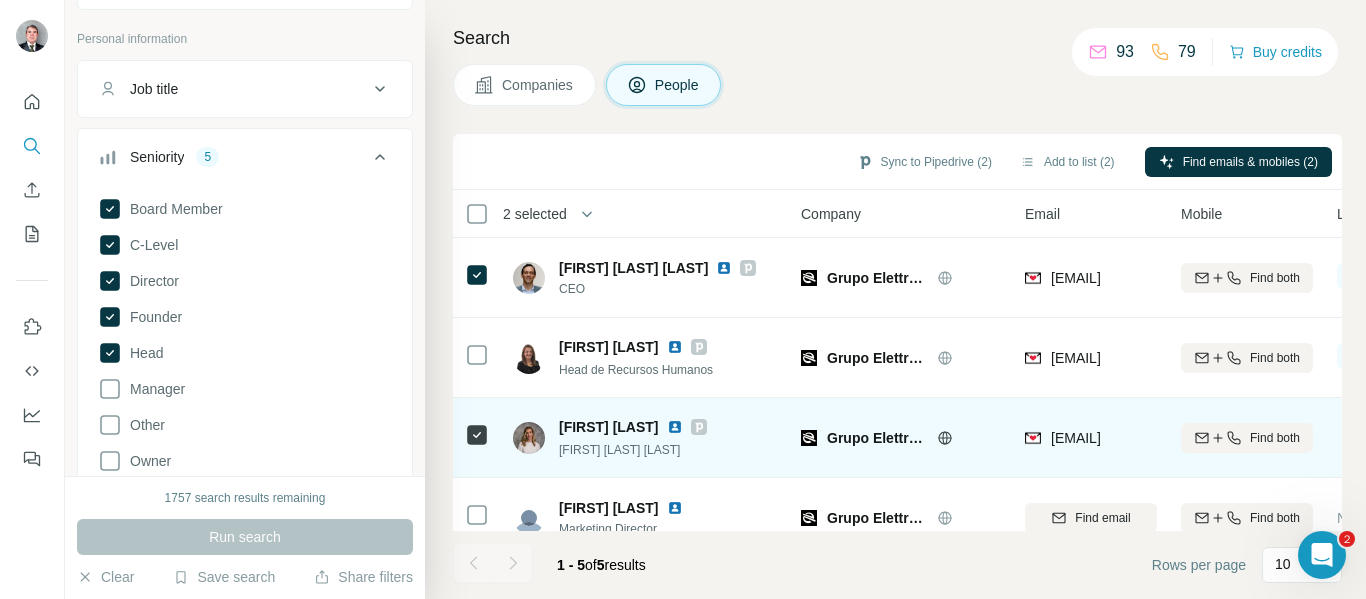 click 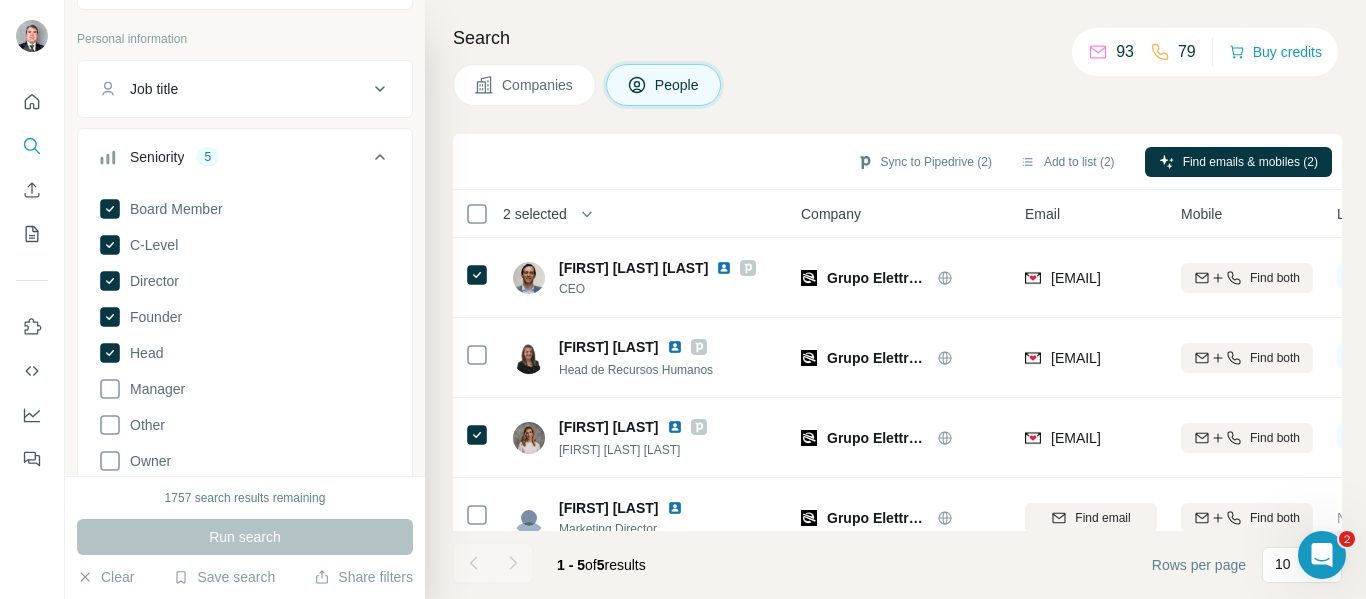 click on "Companies" at bounding box center [524, 85] 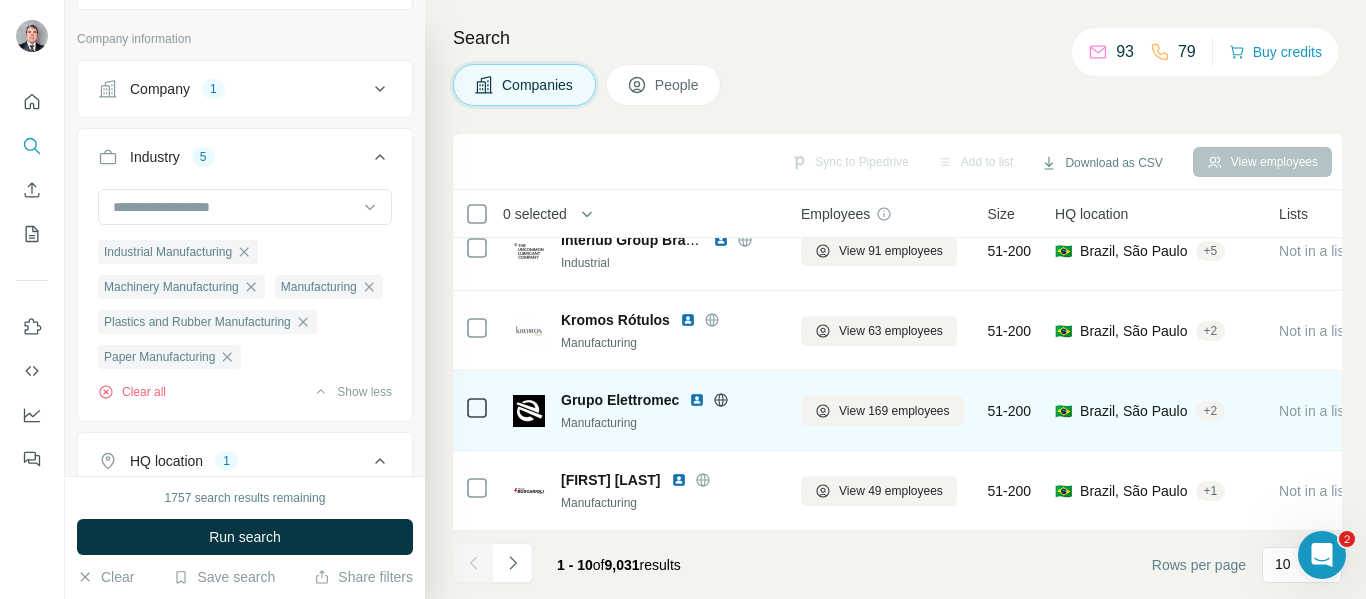 scroll, scrollTop: 517, scrollLeft: 0, axis: vertical 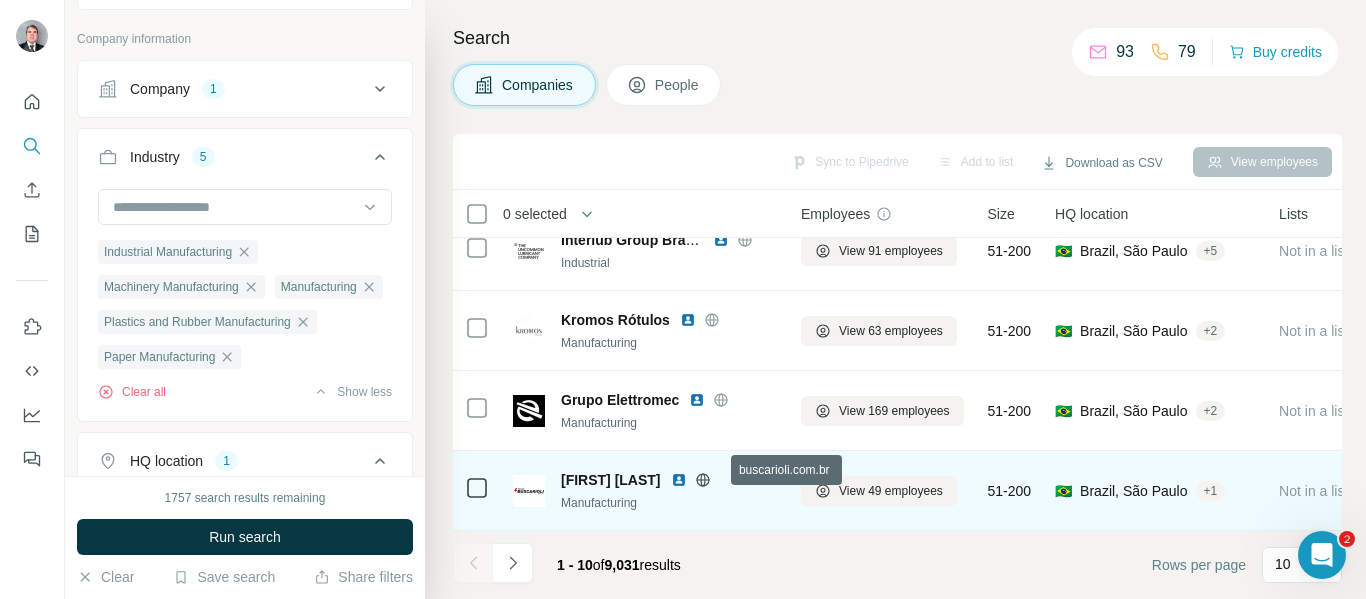 click 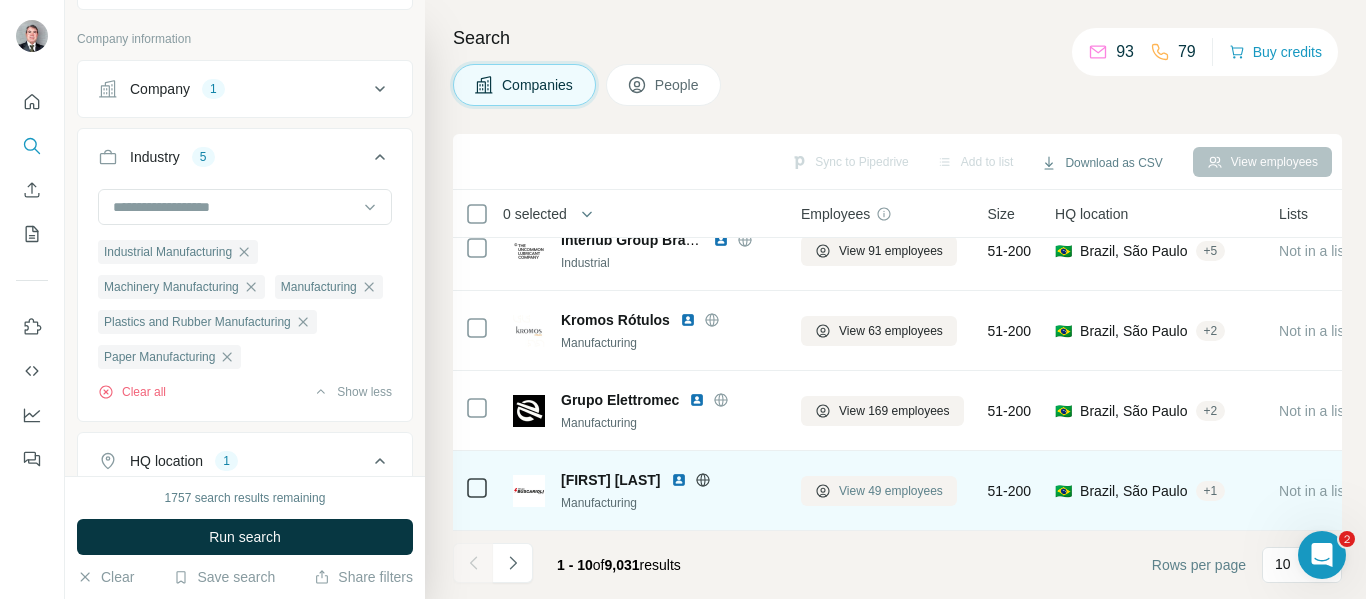 click on "View 49 employees" at bounding box center (891, 491) 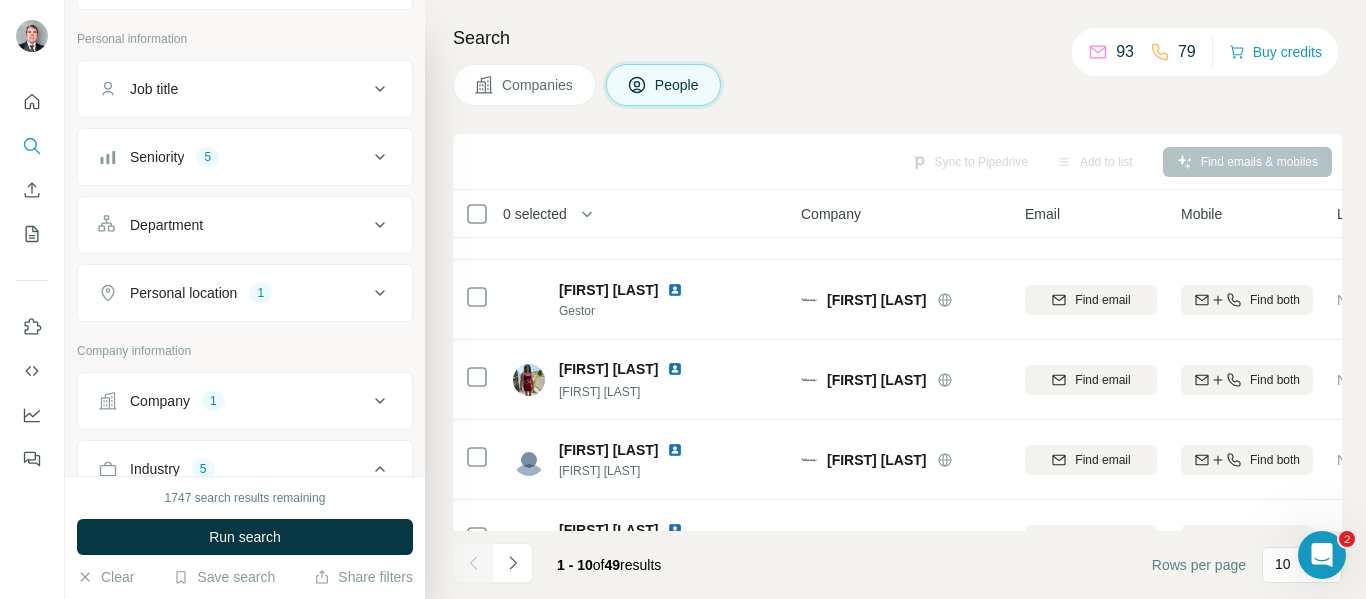 scroll, scrollTop: 0, scrollLeft: 0, axis: both 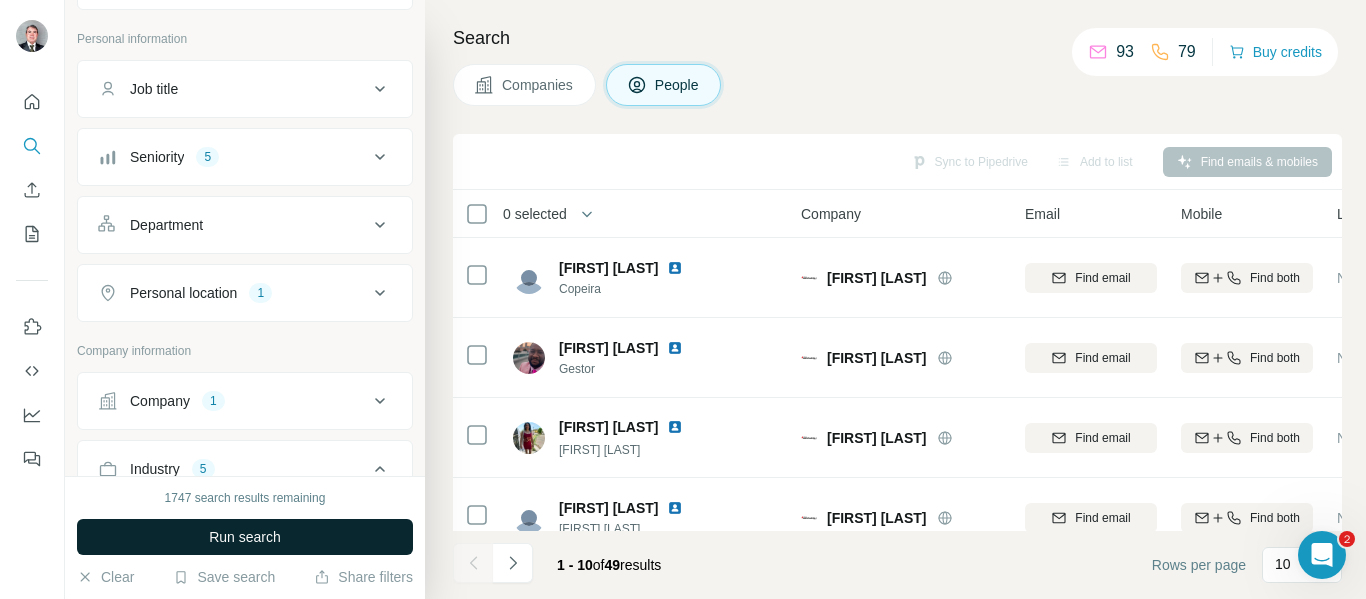 click on "Run search" at bounding box center (245, 537) 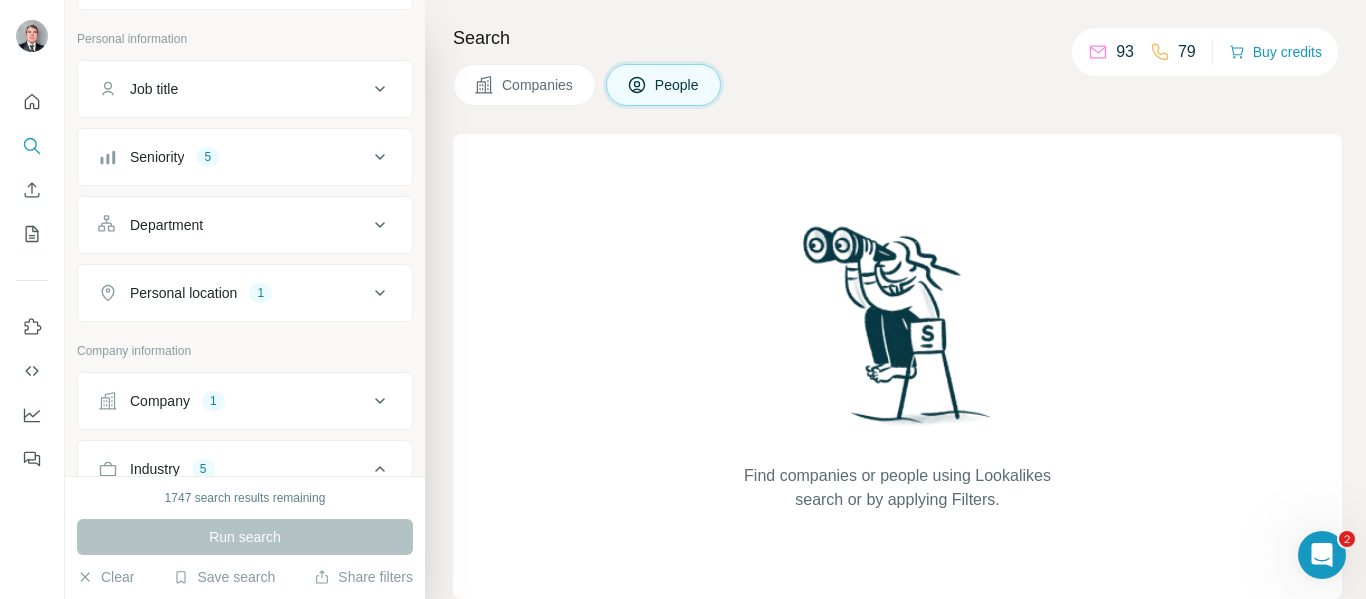 click 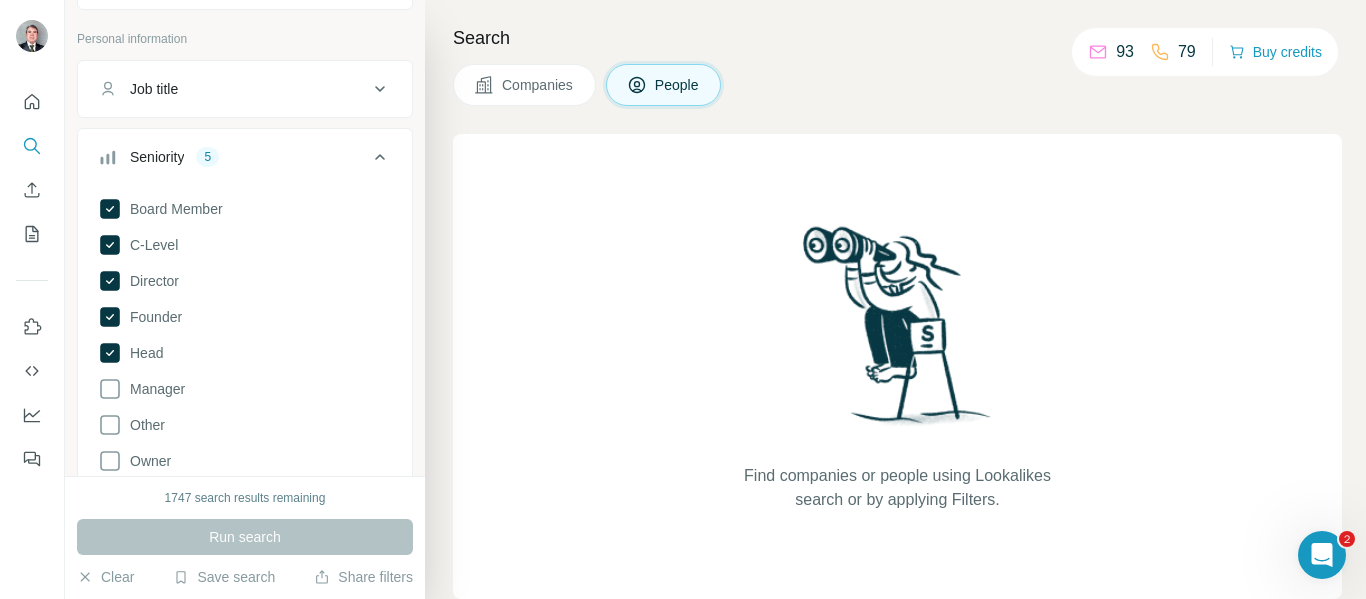 click 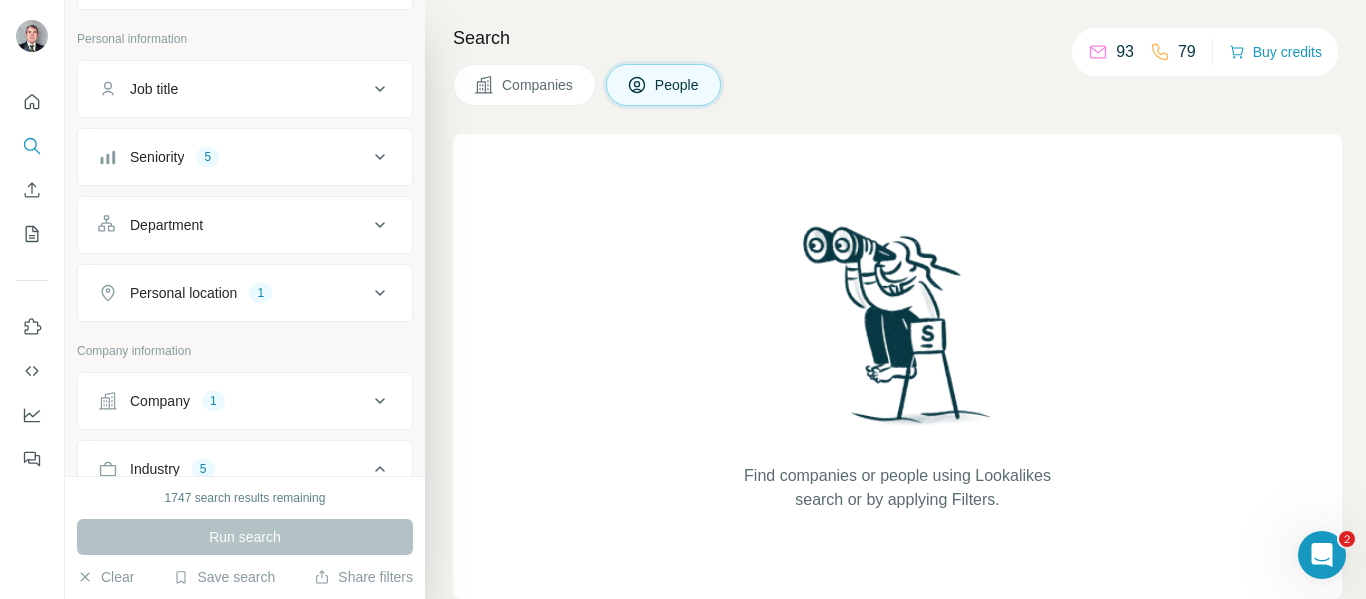 click on "Seniority" at bounding box center [157, 157] 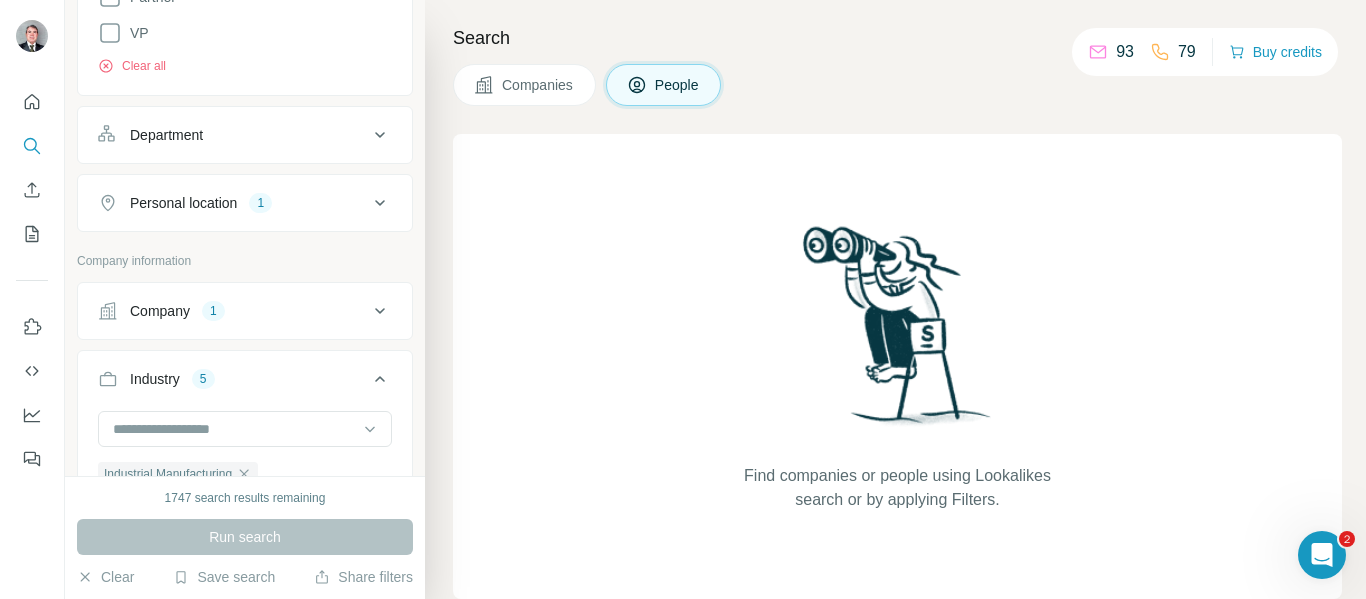 scroll, scrollTop: 500, scrollLeft: 0, axis: vertical 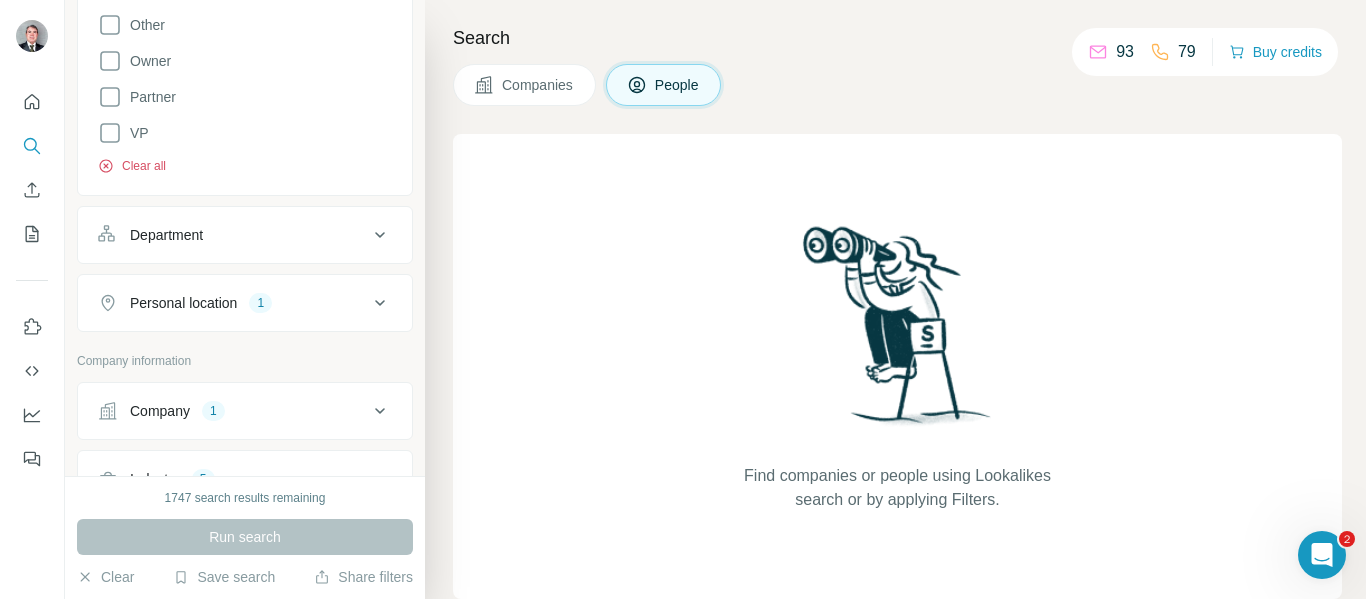 click on "Clear all" at bounding box center (132, 166) 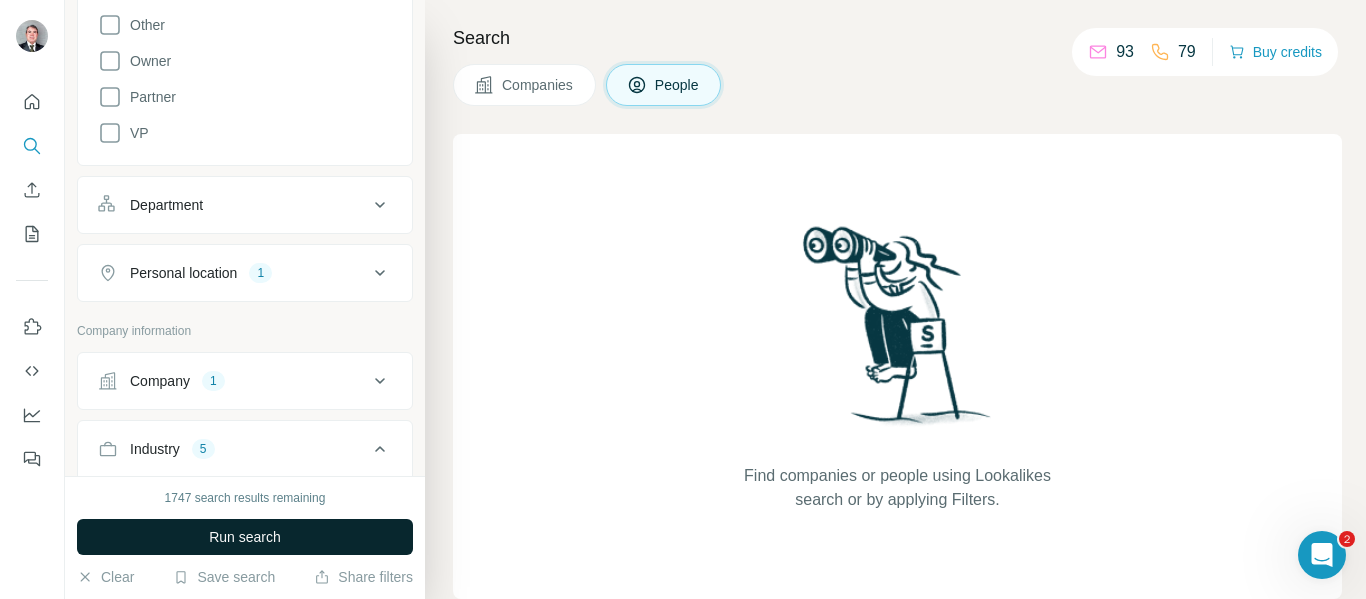 click on "Run search" at bounding box center [245, 537] 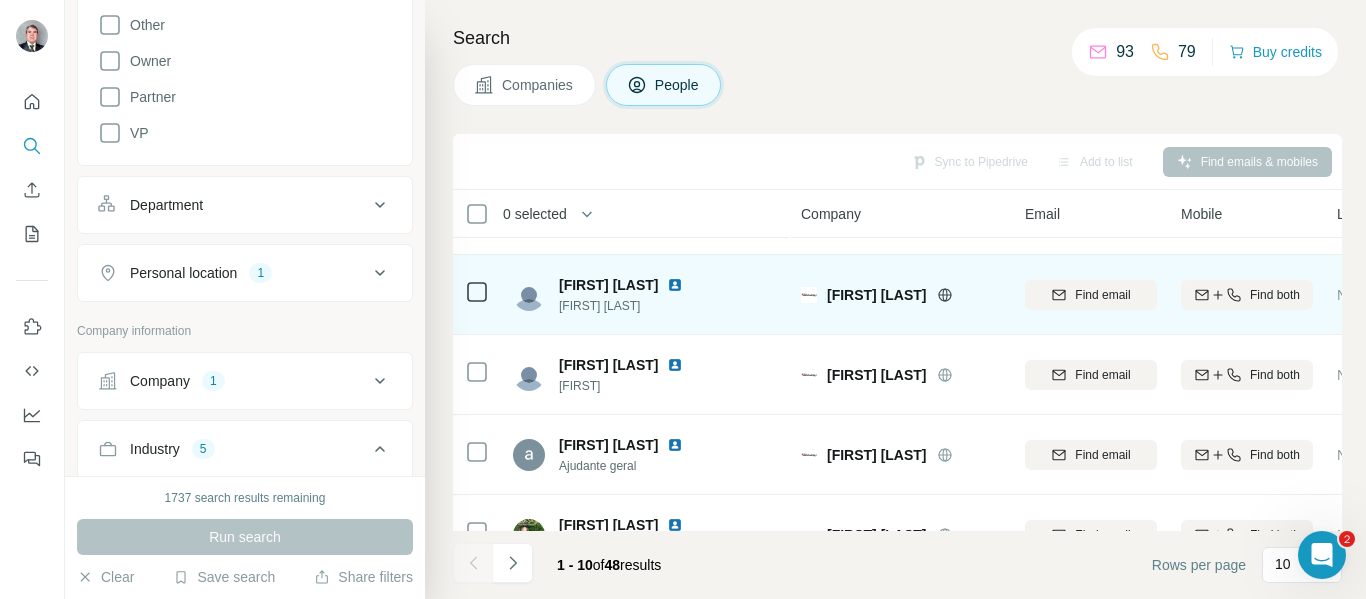 scroll, scrollTop: 100, scrollLeft: 0, axis: vertical 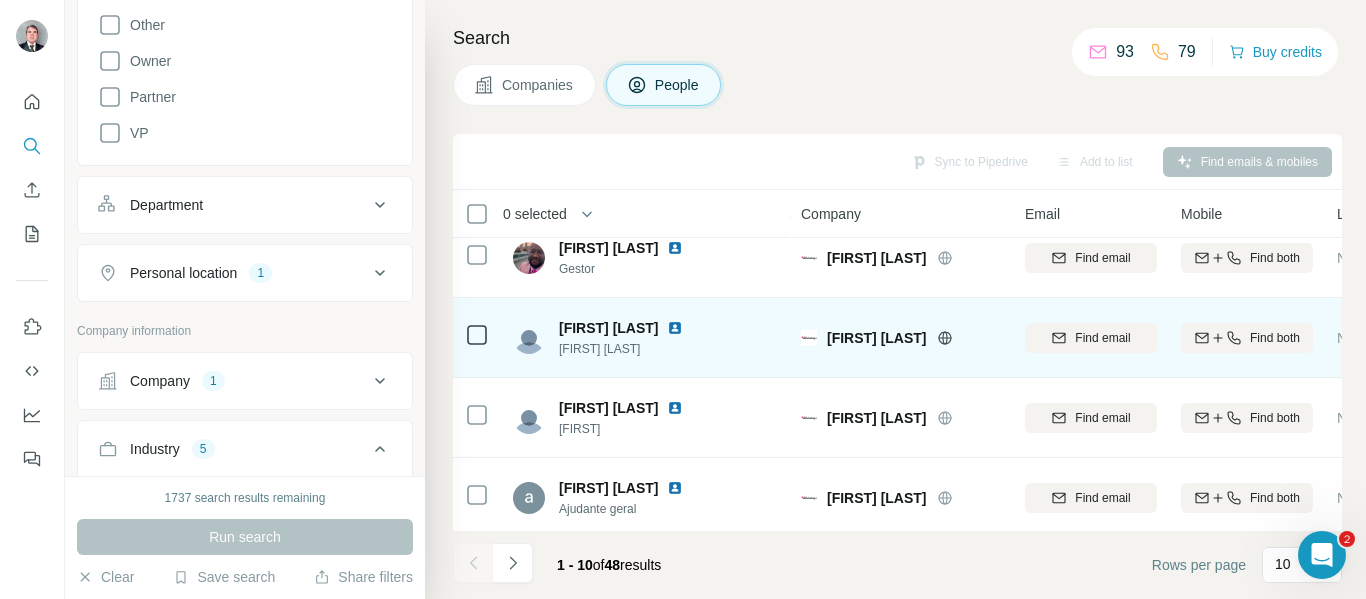 click at bounding box center (675, 328) 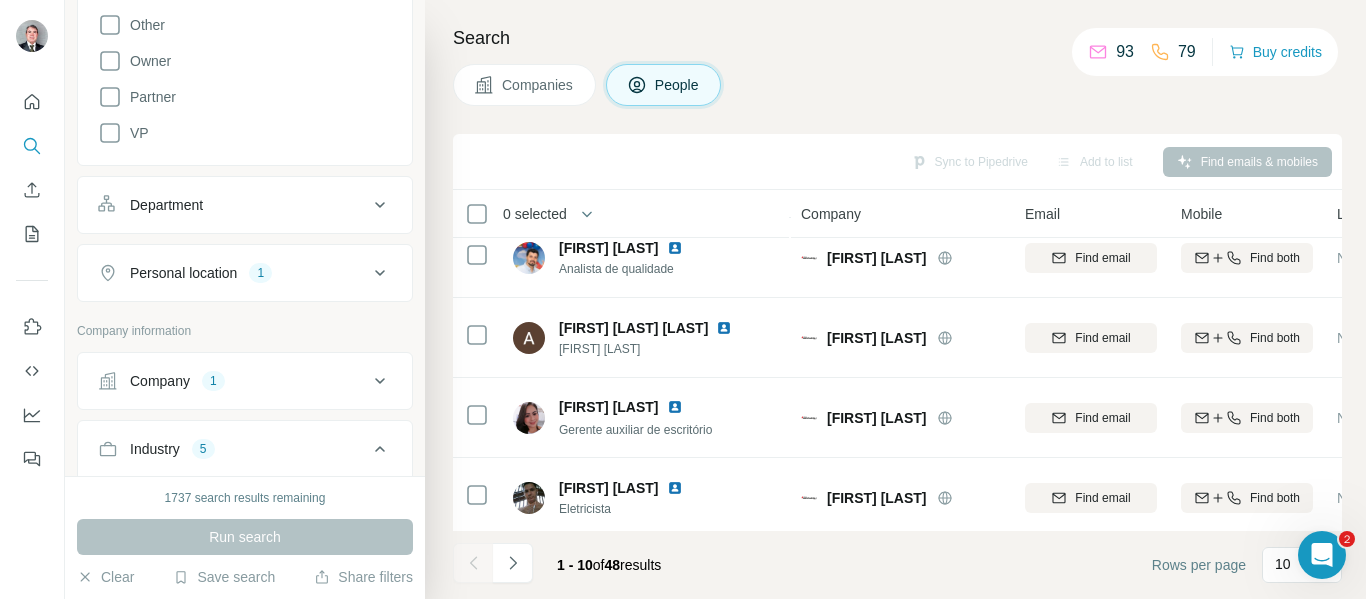 scroll, scrollTop: 517, scrollLeft: 0, axis: vertical 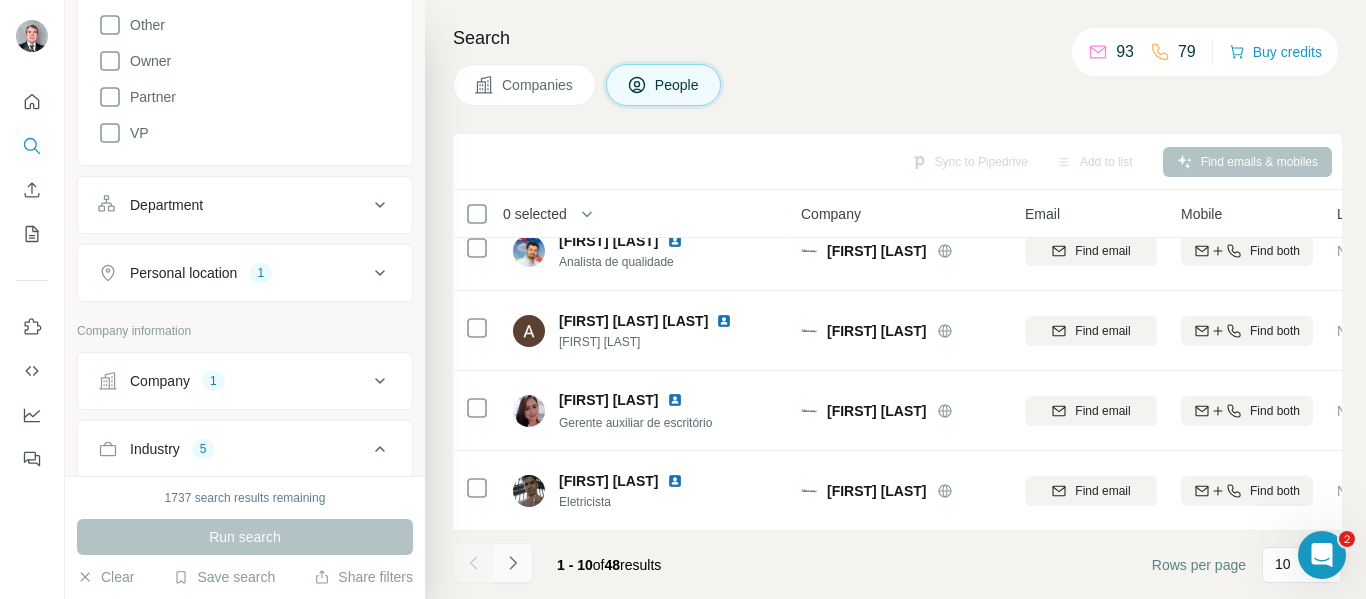 click 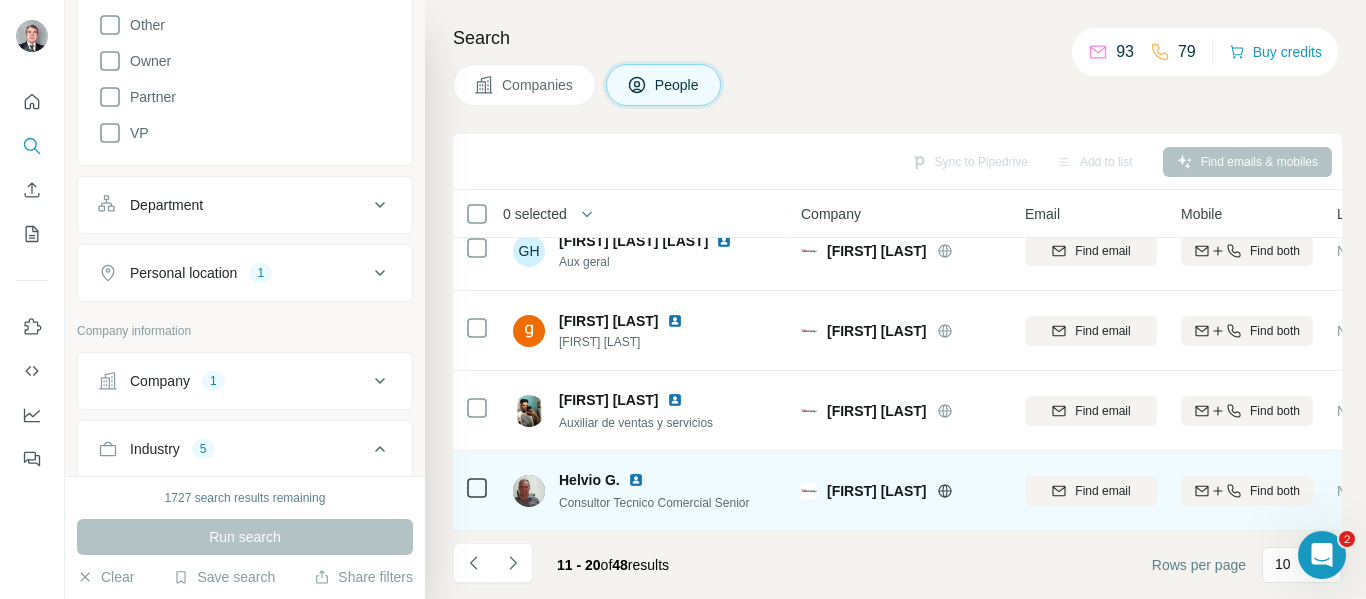 scroll, scrollTop: 517, scrollLeft: 0, axis: vertical 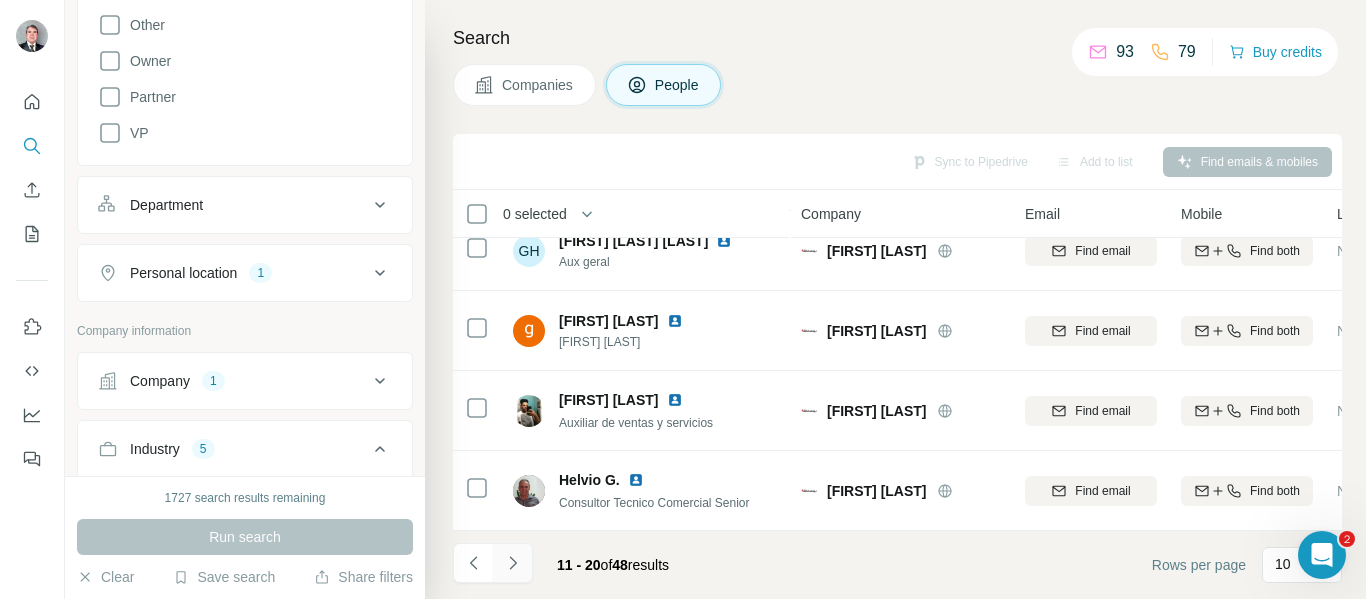 click 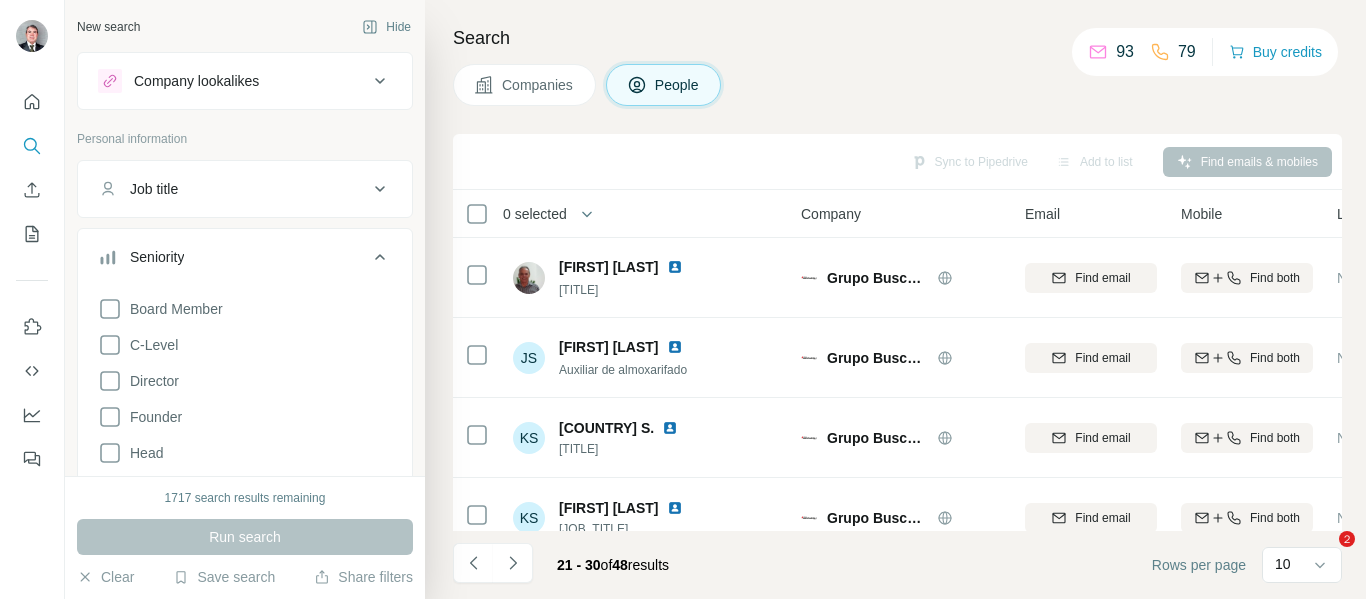 scroll, scrollTop: 0, scrollLeft: 0, axis: both 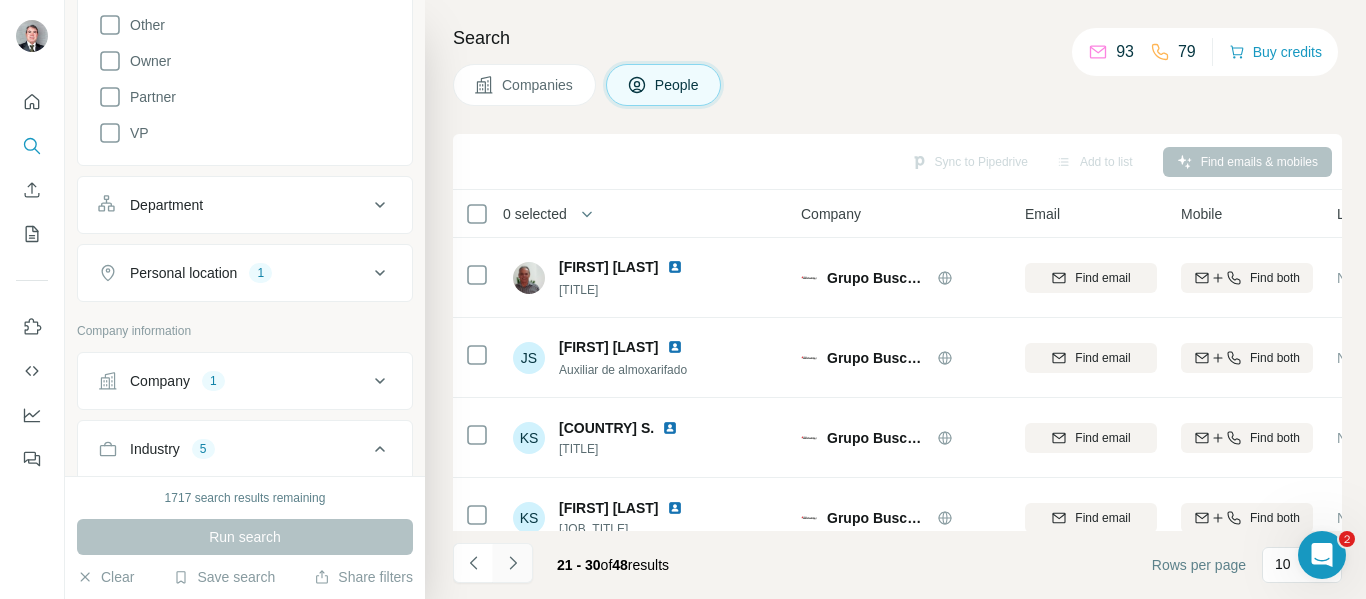 click 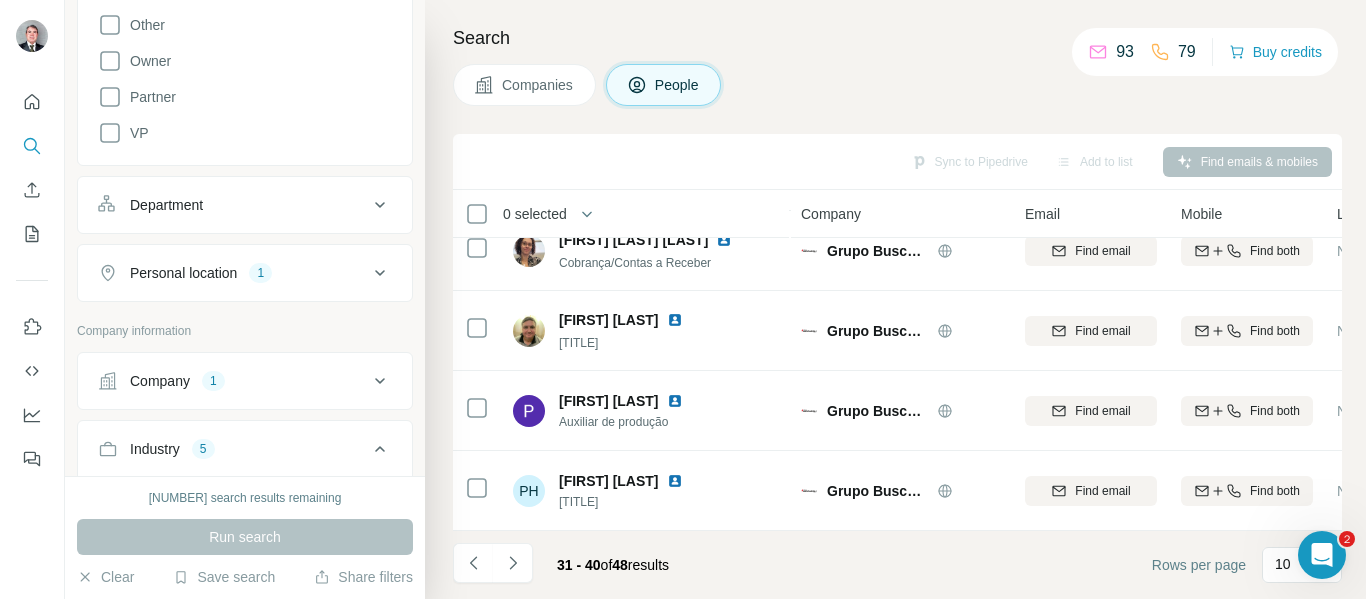 scroll, scrollTop: 517, scrollLeft: 0, axis: vertical 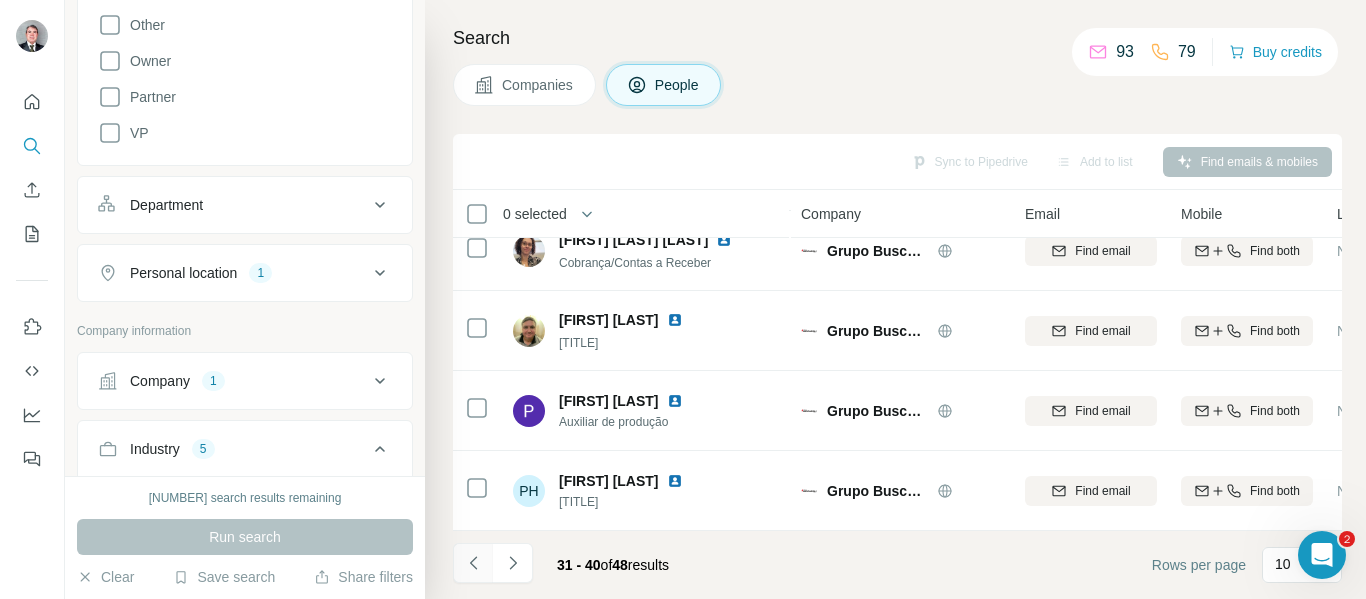 click 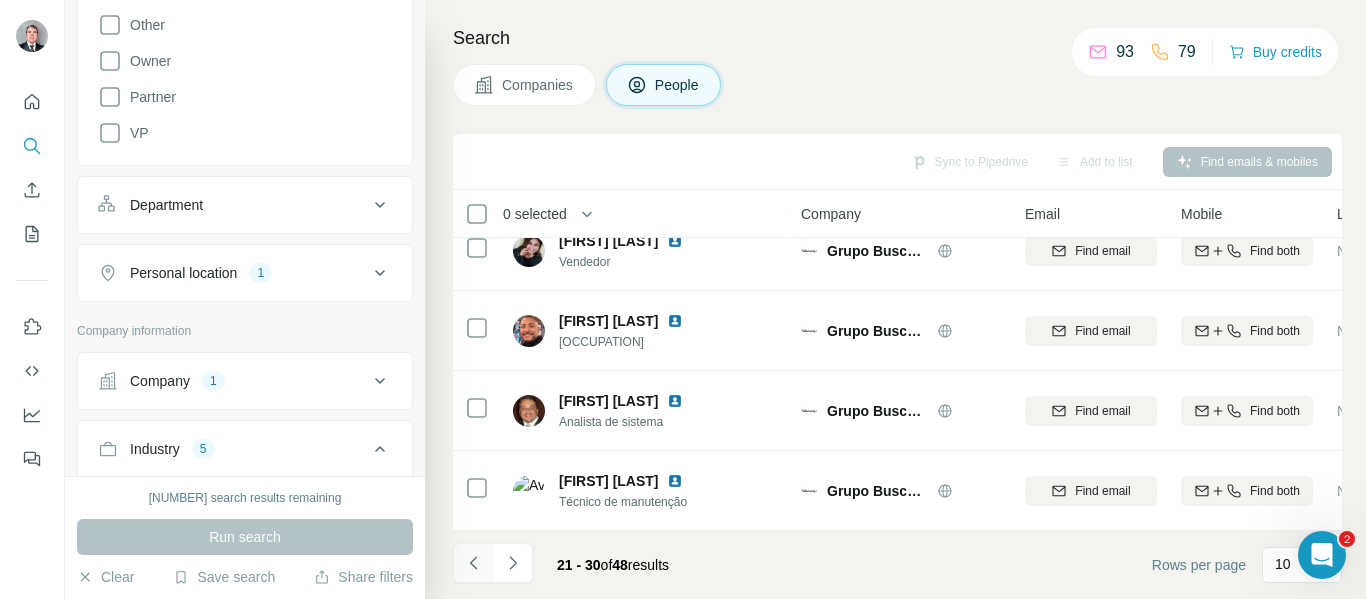 click 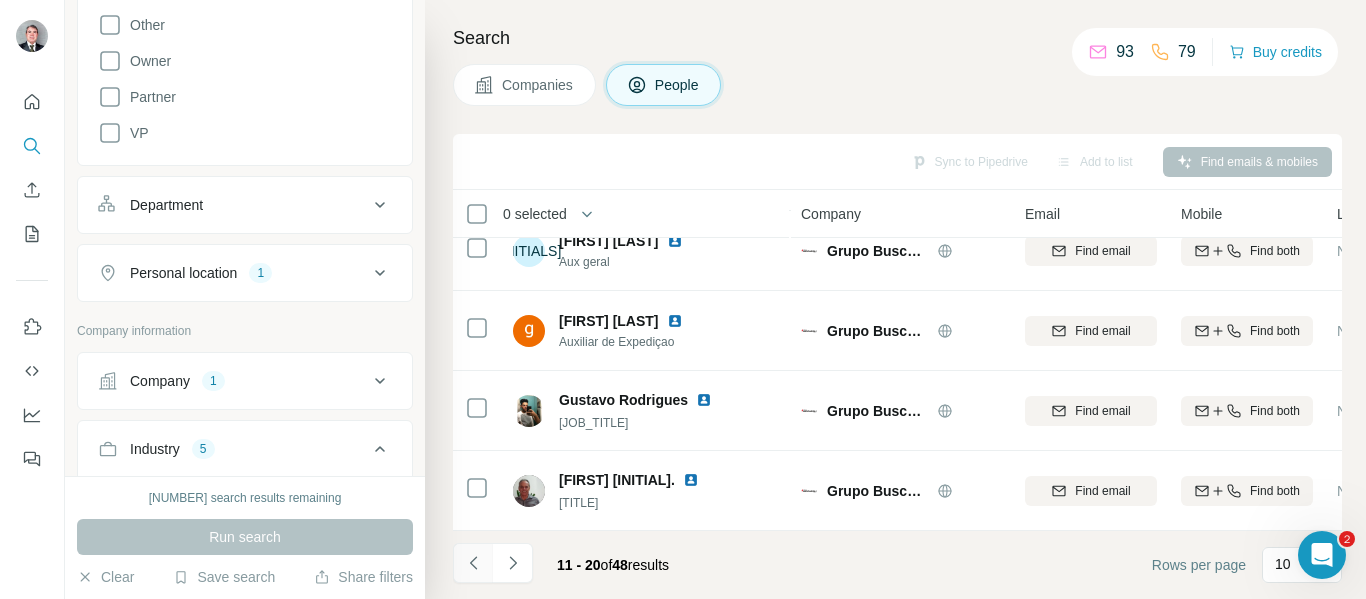 click 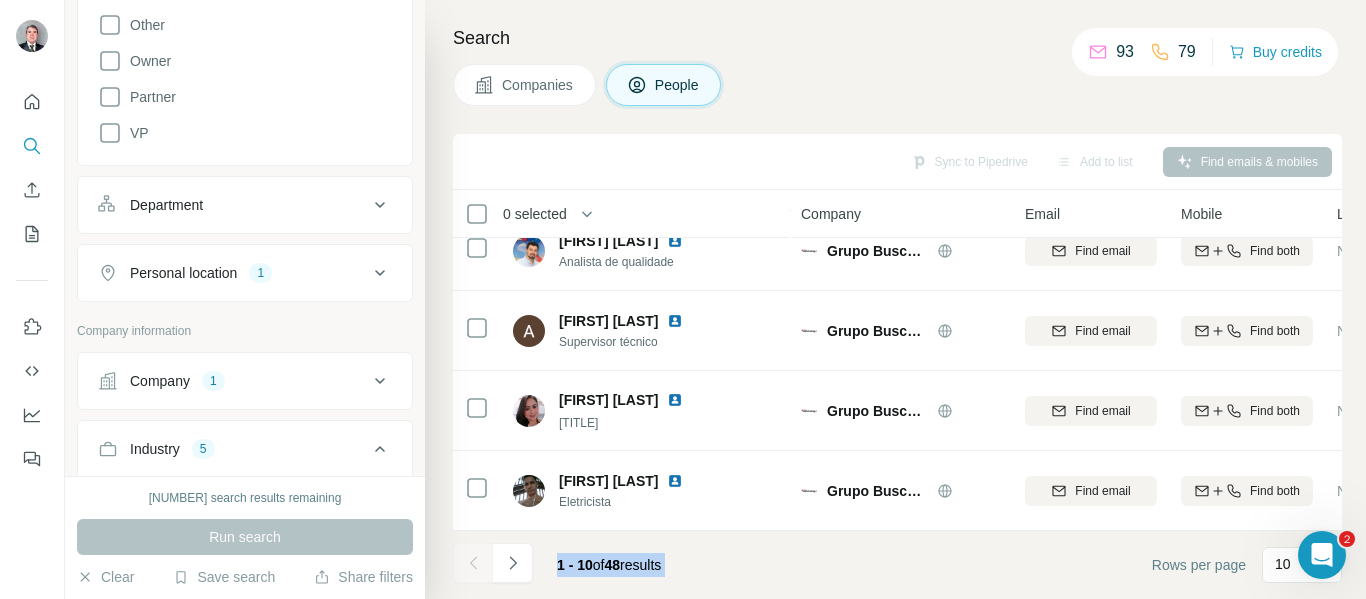 click at bounding box center [473, 563] 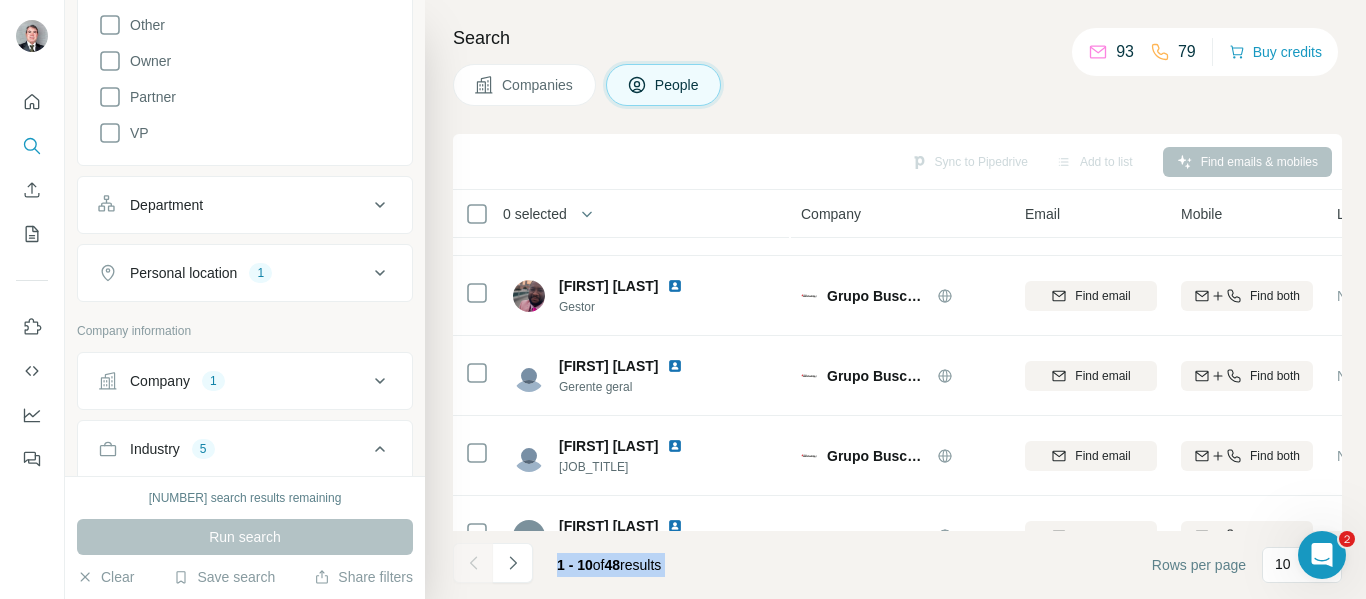 scroll, scrollTop: 17, scrollLeft: 0, axis: vertical 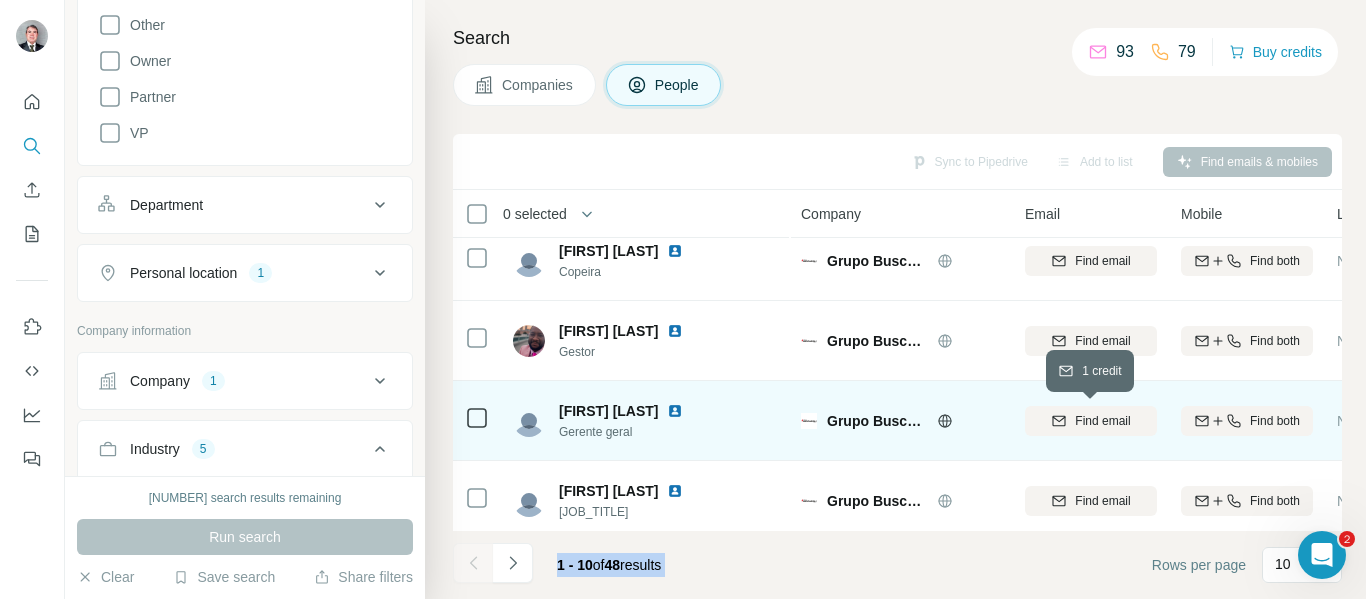 click on "Find email" at bounding box center (1102, 421) 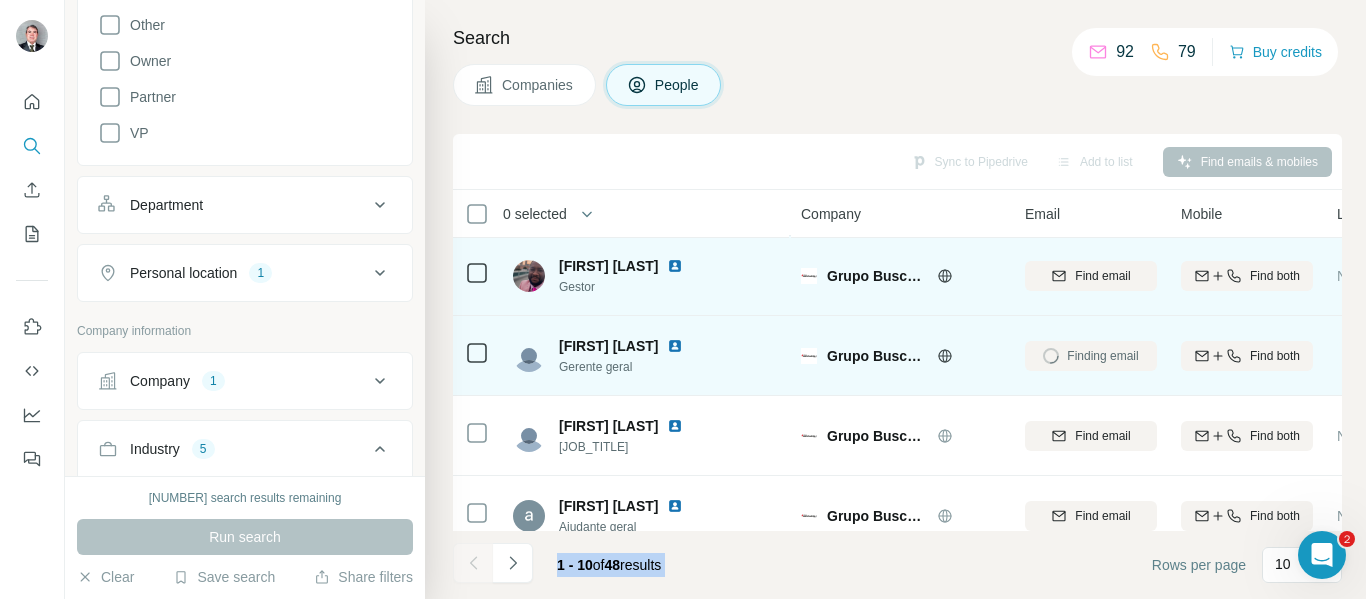 scroll, scrollTop: 117, scrollLeft: 0, axis: vertical 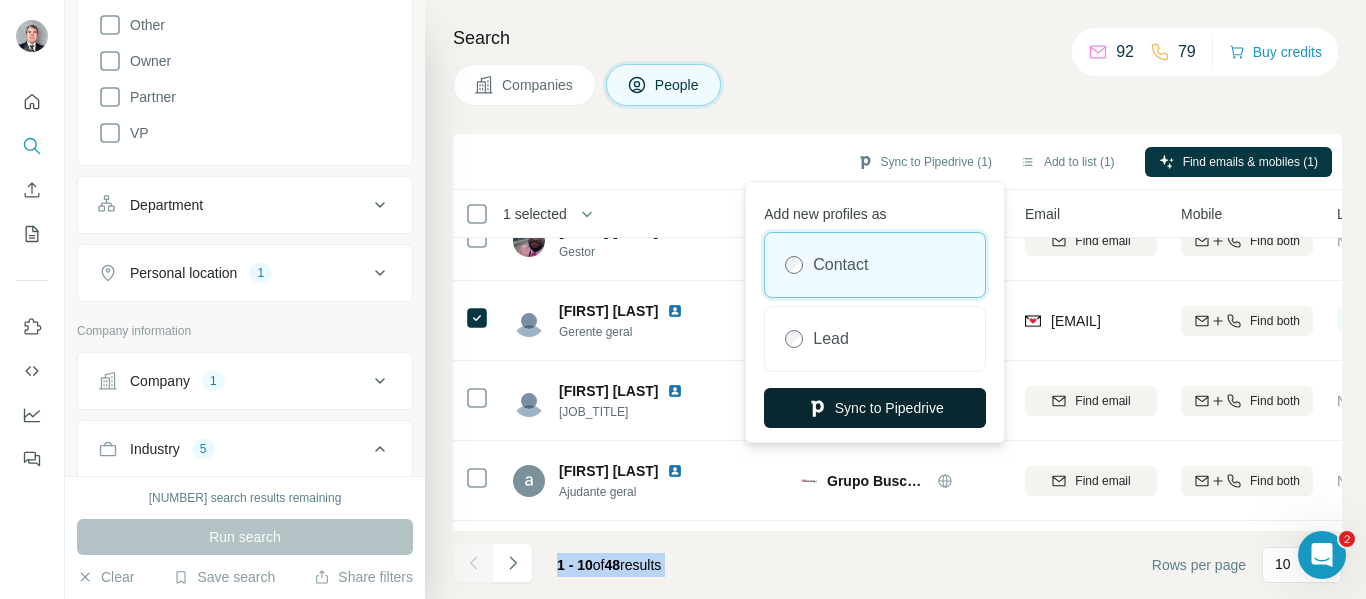 click on "Sync to Pipedrive" at bounding box center [875, 408] 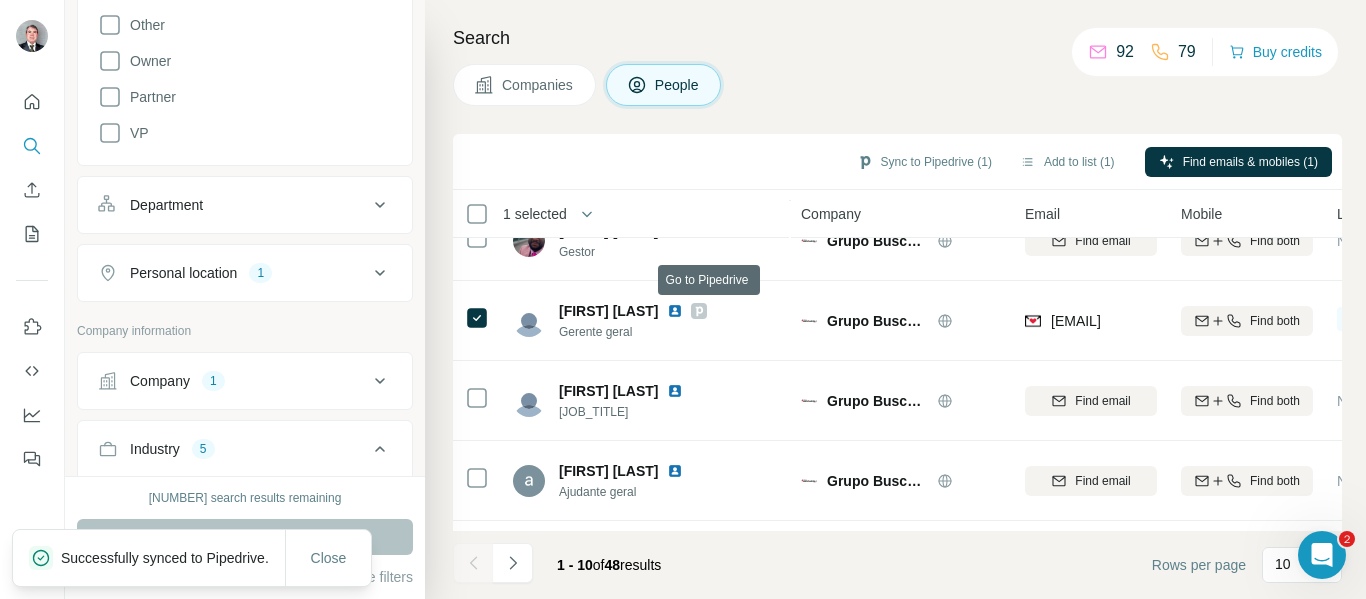 click 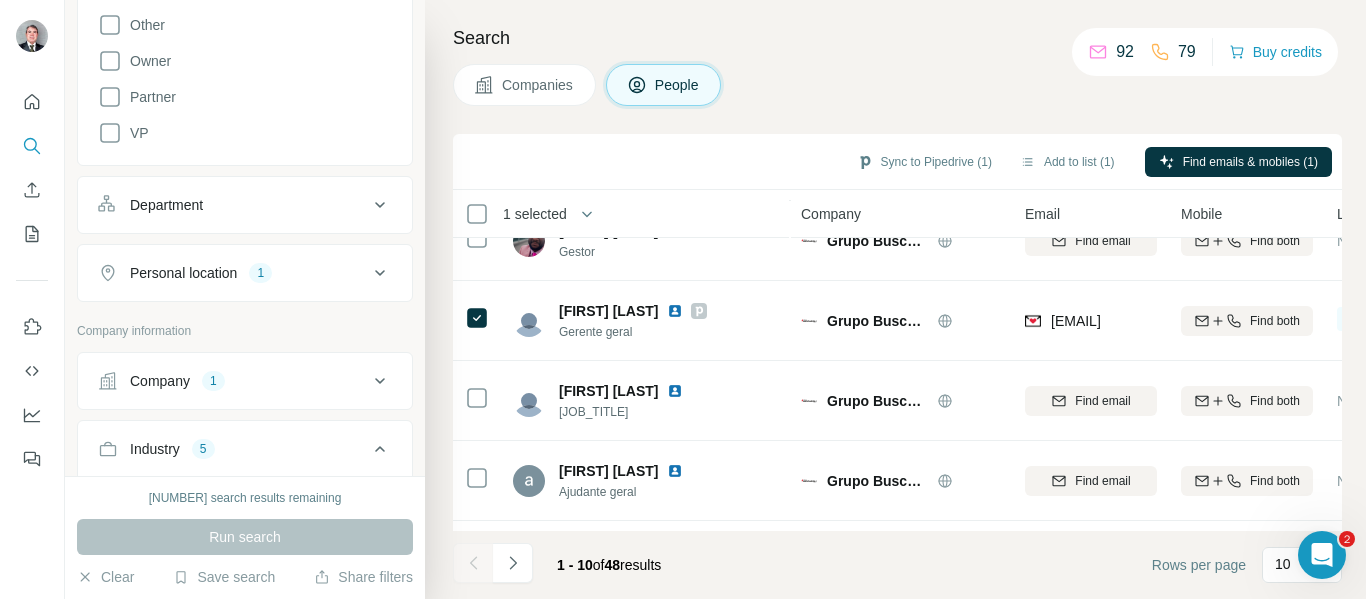 click on "Companies" at bounding box center (524, 85) 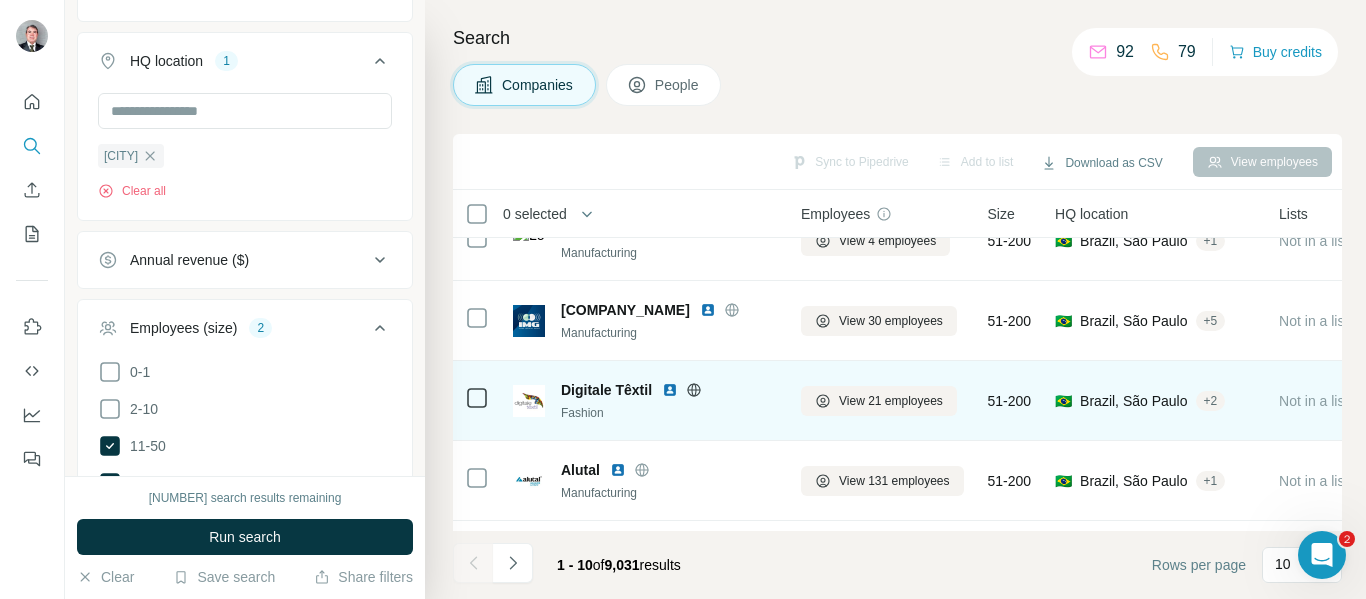 scroll, scrollTop: 0, scrollLeft: 0, axis: both 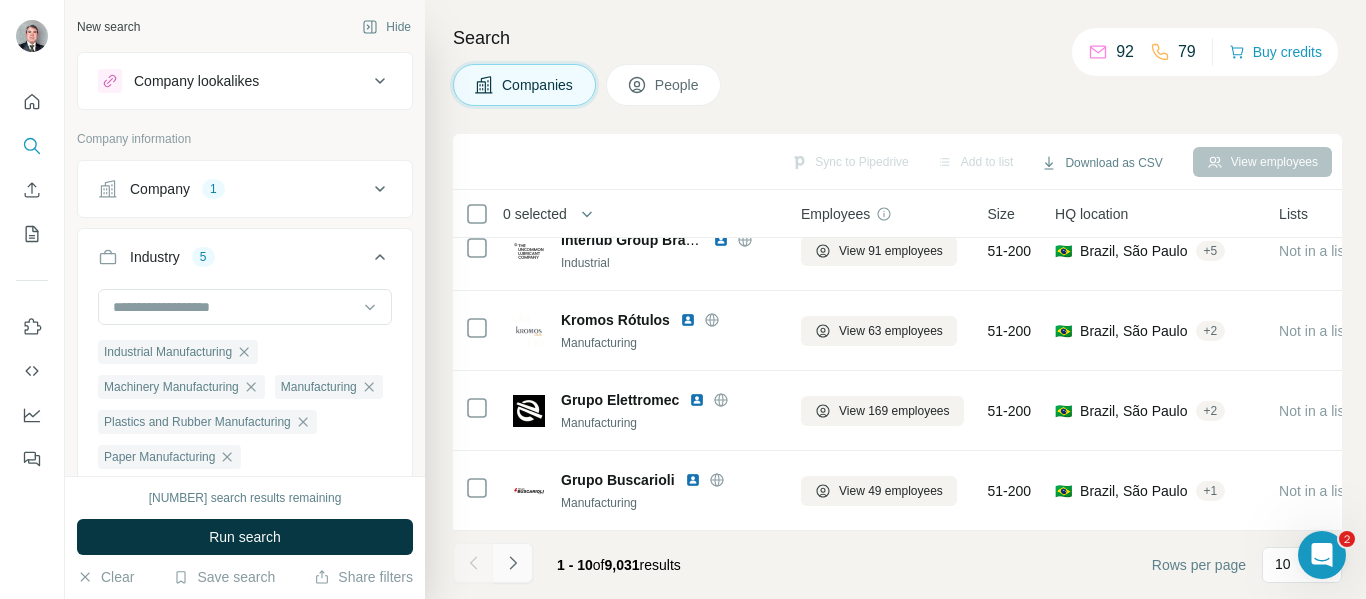 click 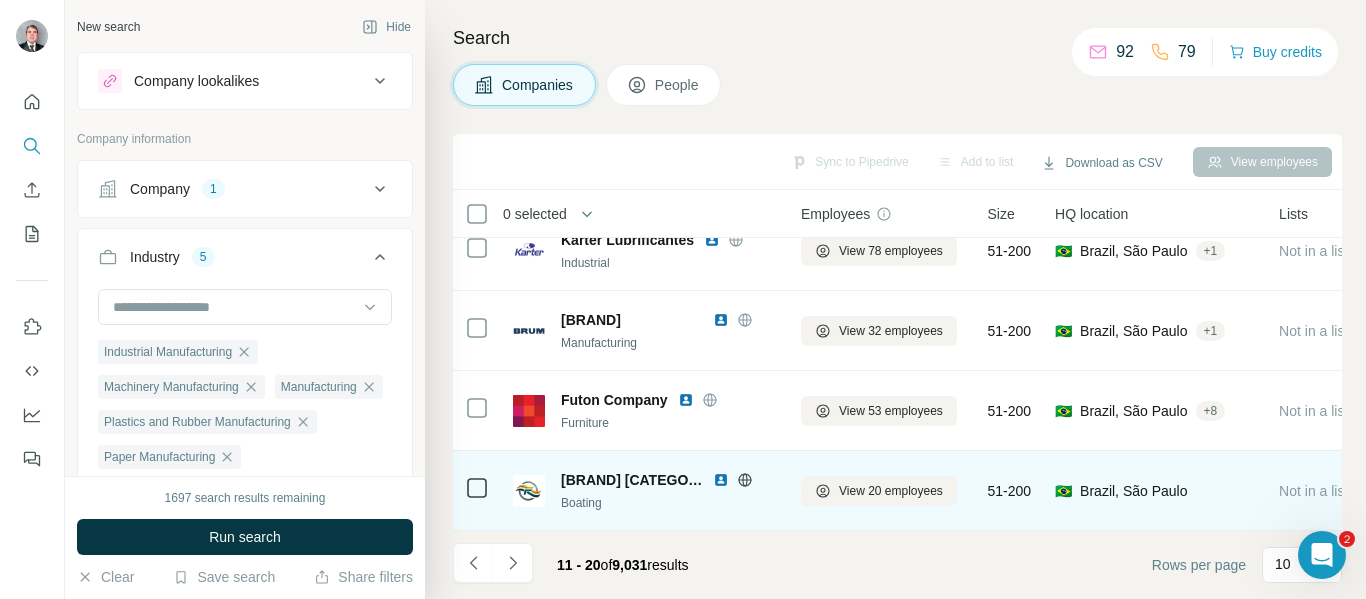 scroll, scrollTop: 0, scrollLeft: 0, axis: both 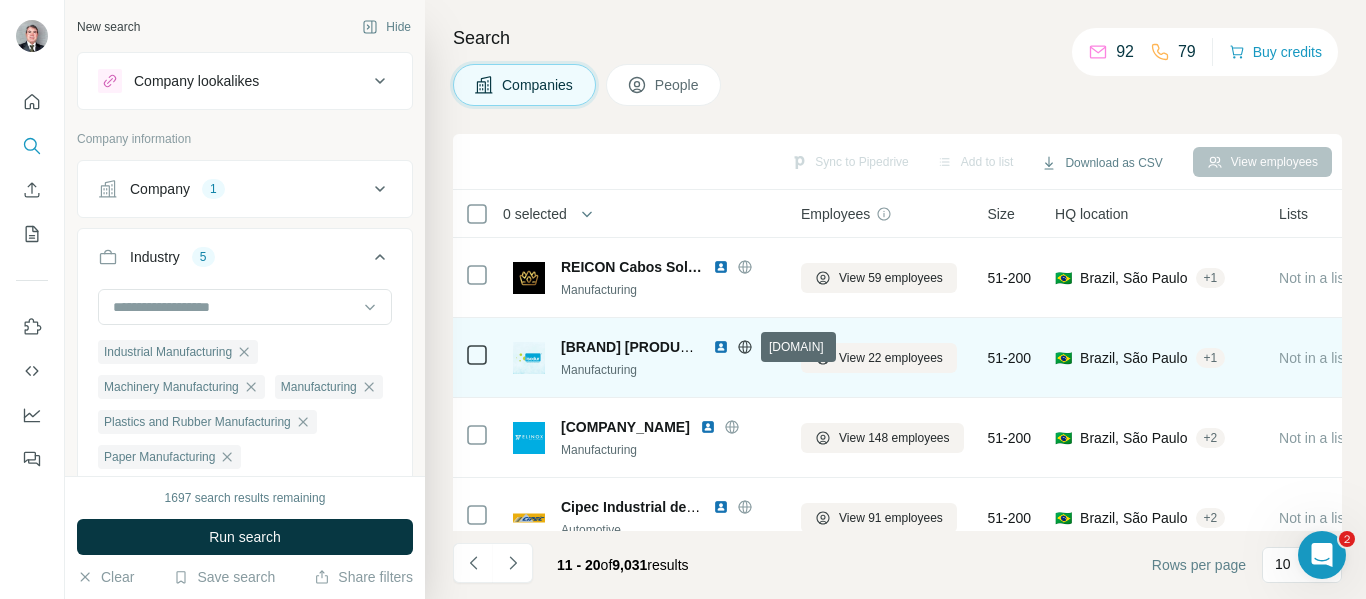 click 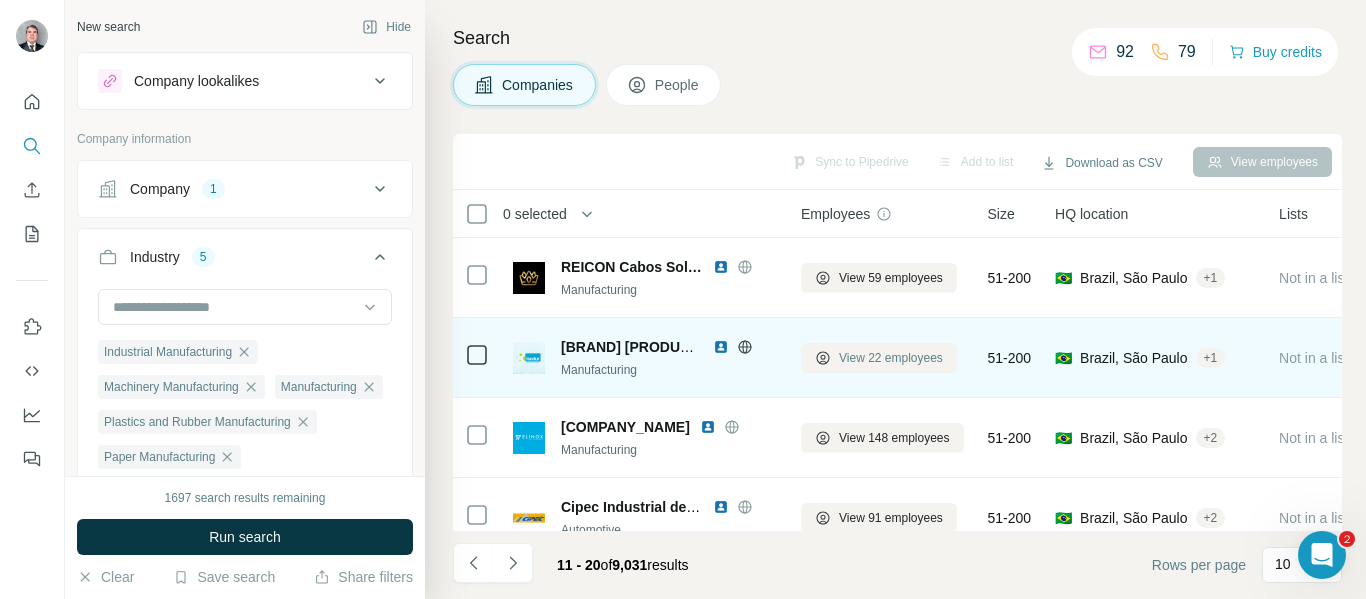 click on "View 22 employees" at bounding box center [891, 358] 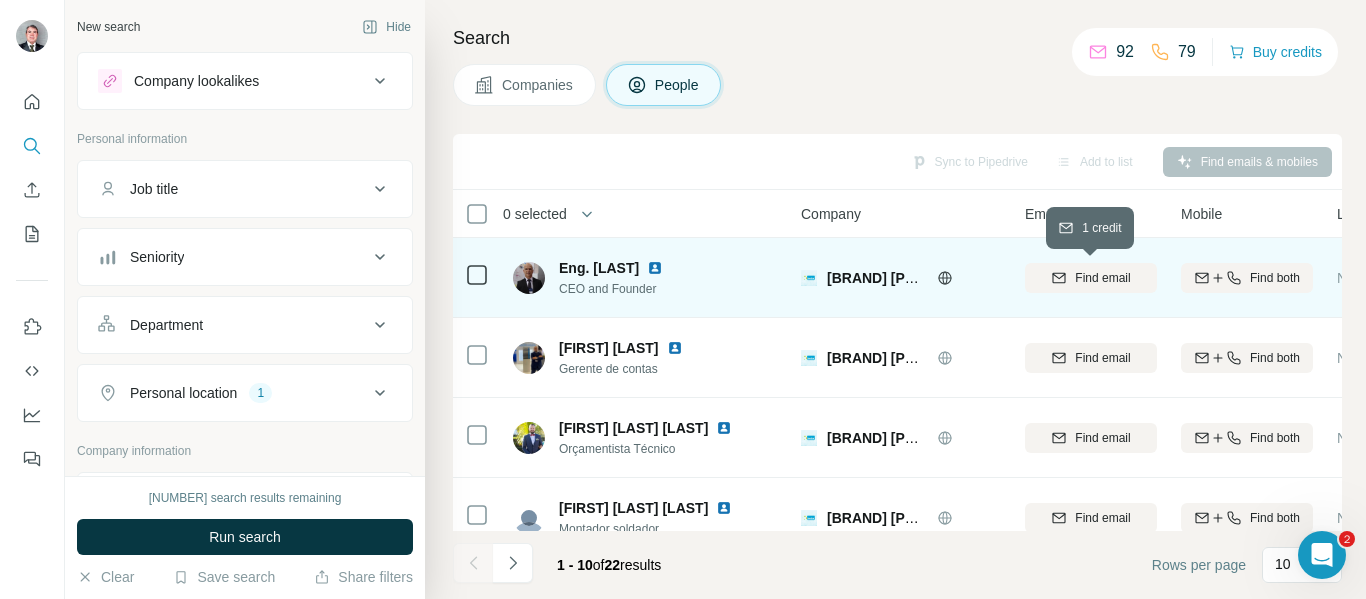 click on "Find email" at bounding box center [1102, 278] 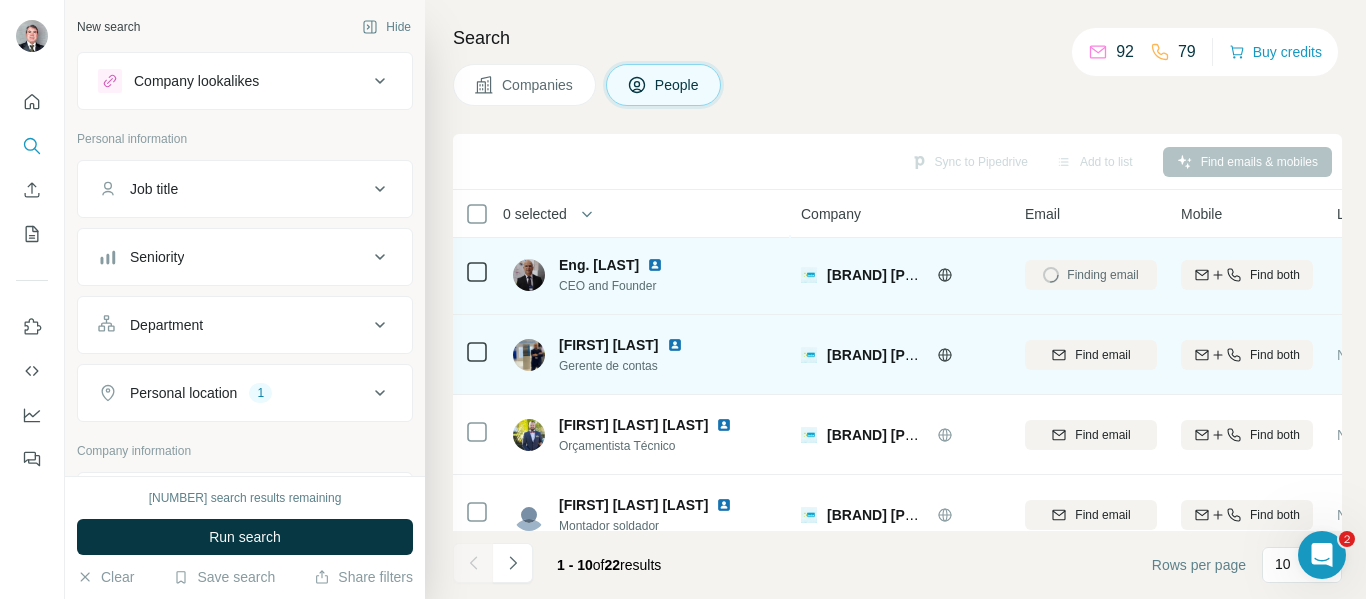 scroll, scrollTop: 0, scrollLeft: 0, axis: both 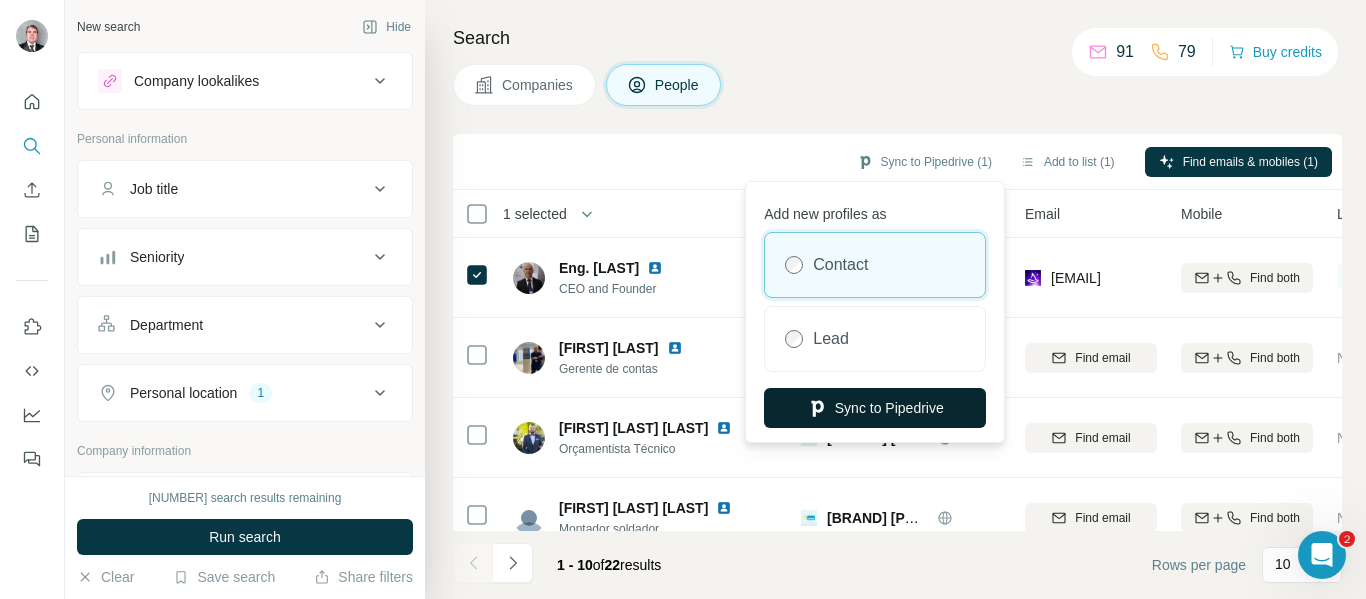 click on "Sync to Pipedrive" at bounding box center [875, 408] 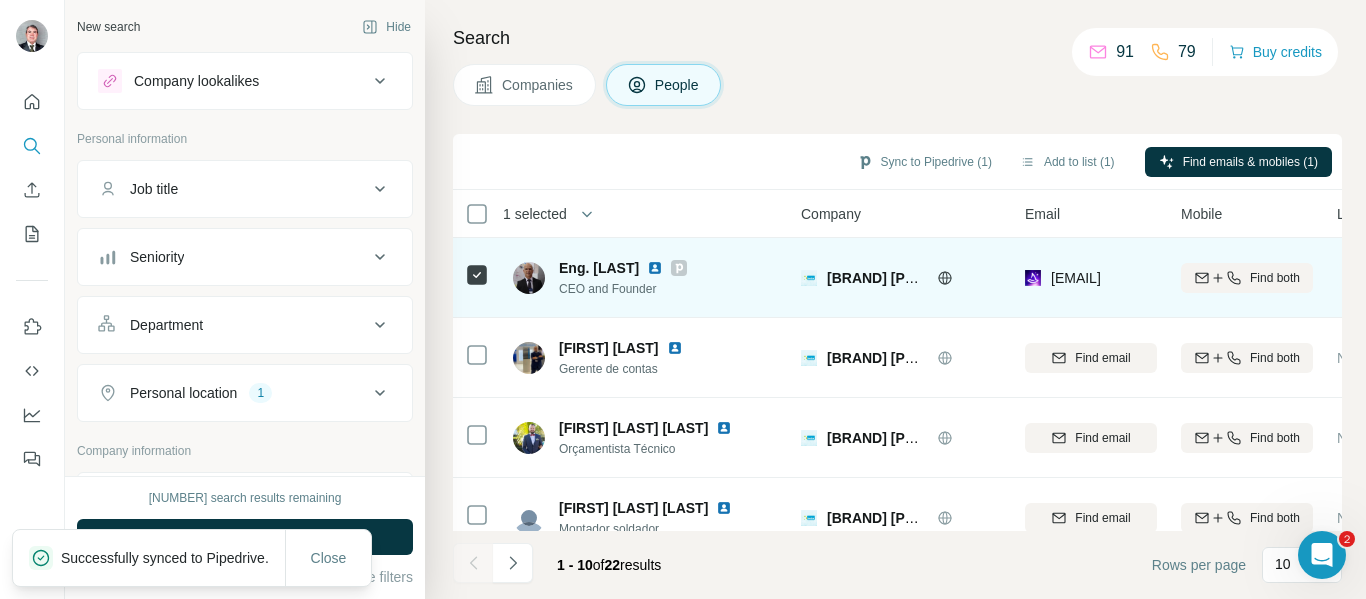 click 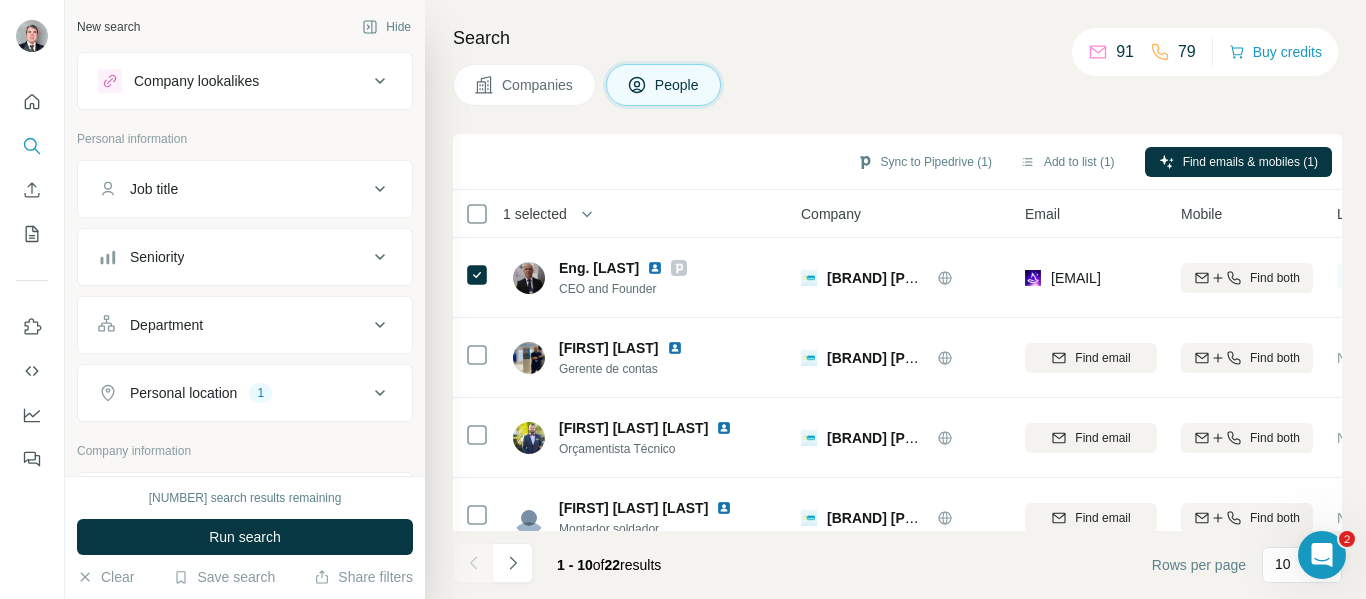 click on "Companies" at bounding box center (538, 85) 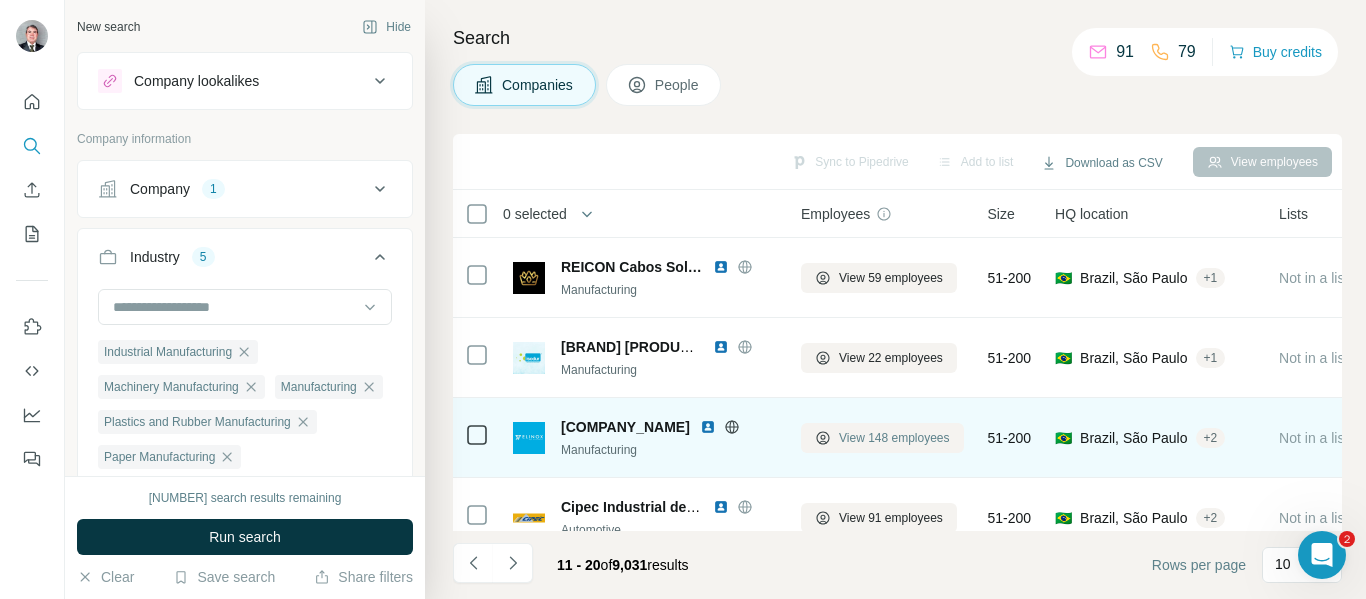 click on "View 148 employees" at bounding box center (894, 438) 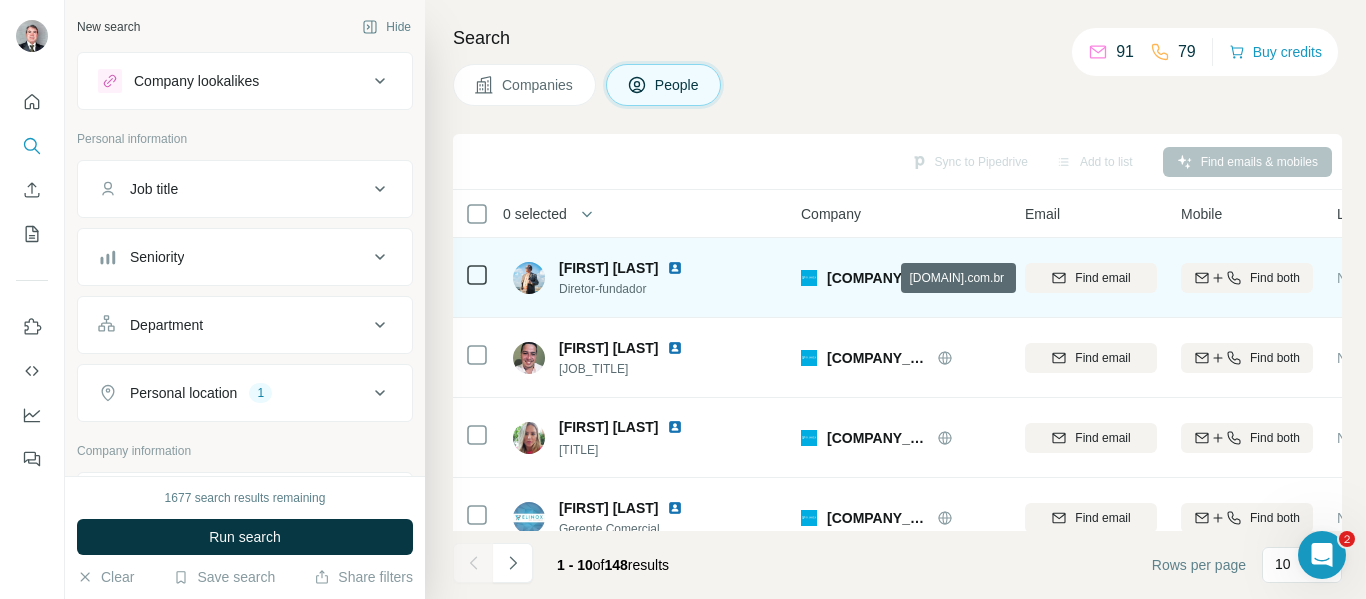 click 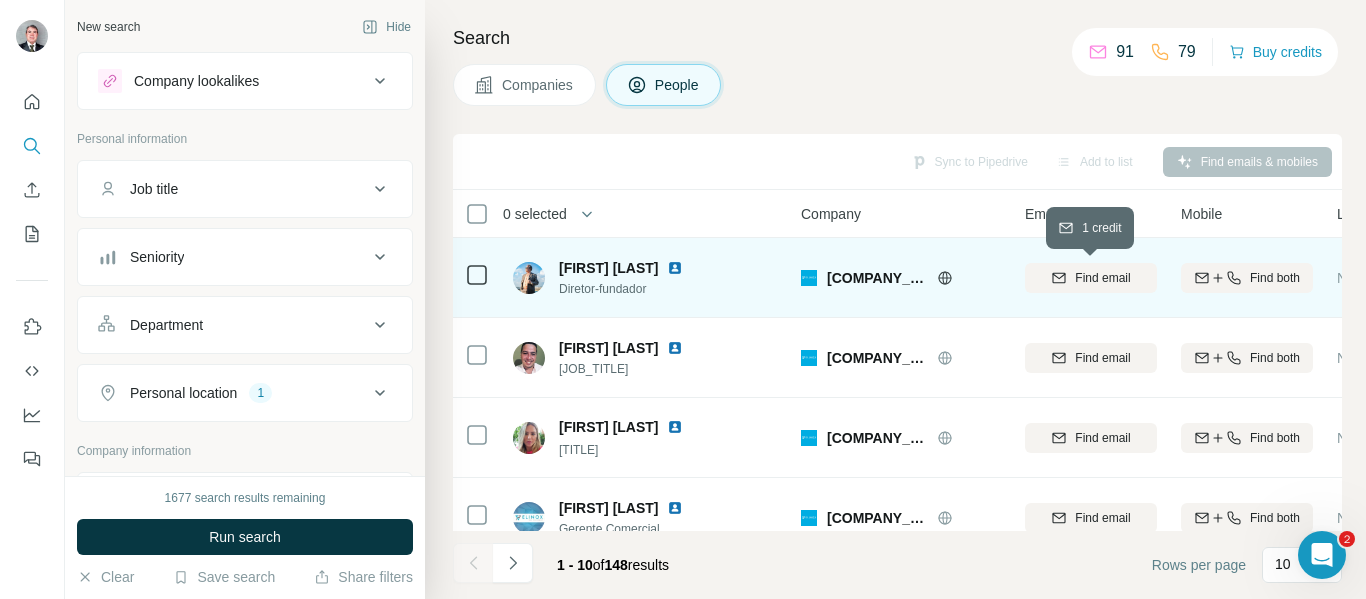 click on "Find email" at bounding box center (1102, 278) 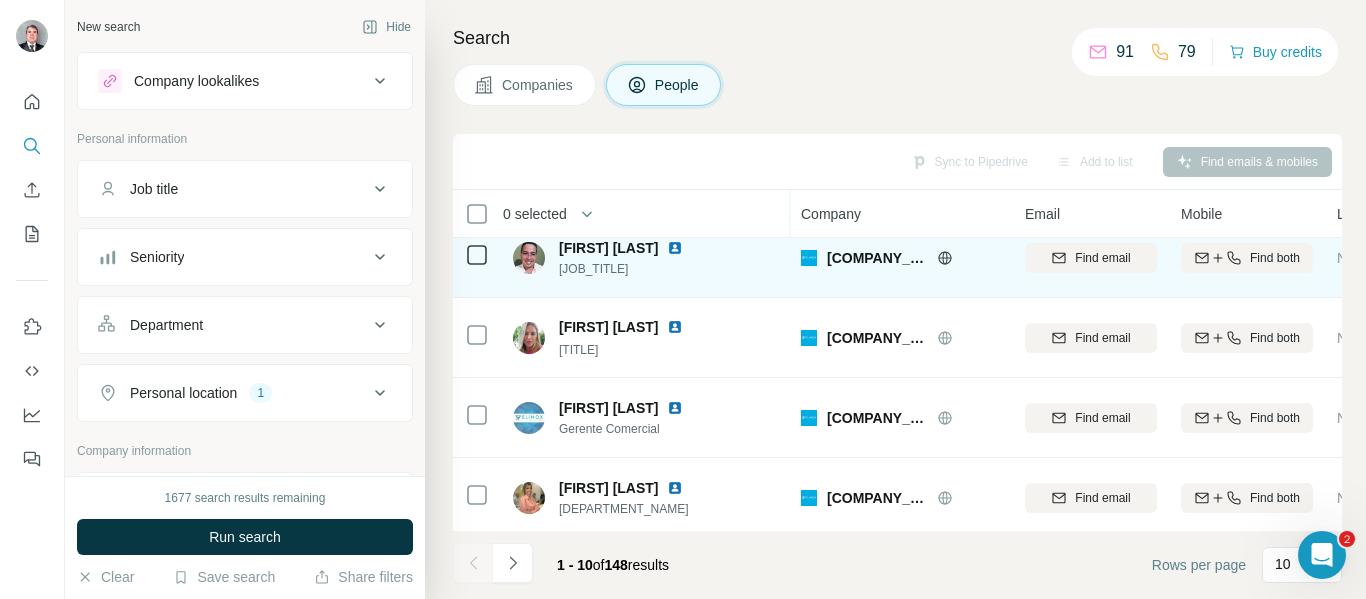 scroll, scrollTop: 200, scrollLeft: 0, axis: vertical 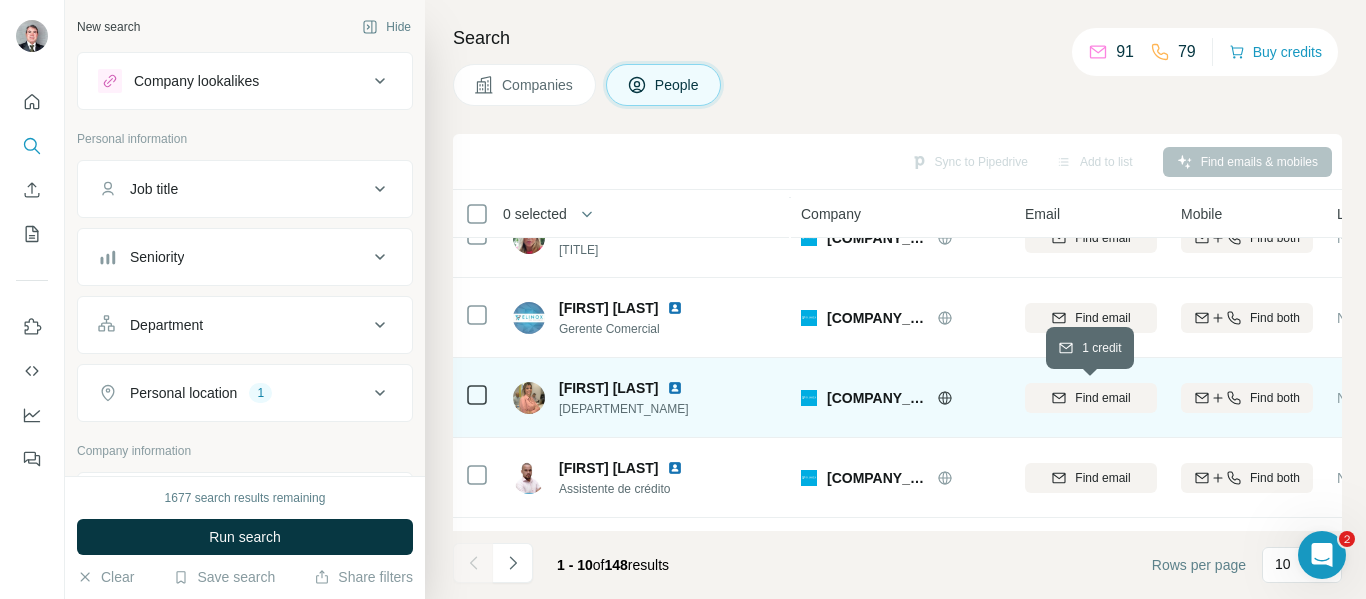 click on "Find email" at bounding box center [1102, 398] 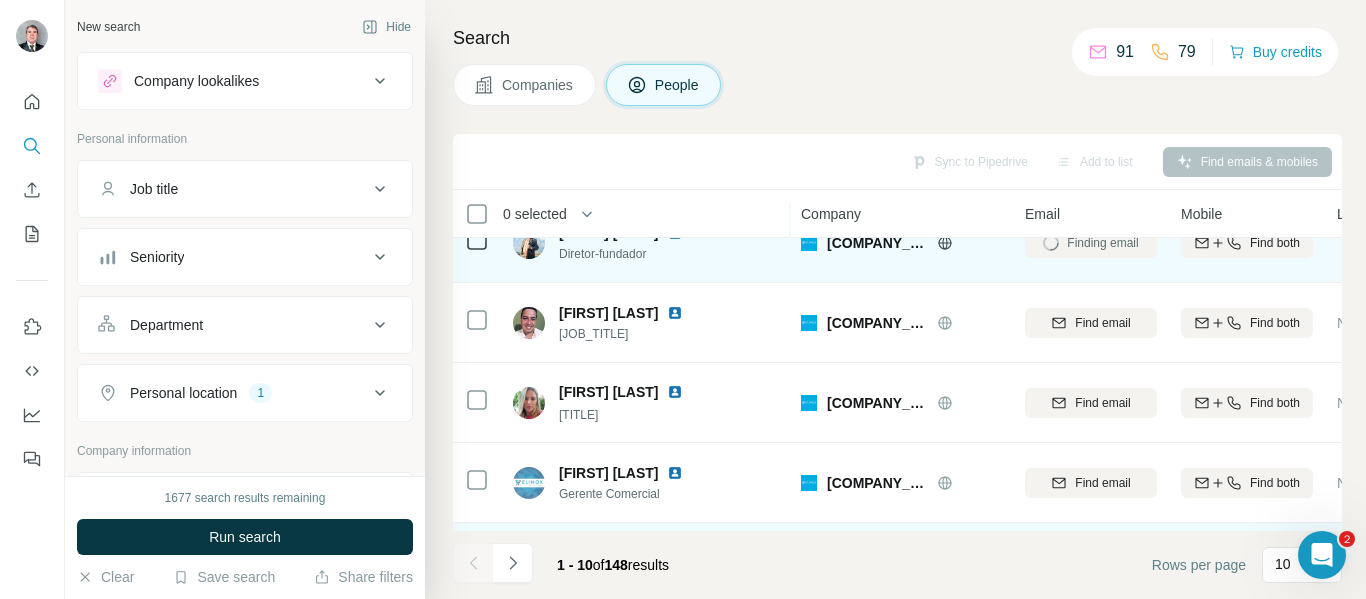 scroll, scrollTop: 0, scrollLeft: 0, axis: both 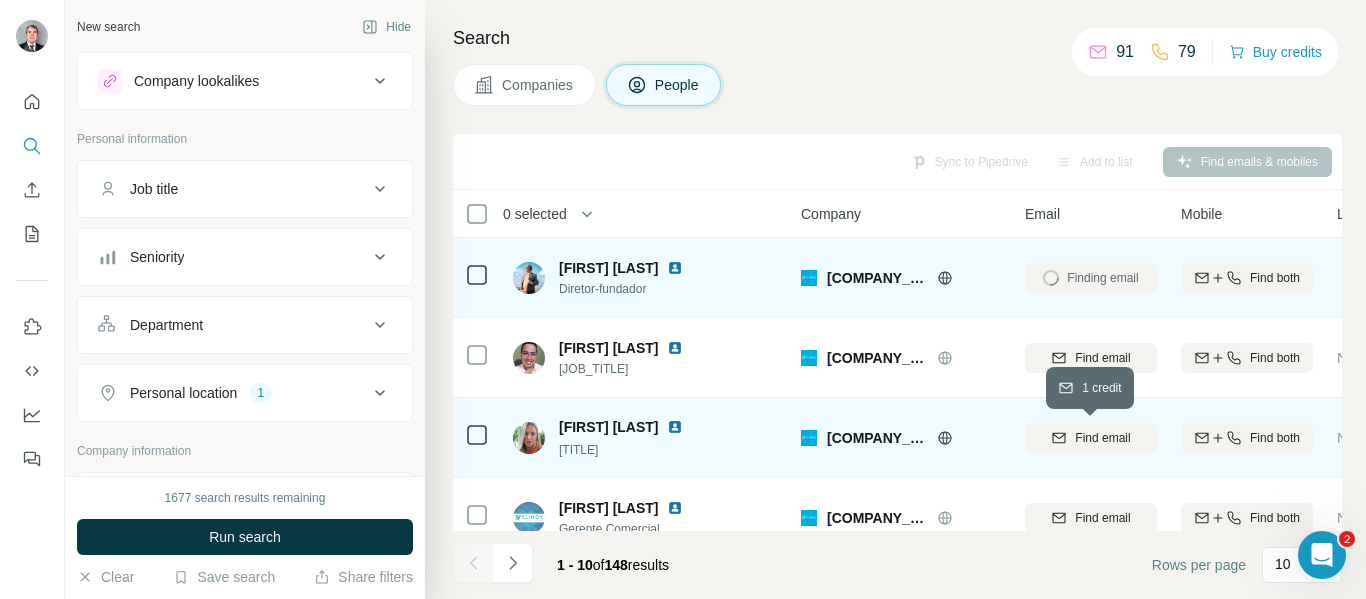 click on "Find email" at bounding box center (1102, 438) 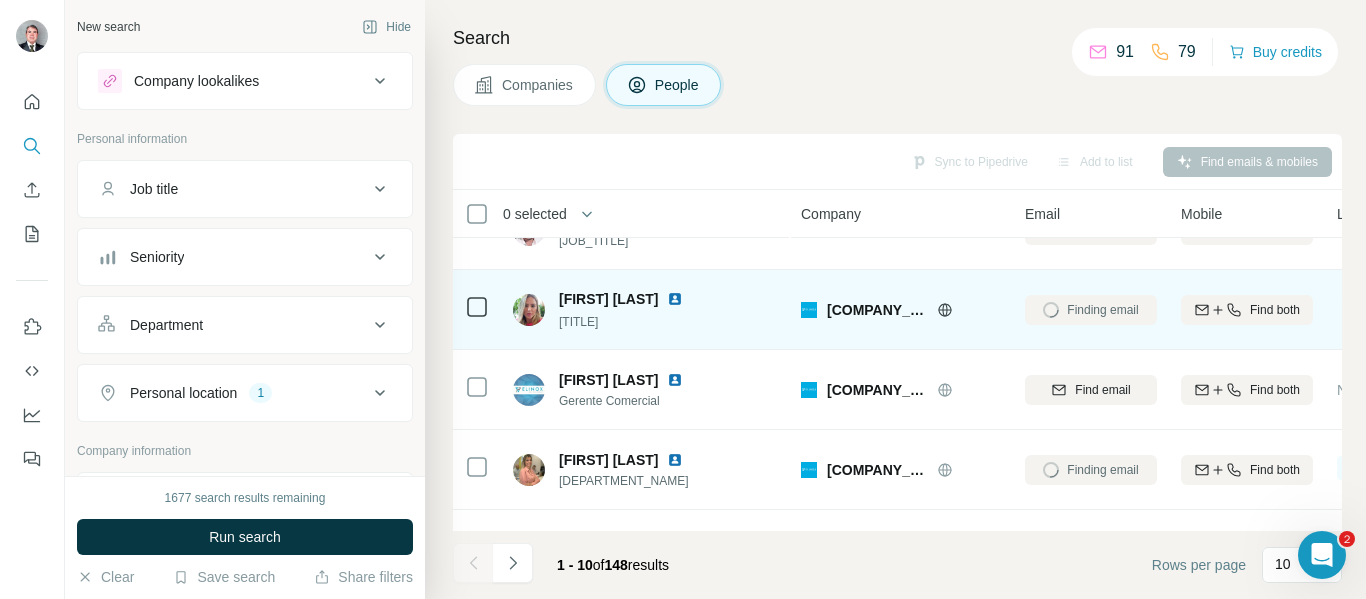 scroll, scrollTop: 0, scrollLeft: 0, axis: both 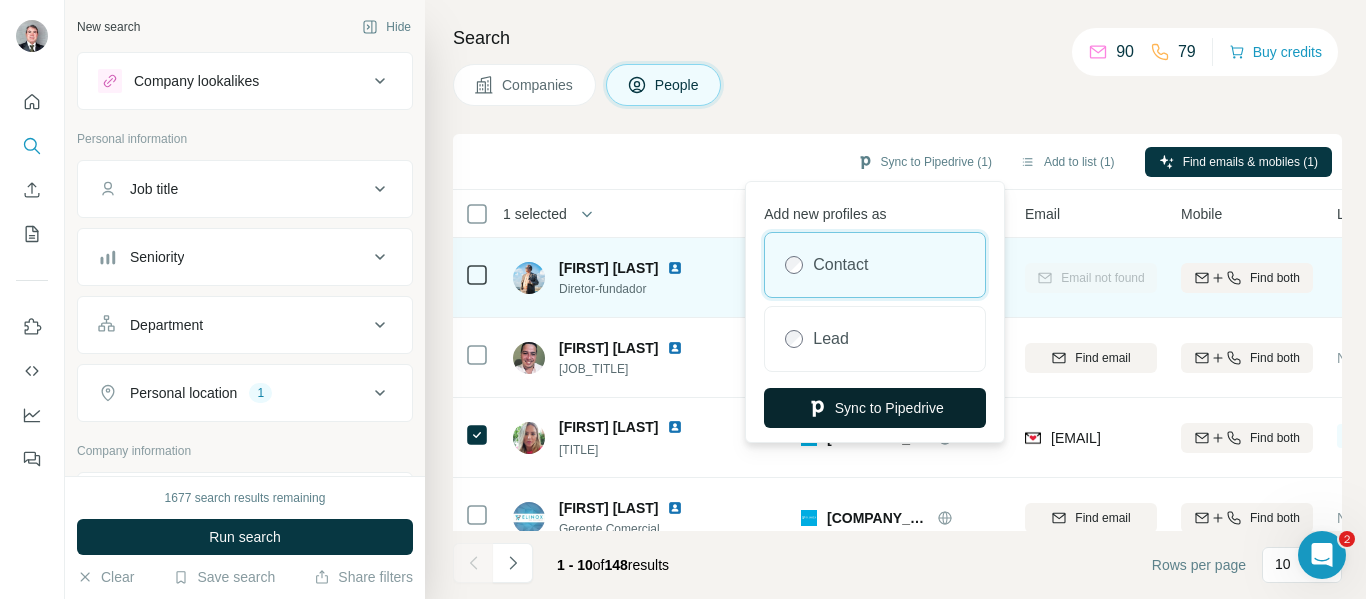 click on "Sync to Pipedrive" at bounding box center (875, 408) 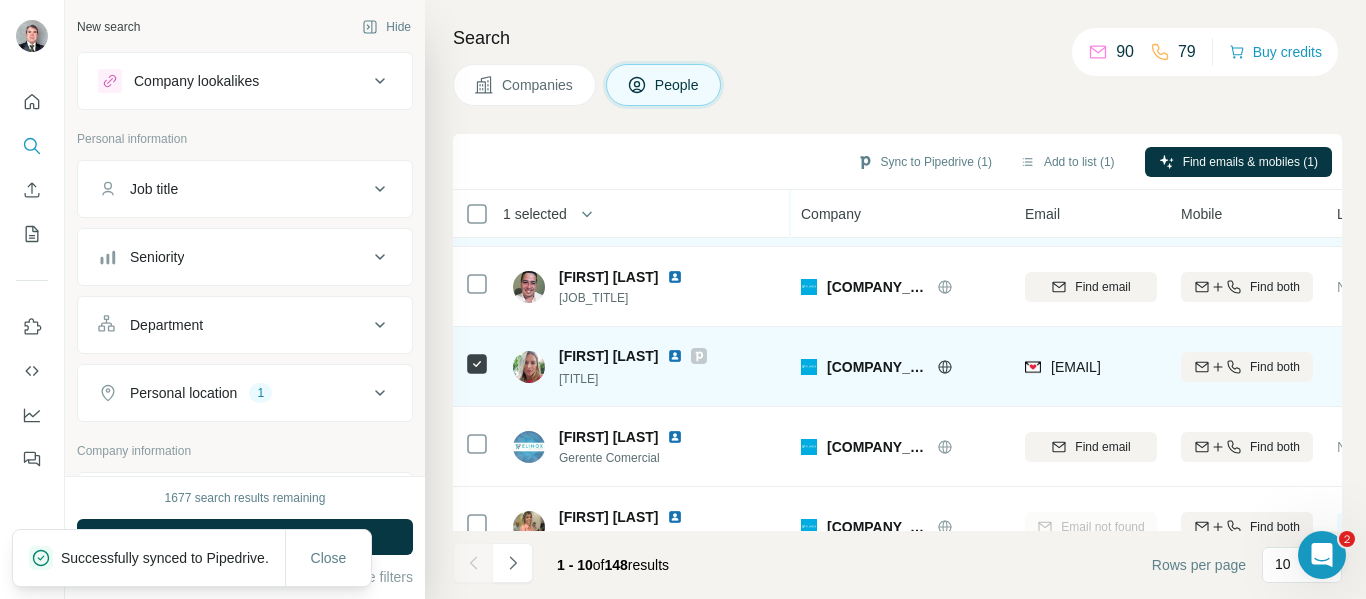 scroll, scrollTop: 100, scrollLeft: 0, axis: vertical 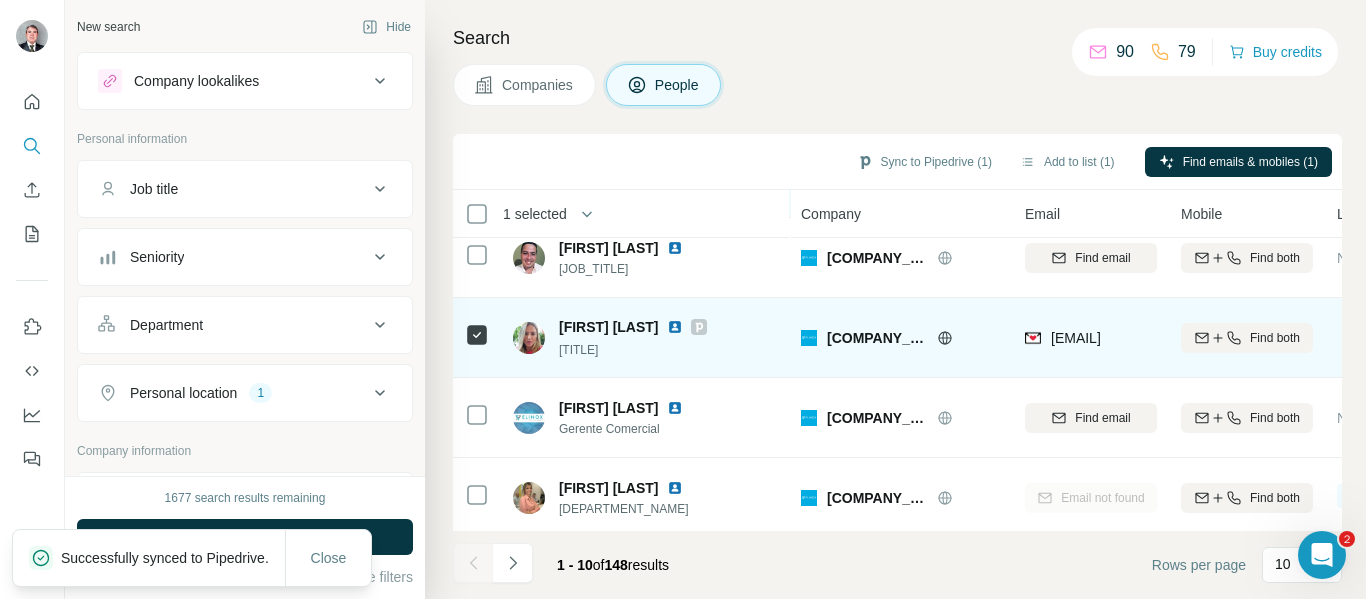 click 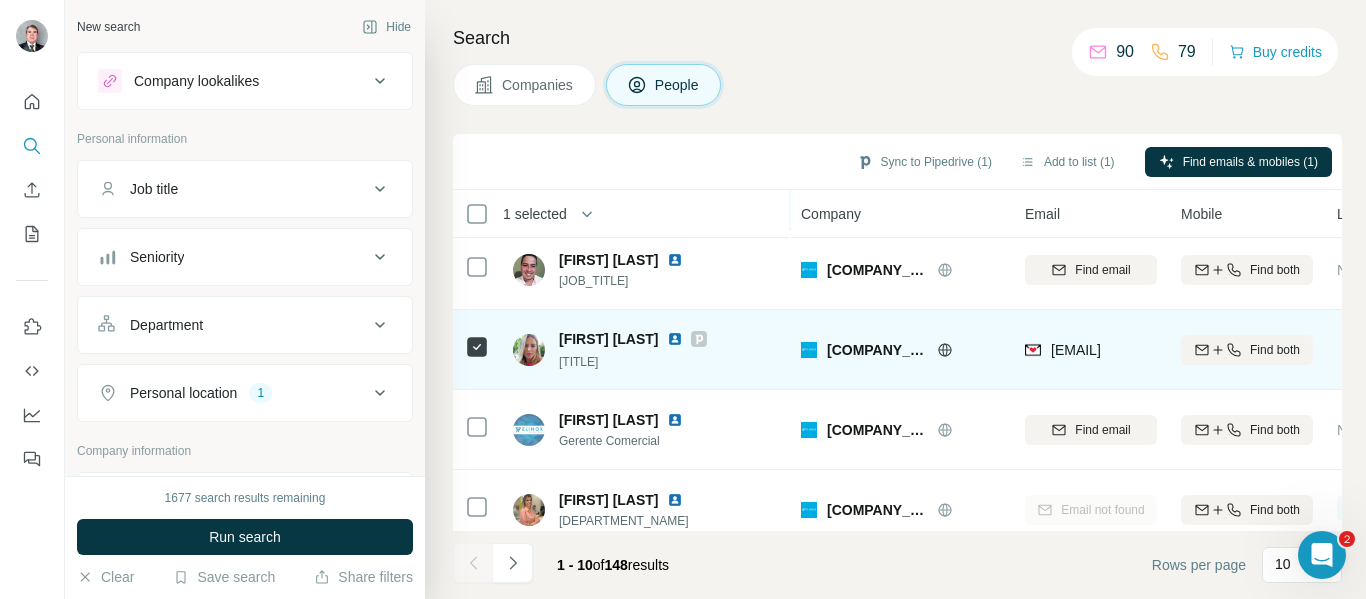 scroll, scrollTop: 200, scrollLeft: 0, axis: vertical 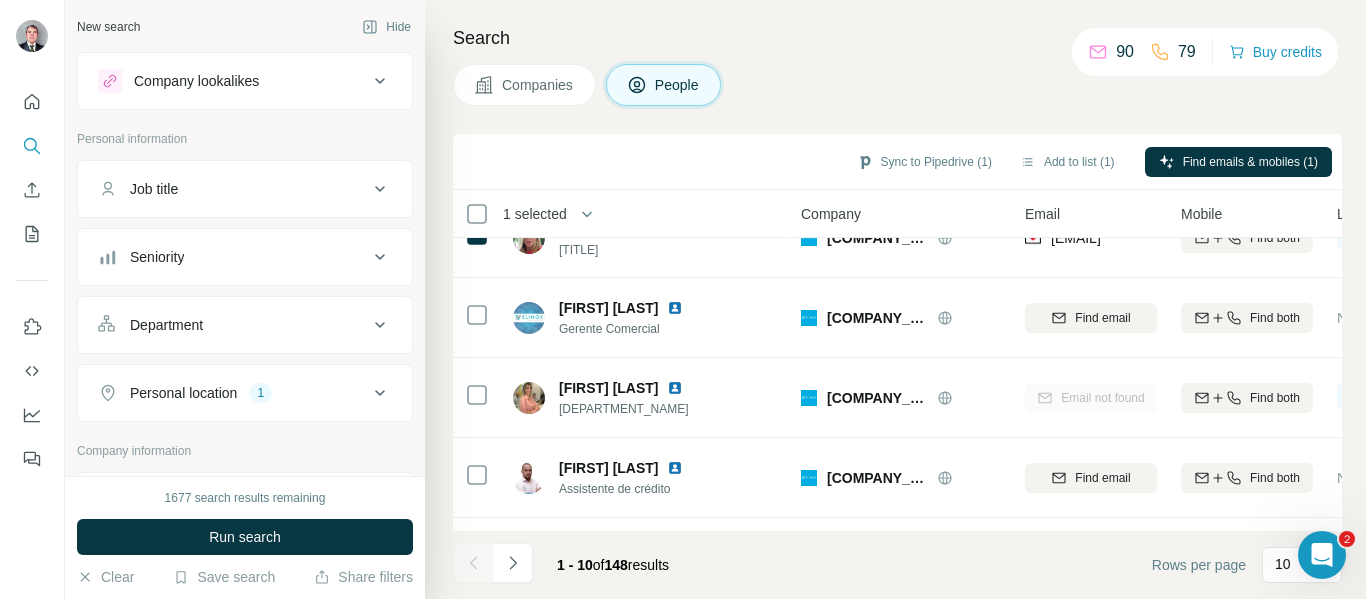 click on "Companies" at bounding box center [538, 85] 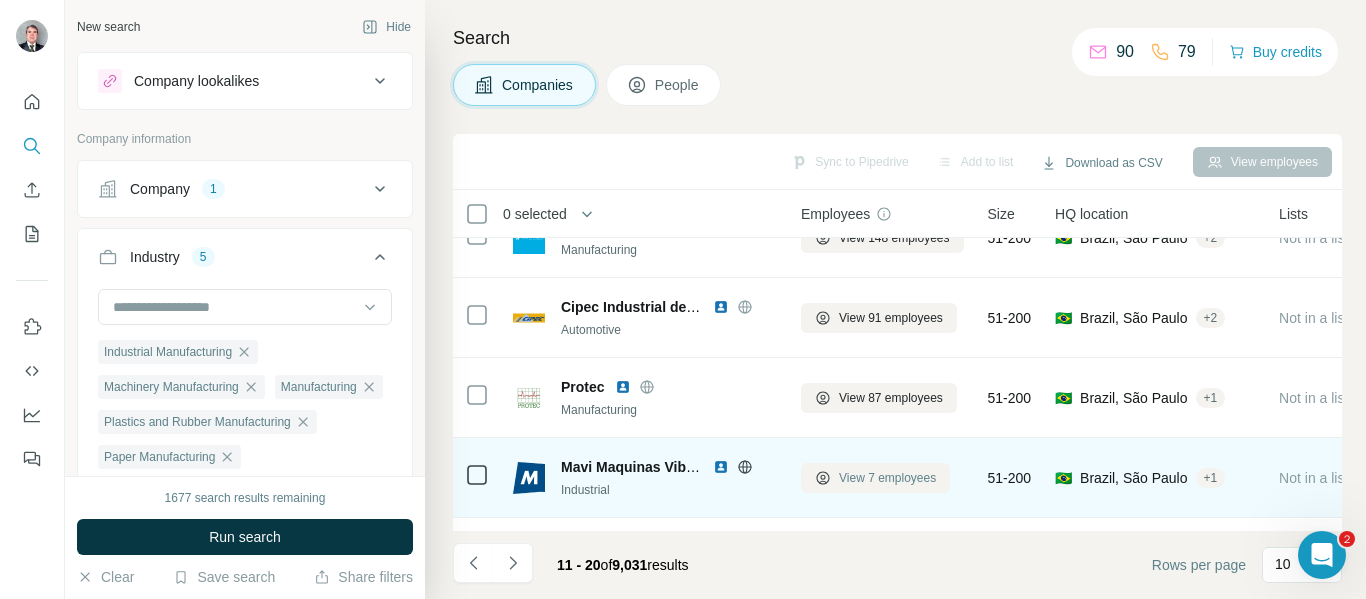 click on "View 7 employees" at bounding box center [887, 478] 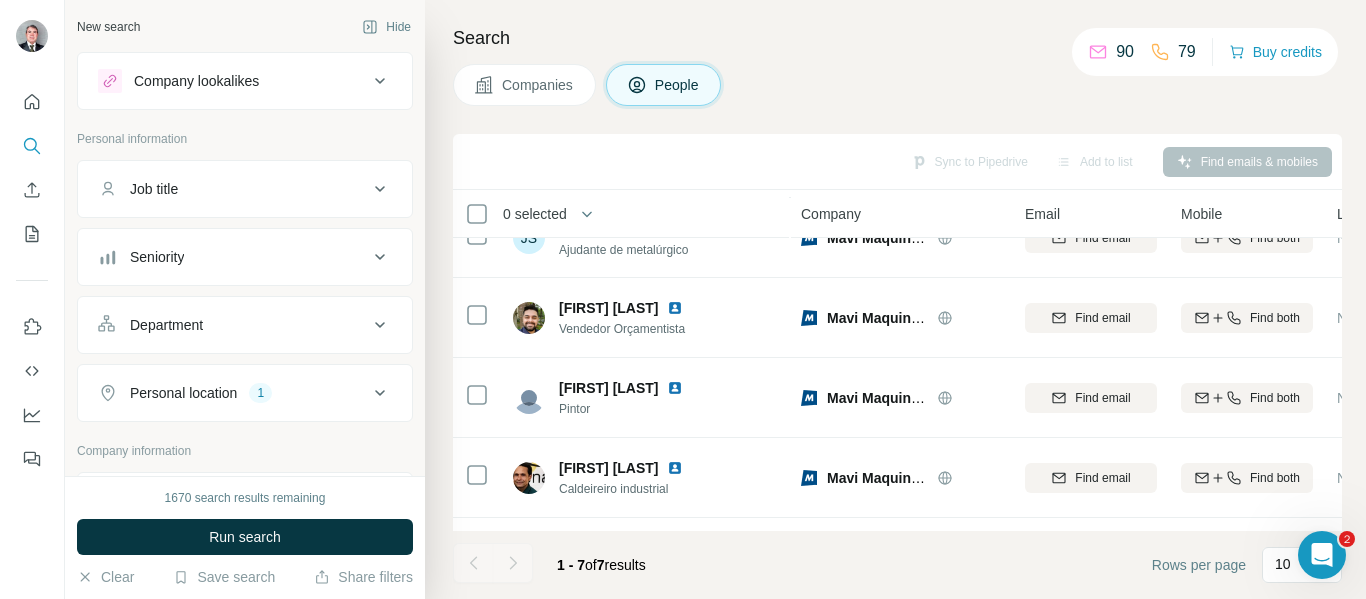 scroll, scrollTop: 277, scrollLeft: 0, axis: vertical 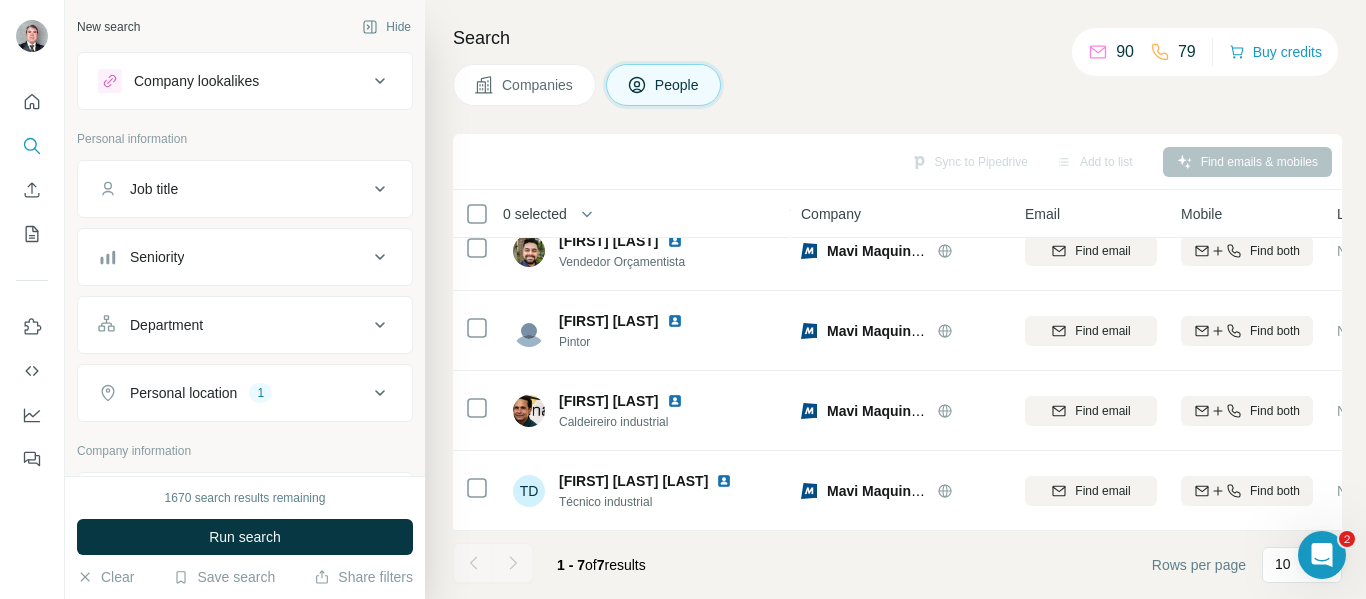 click on "Companies" at bounding box center [538, 85] 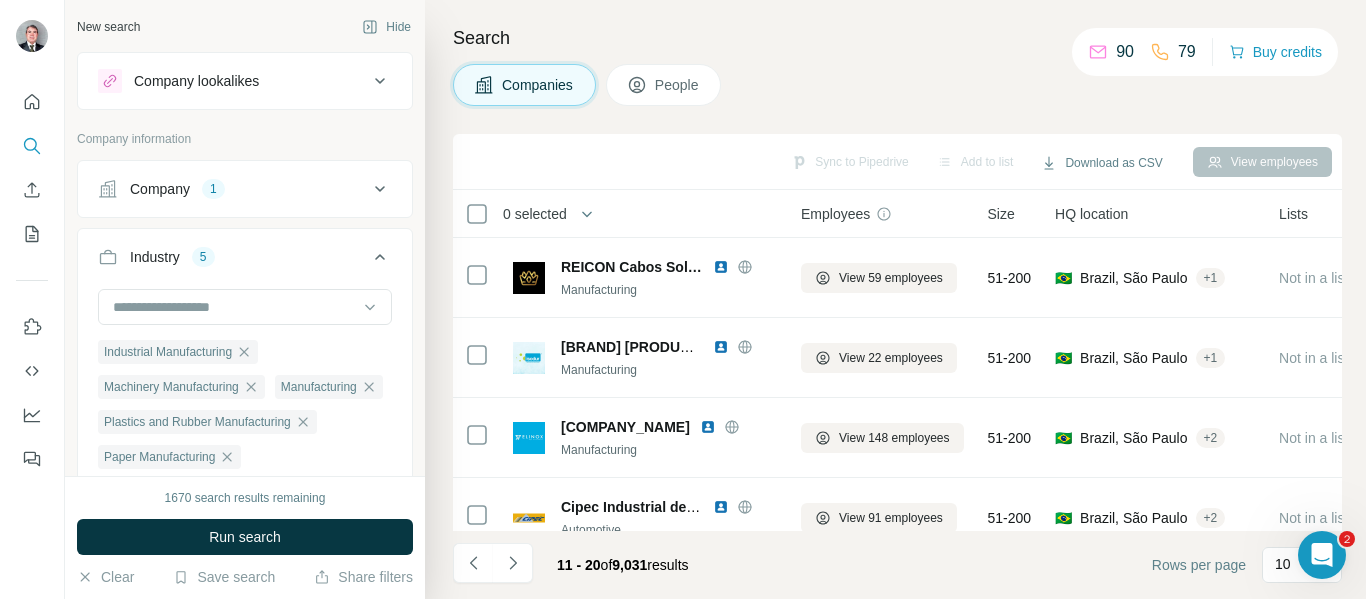 scroll, scrollTop: 100, scrollLeft: 0, axis: vertical 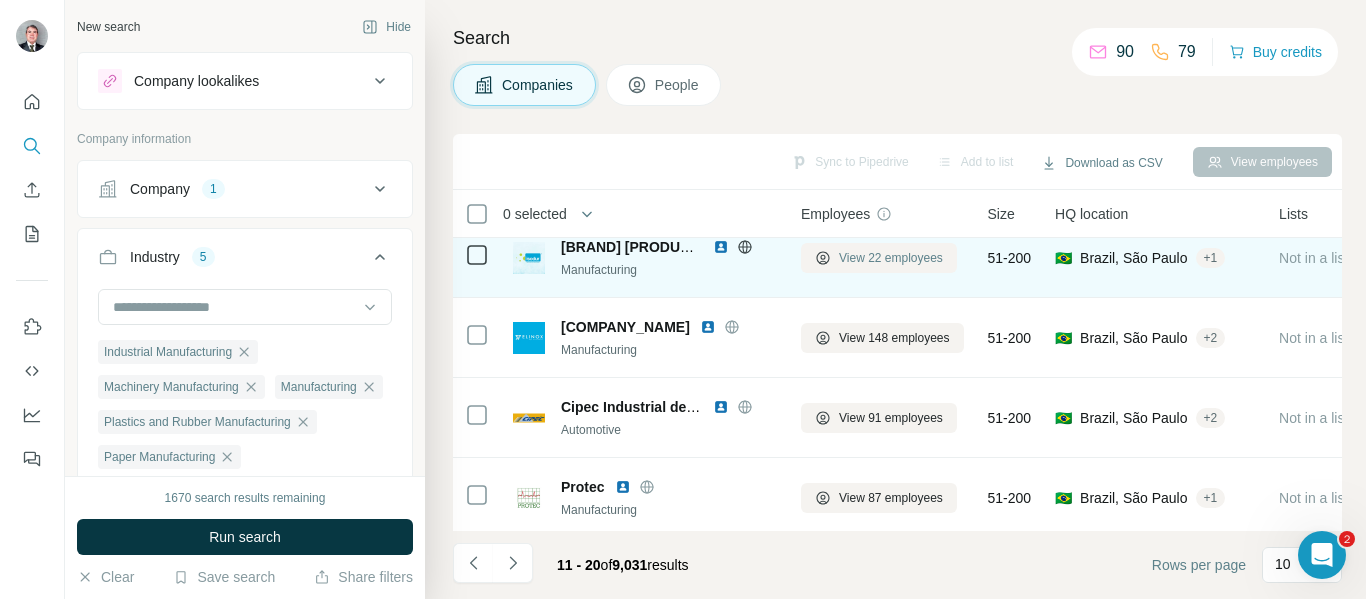 click on "View 22 employees" at bounding box center (891, 258) 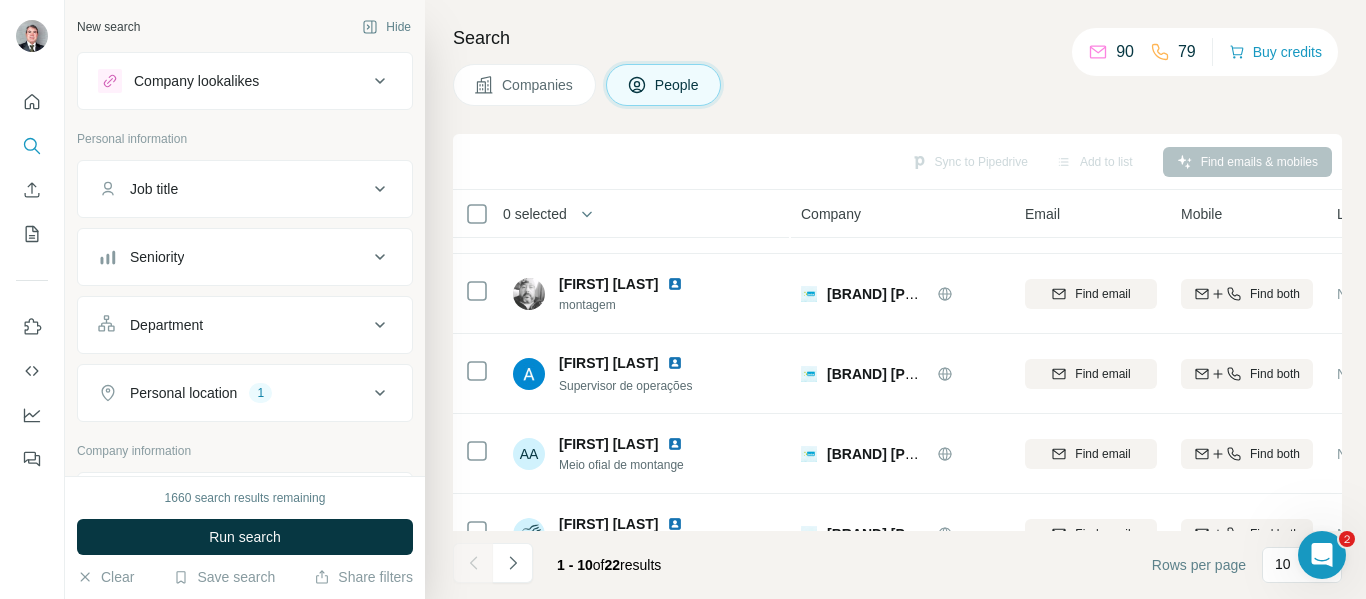 scroll, scrollTop: 0, scrollLeft: 0, axis: both 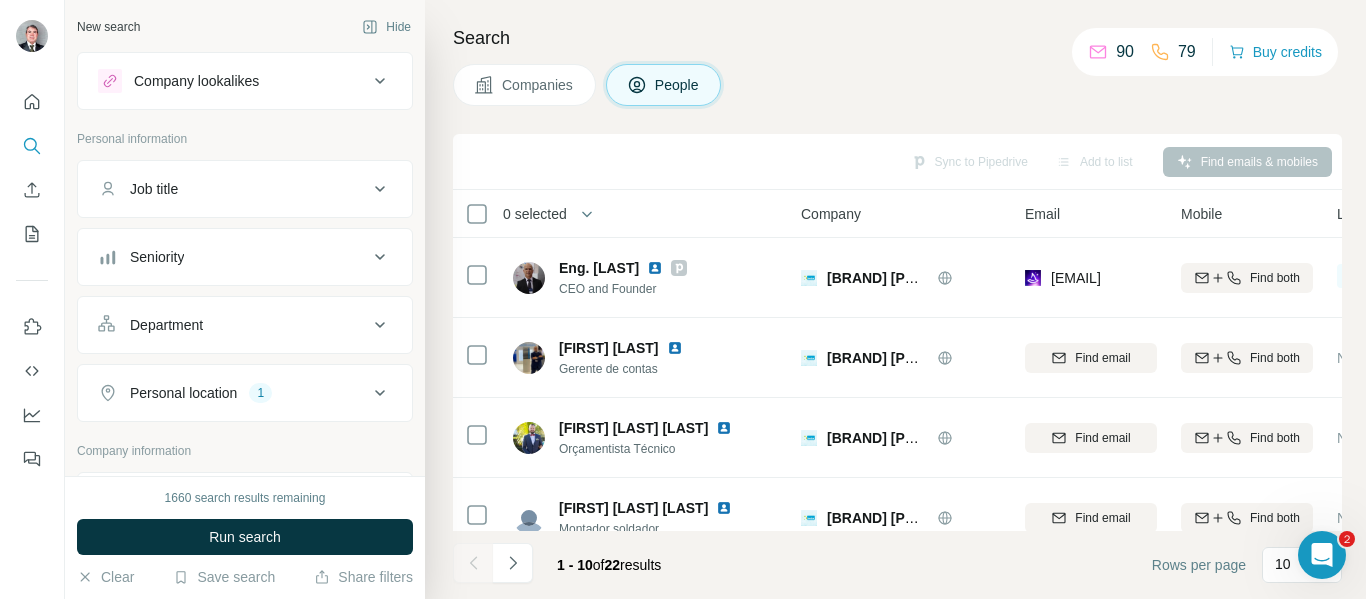 click on "Companies" at bounding box center (524, 85) 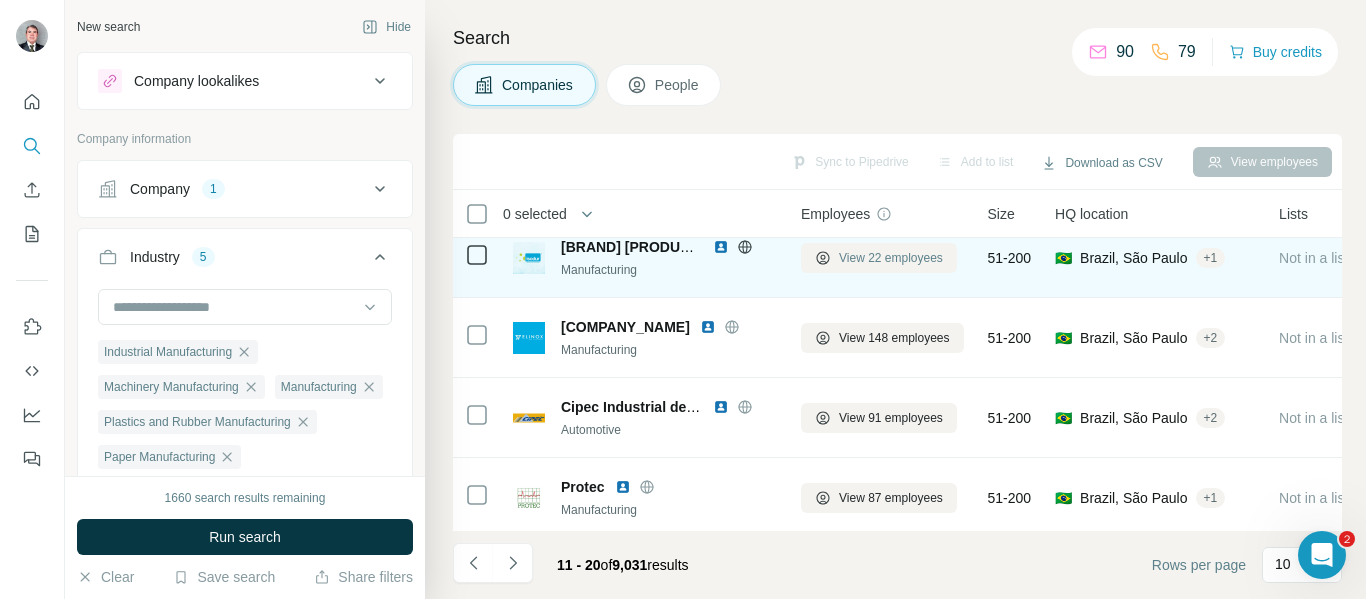 scroll, scrollTop: 200, scrollLeft: 0, axis: vertical 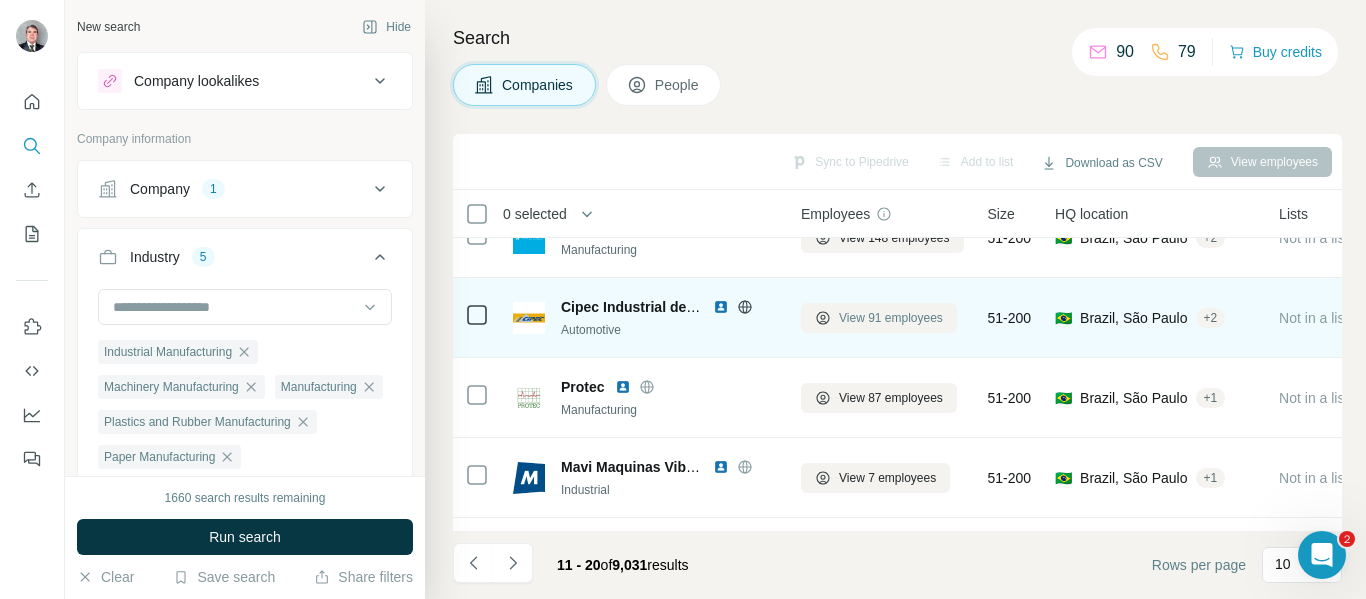 click on "View 91 employees" at bounding box center [891, 318] 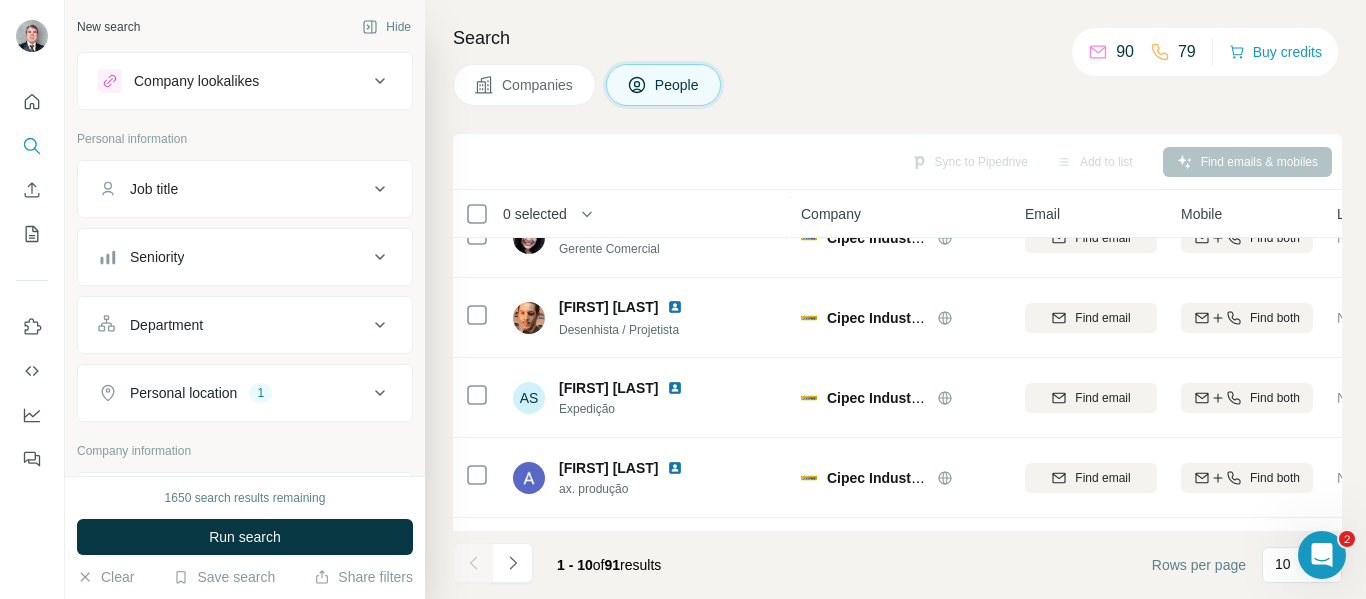 drag, startPoint x: 545, startPoint y: 89, endPoint x: 687, endPoint y: 133, distance: 148.66069 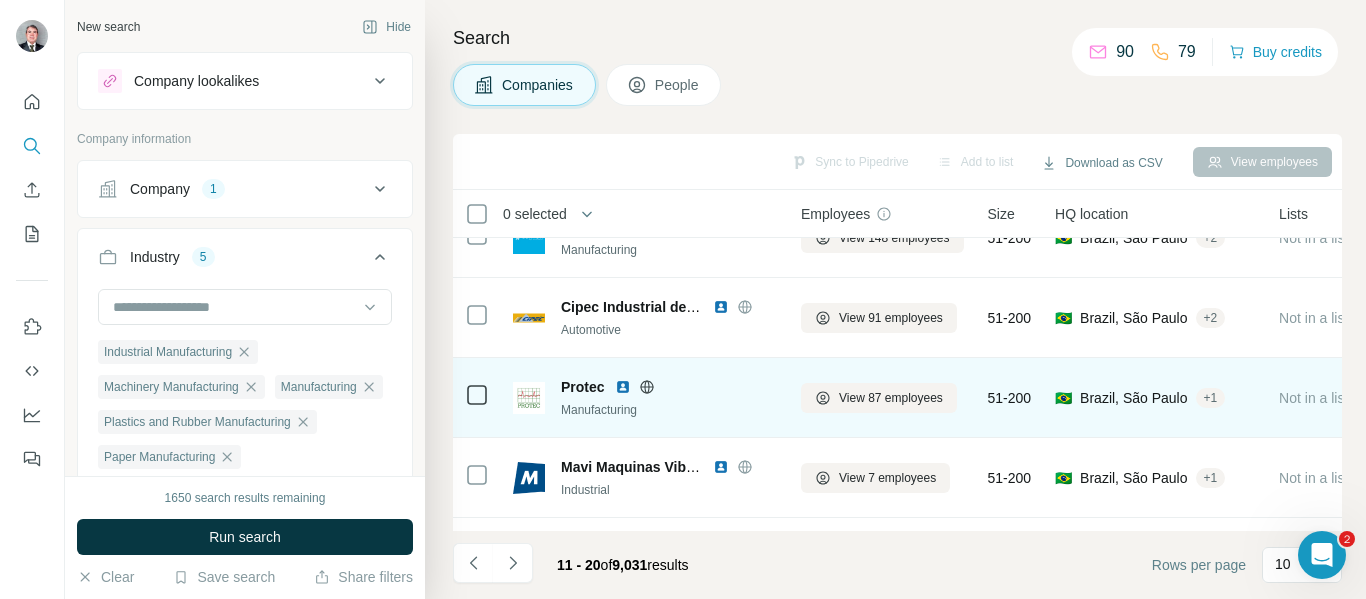 click 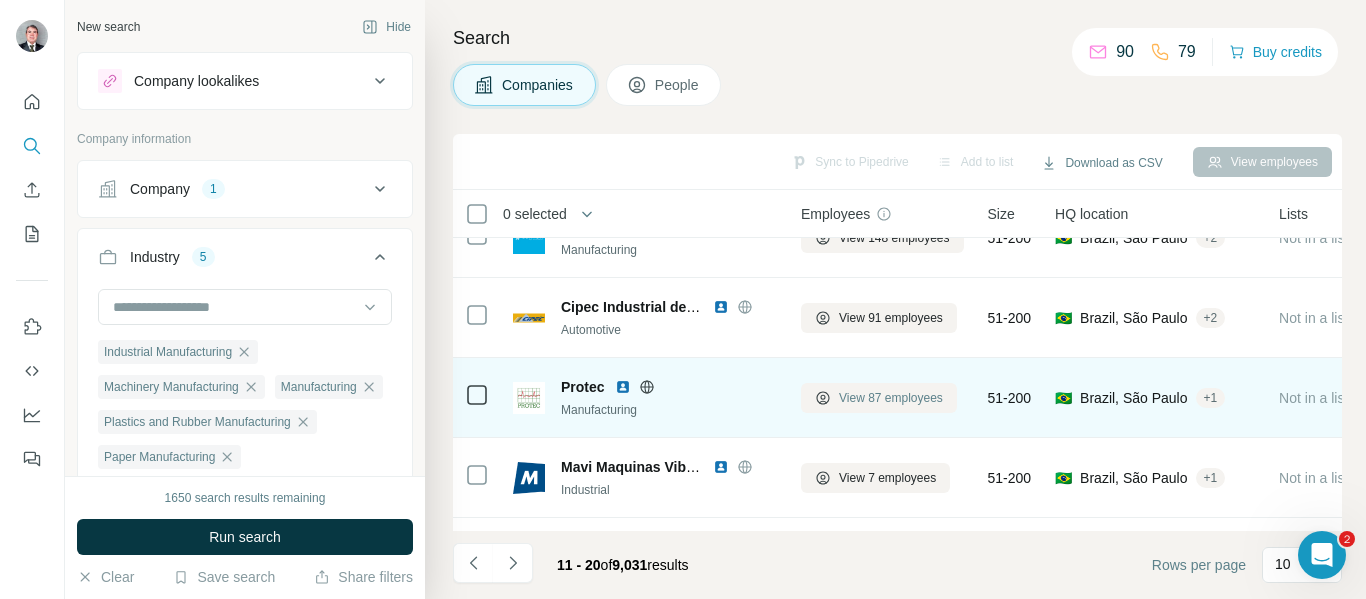 click on "View 87 employees" at bounding box center (891, 398) 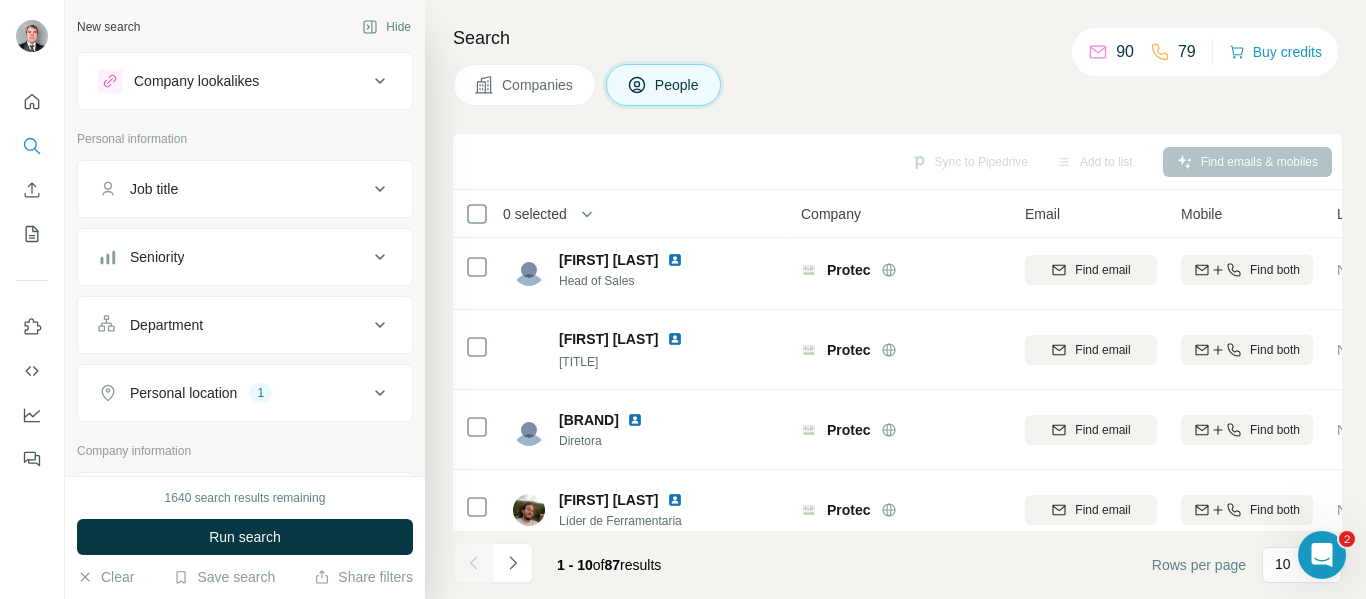 scroll, scrollTop: 0, scrollLeft: 0, axis: both 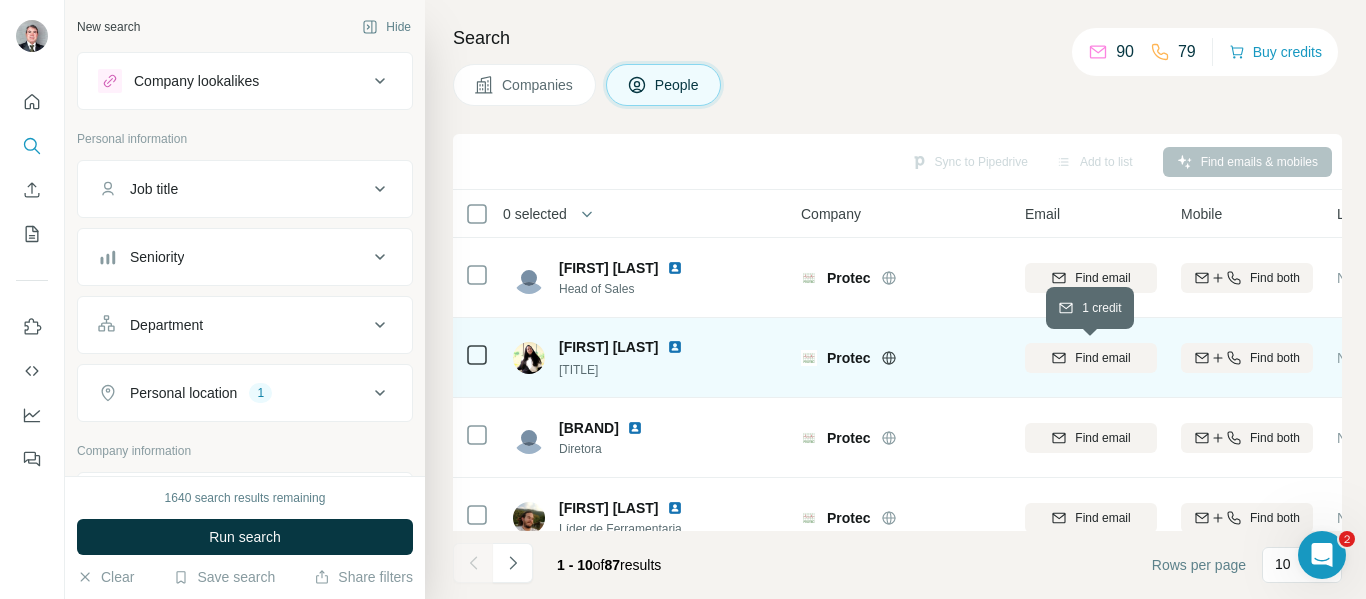 click on "Find email" at bounding box center (1102, 358) 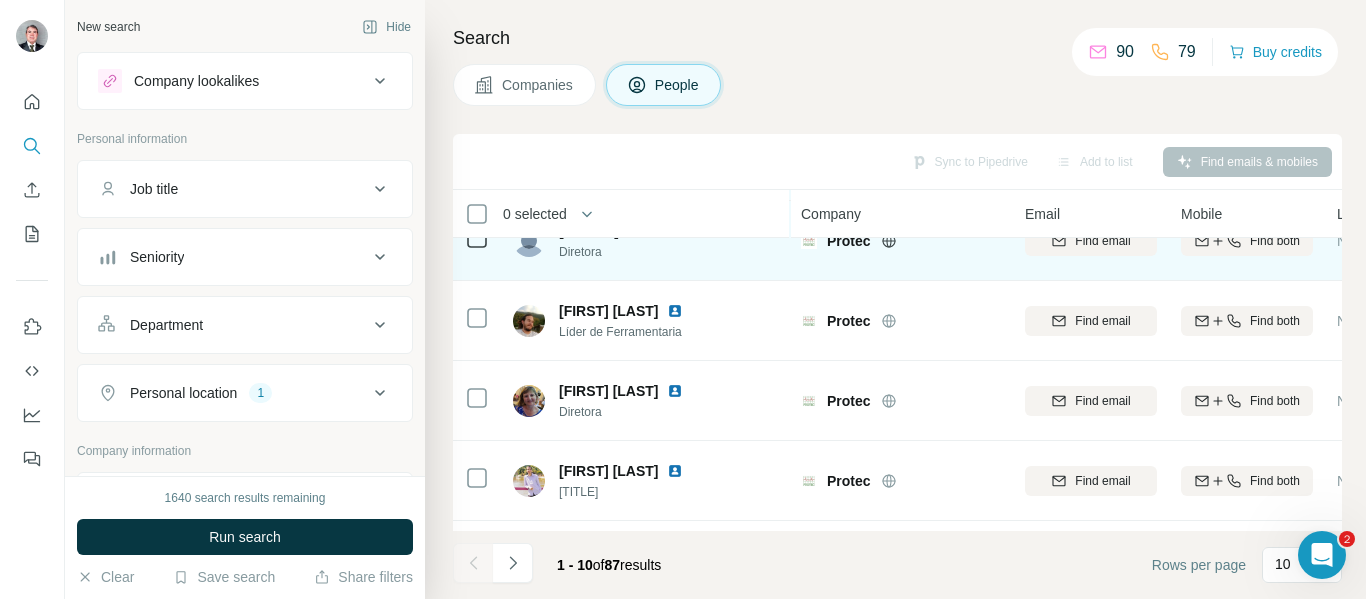 scroll, scrollTop: 200, scrollLeft: 0, axis: vertical 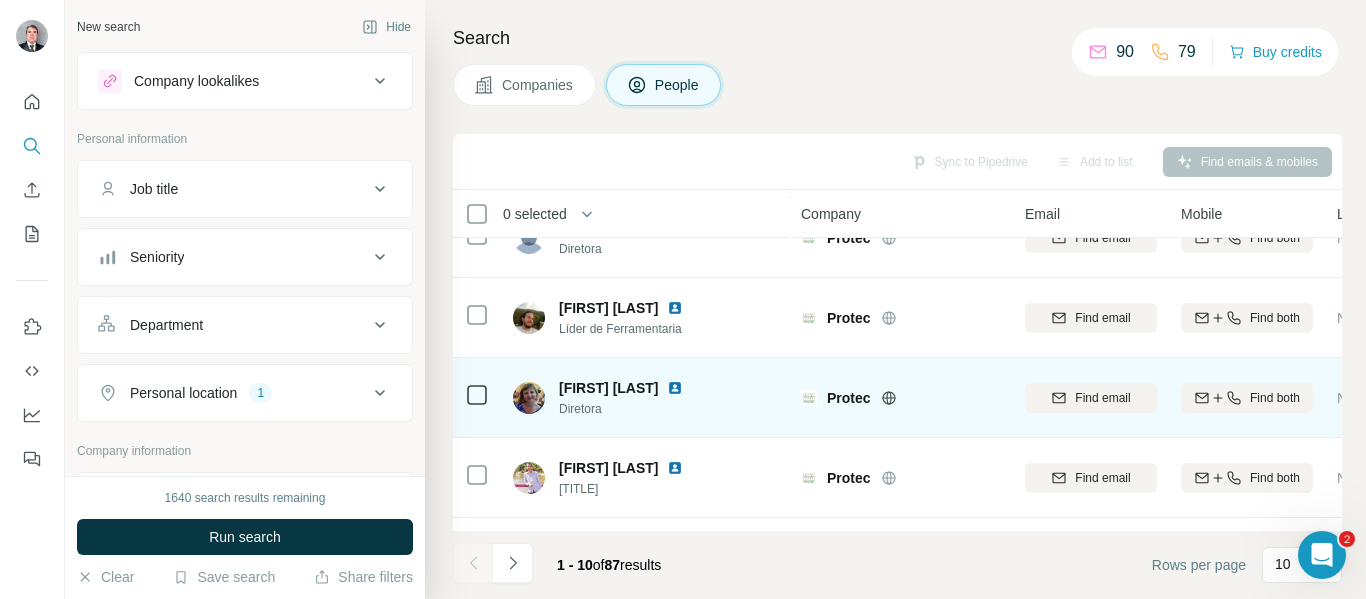 click at bounding box center (675, 388) 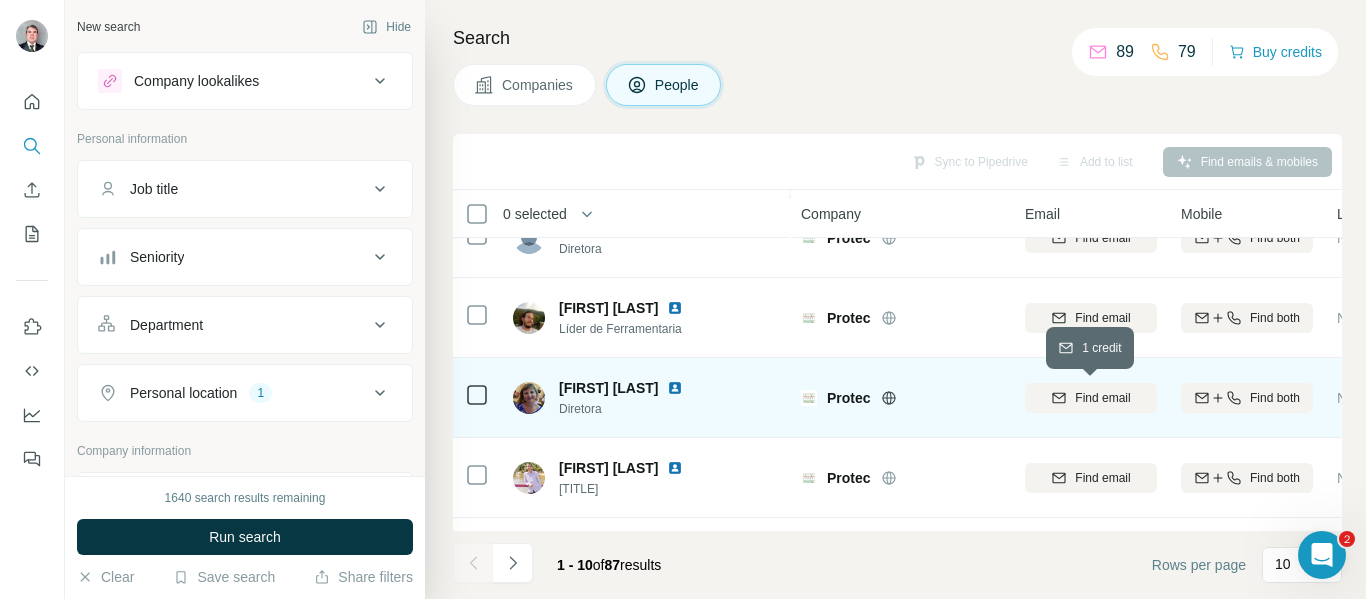 click on "Find email" at bounding box center [1102, 398] 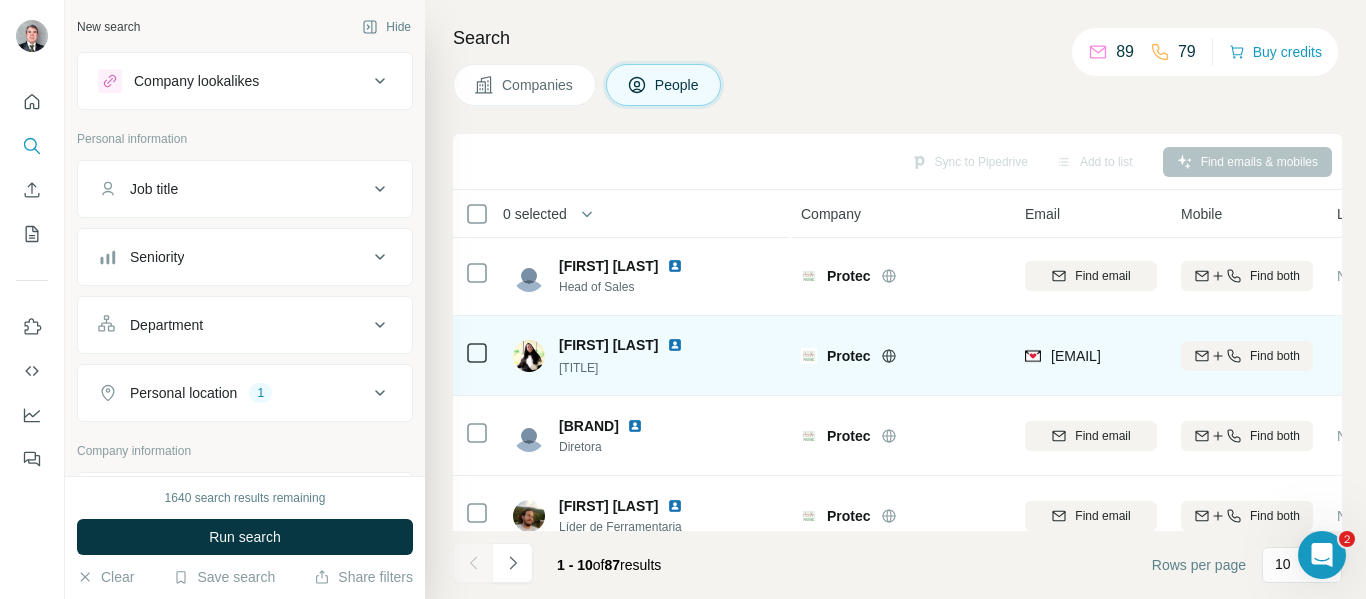 scroll, scrollTop: 0, scrollLeft: 0, axis: both 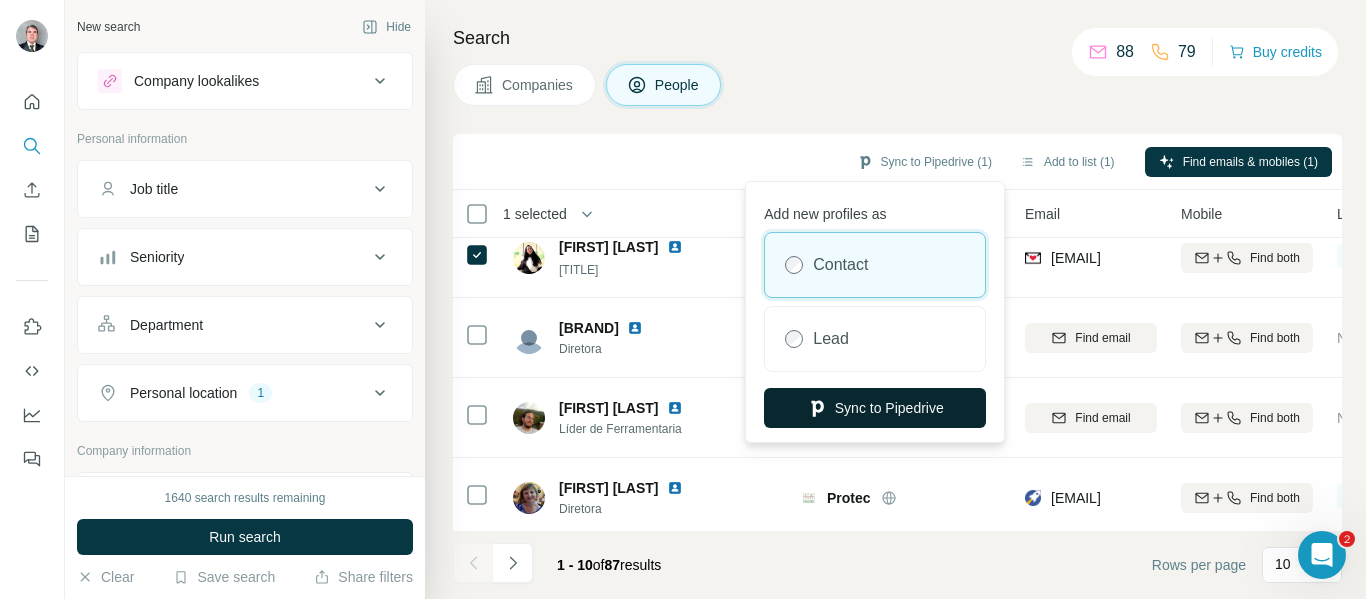 click on "Sync to Pipedrive" at bounding box center [875, 408] 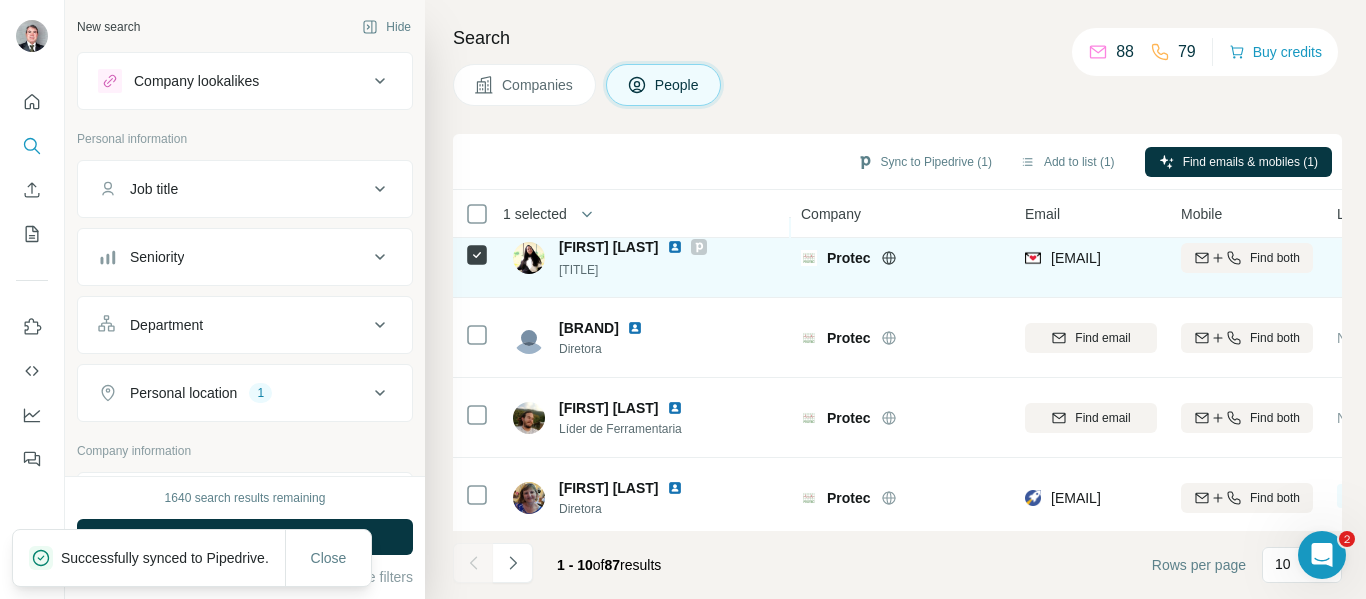 click 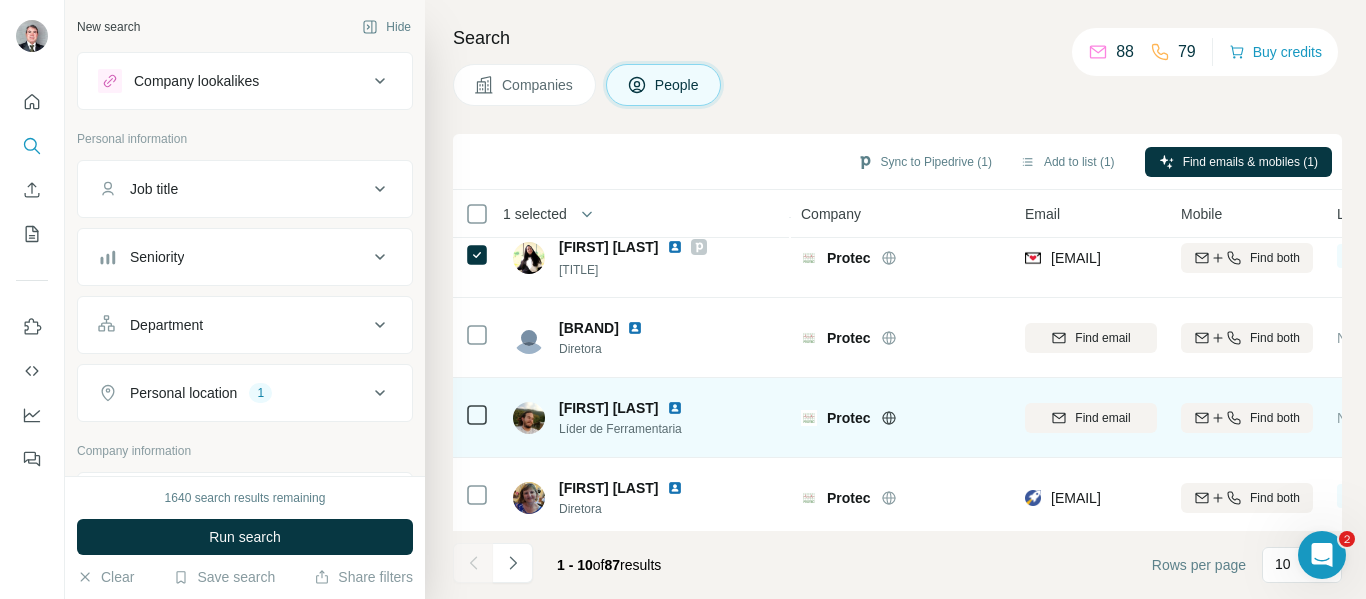 scroll, scrollTop: 200, scrollLeft: 0, axis: vertical 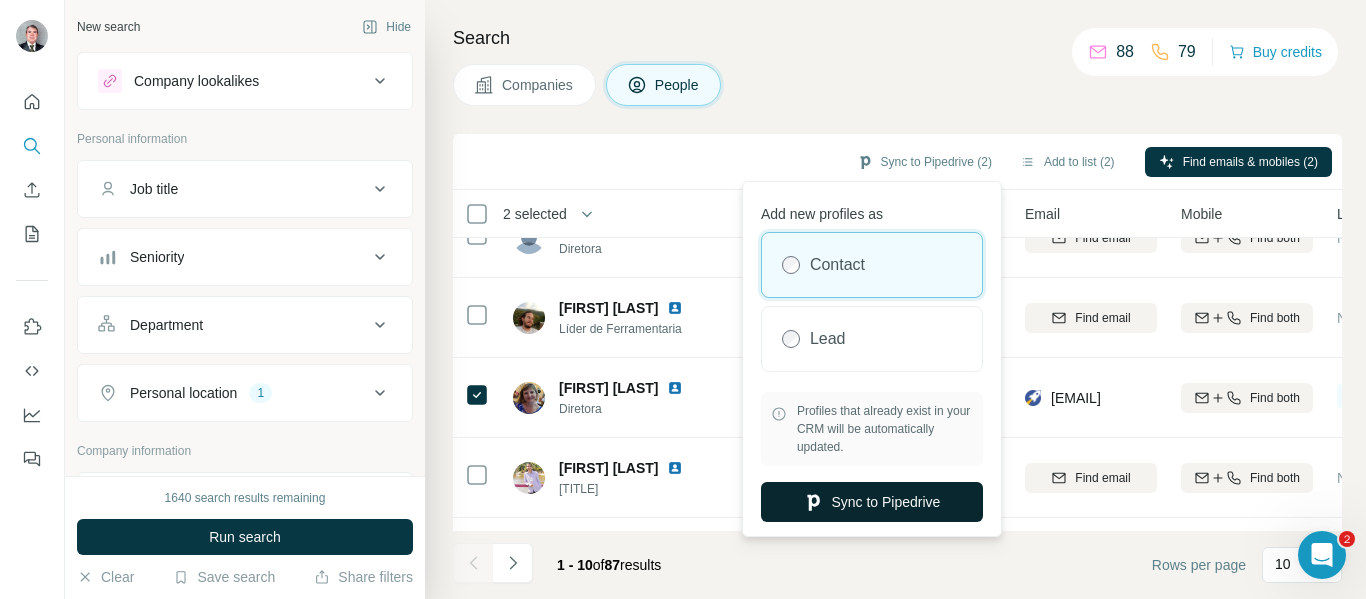 click on "Sync to Pipedrive" at bounding box center [872, 502] 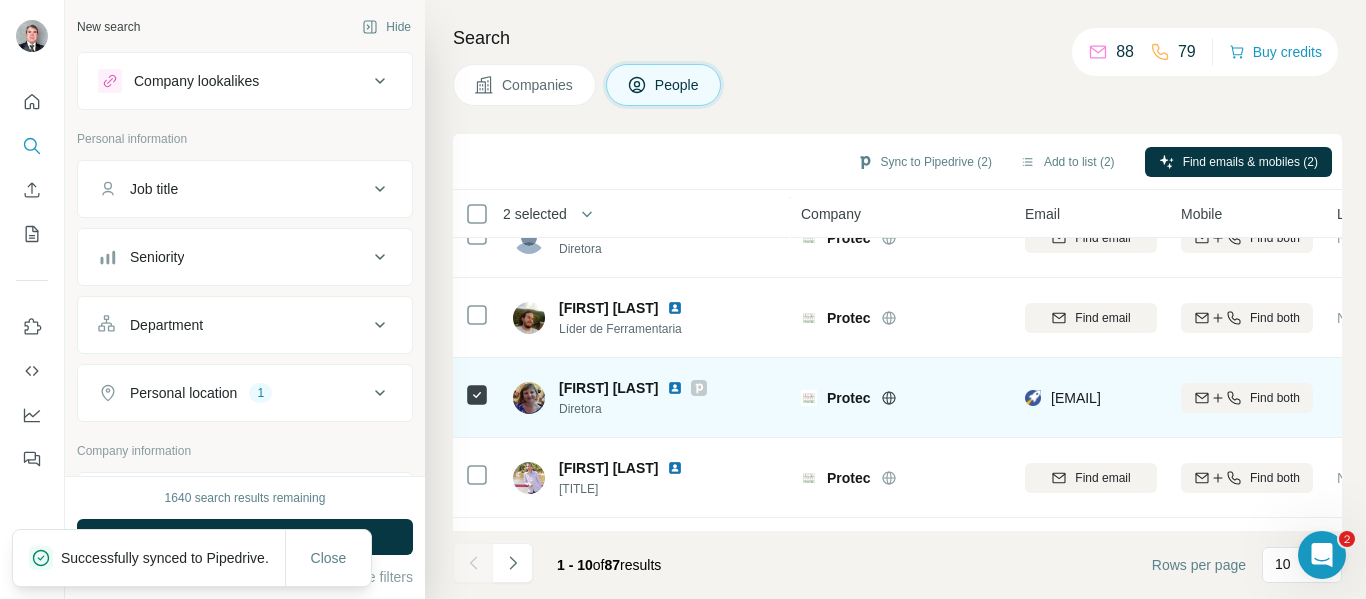 click 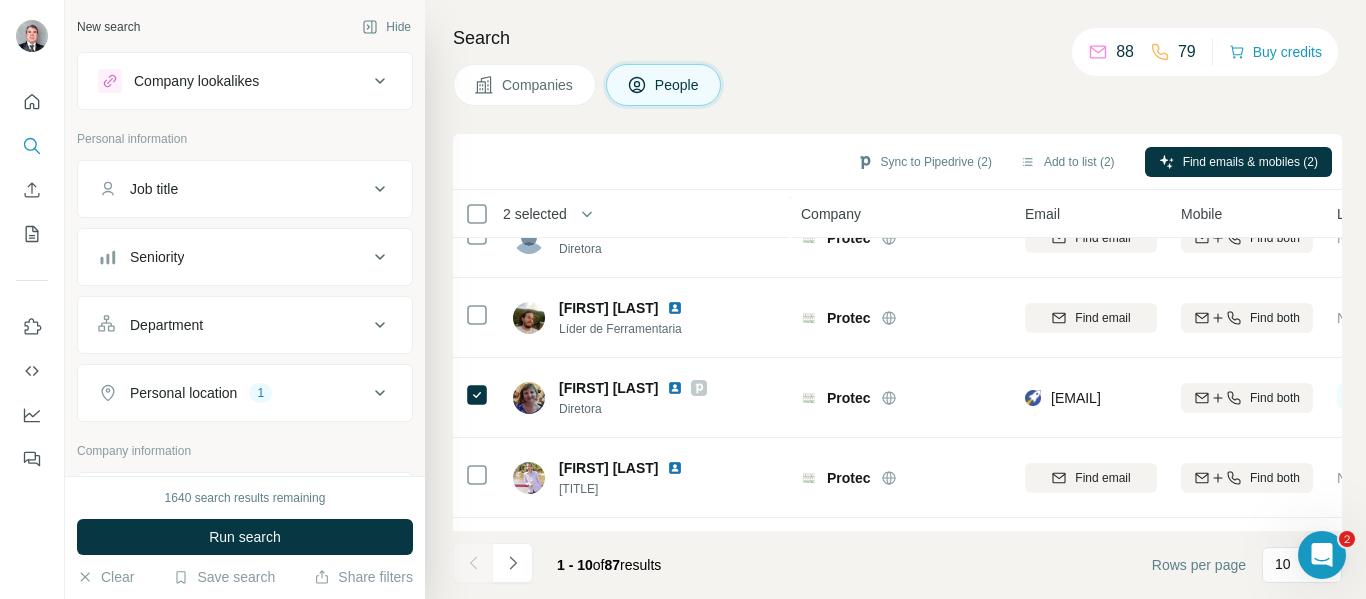 click on "Companies" at bounding box center (538, 85) 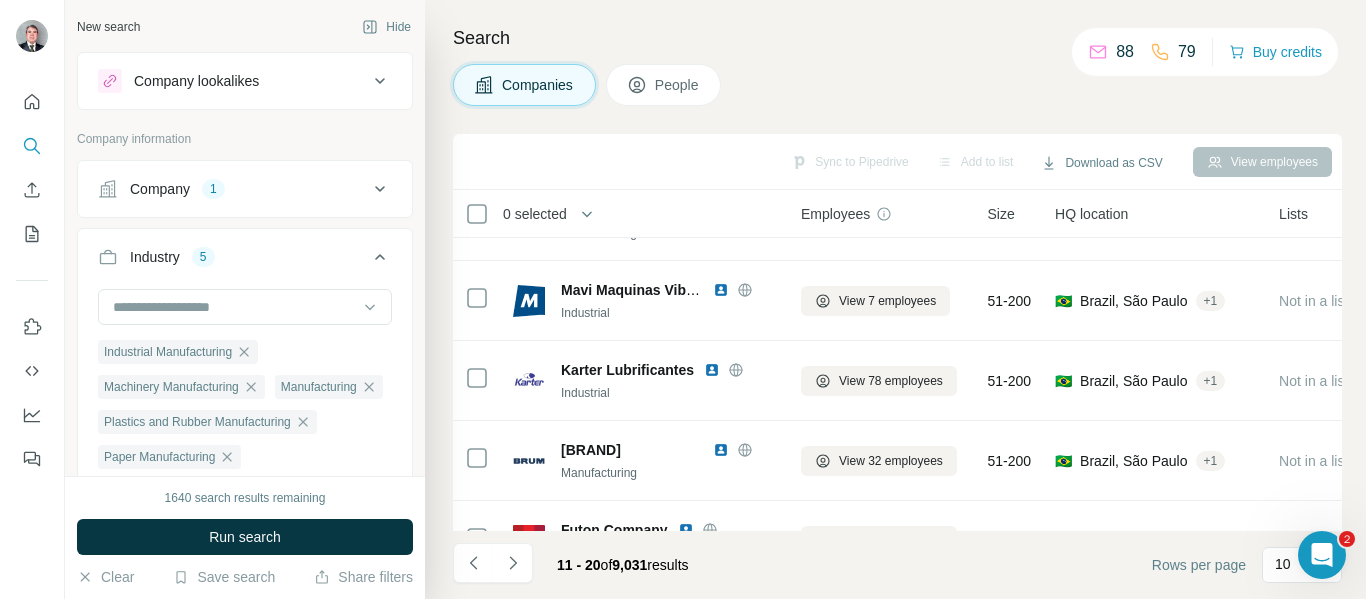 scroll, scrollTop: 400, scrollLeft: 0, axis: vertical 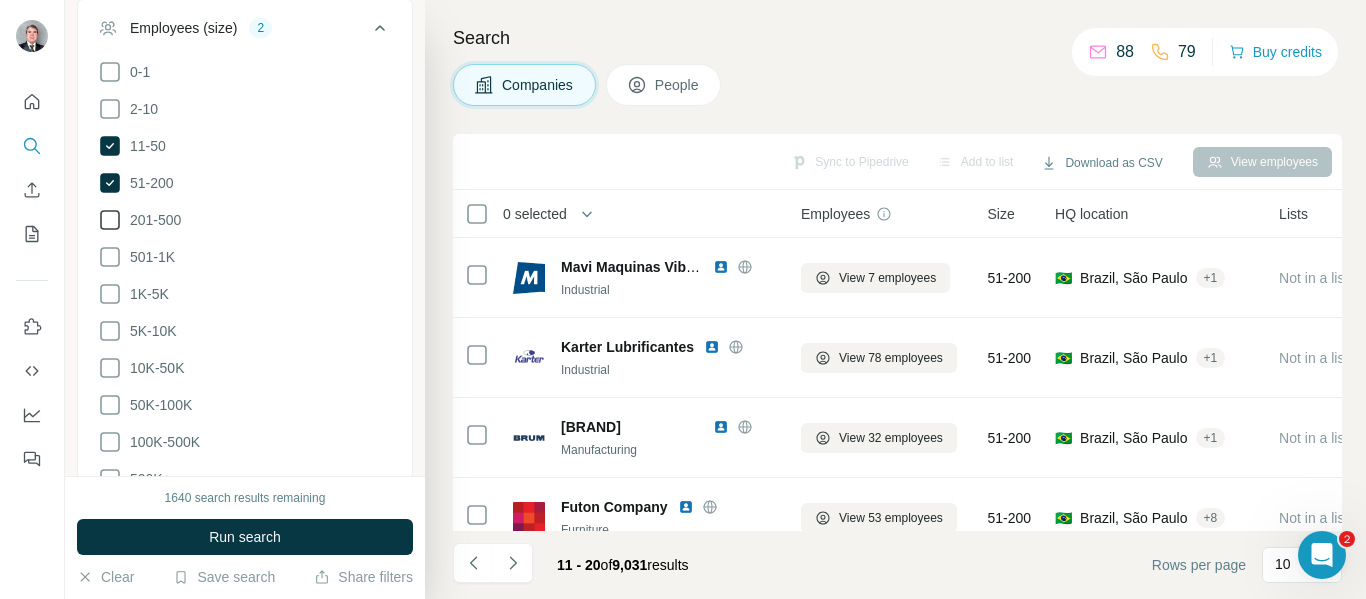 click 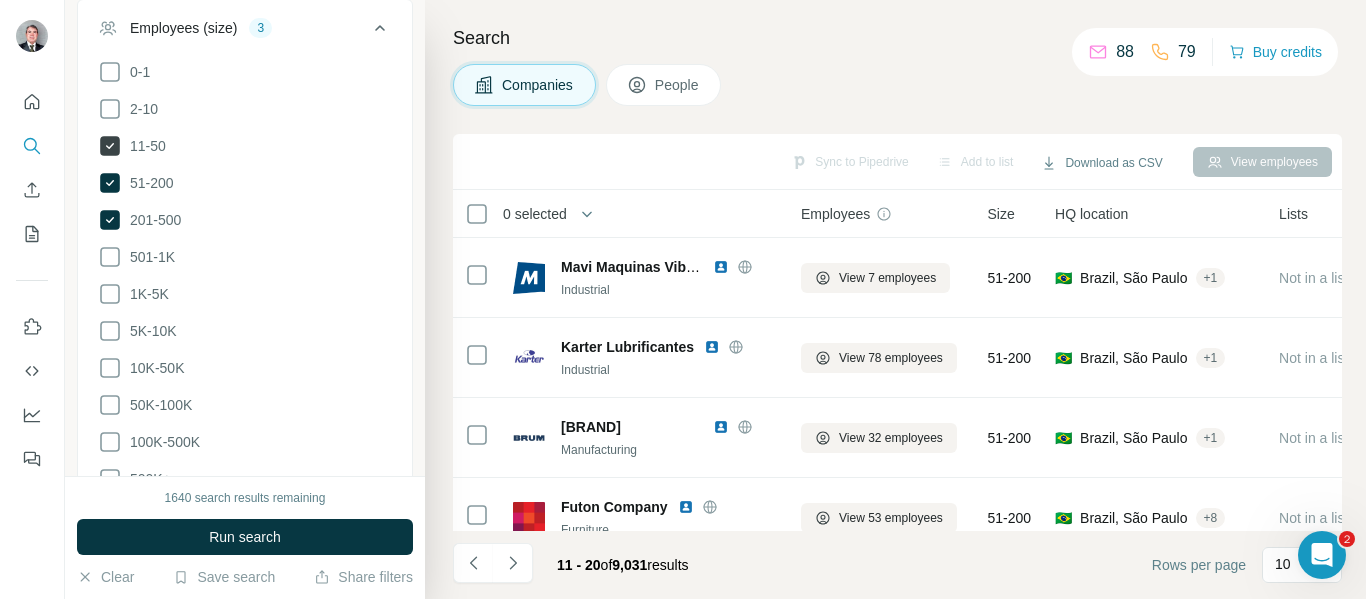 click 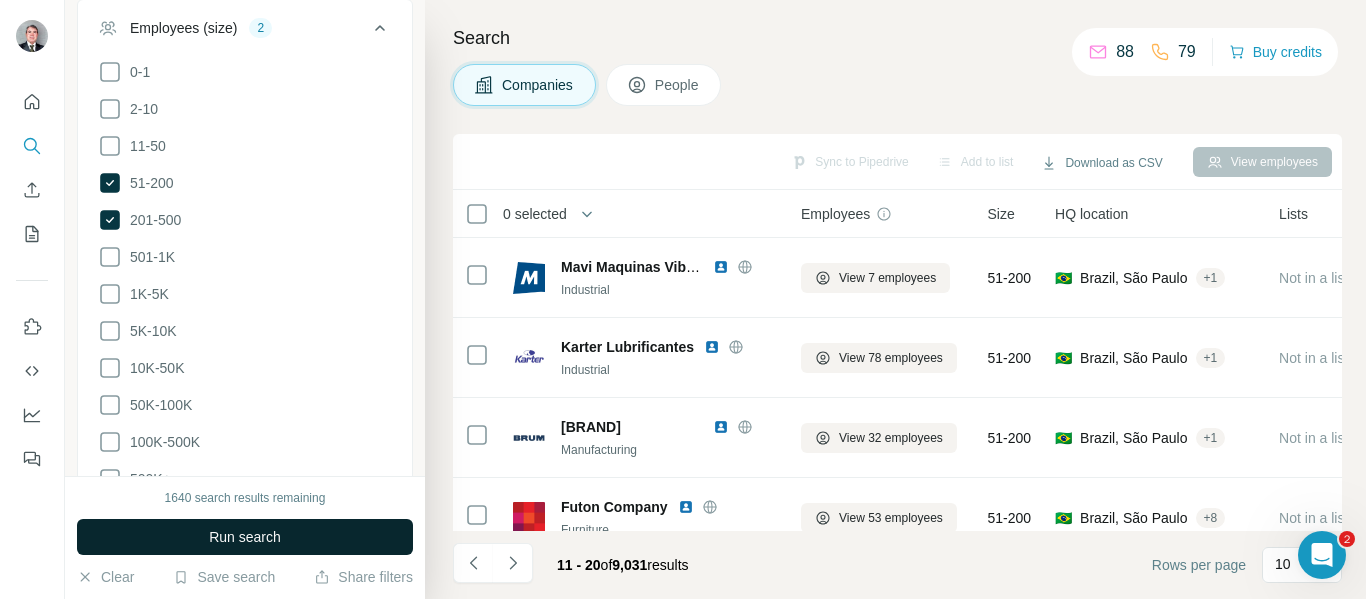 click on "Run search" at bounding box center [245, 537] 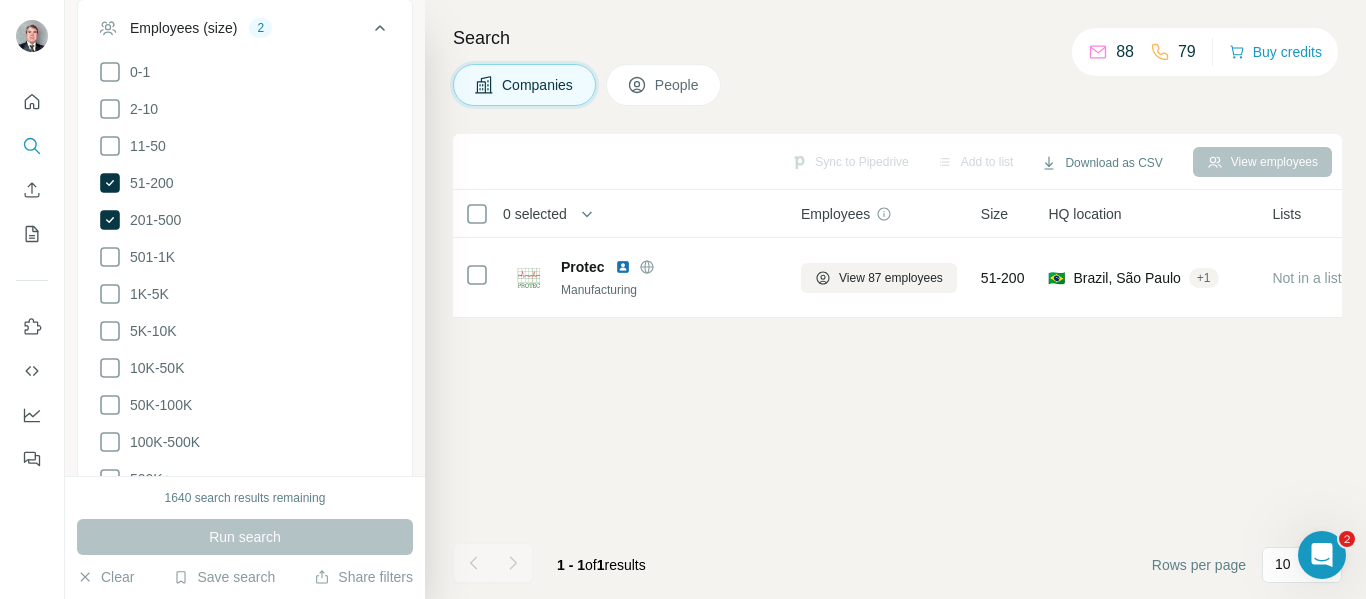 scroll, scrollTop: 0, scrollLeft: 0, axis: both 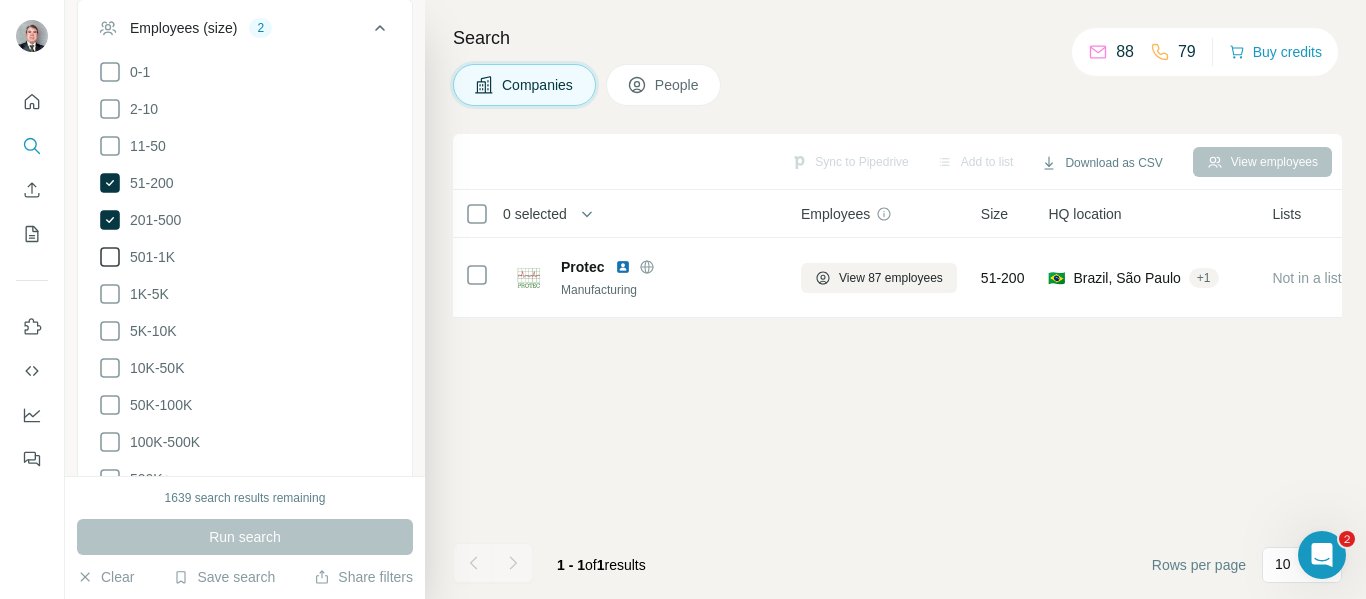 click 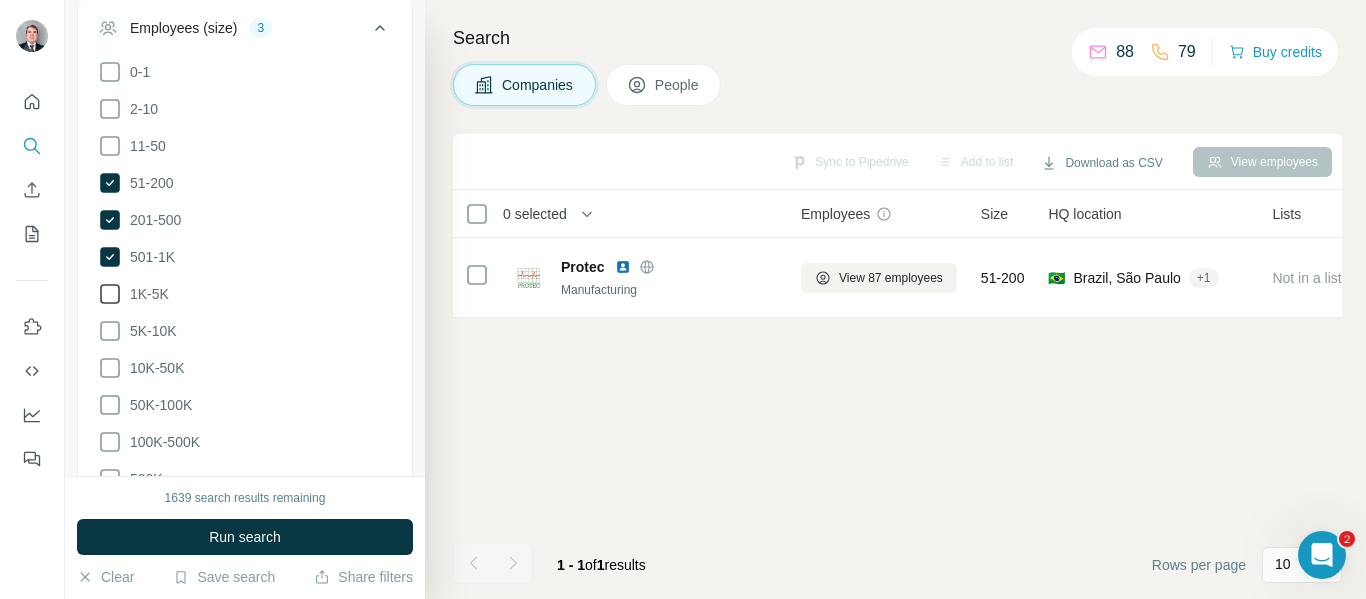 click on "1K-5K" at bounding box center (145, 294) 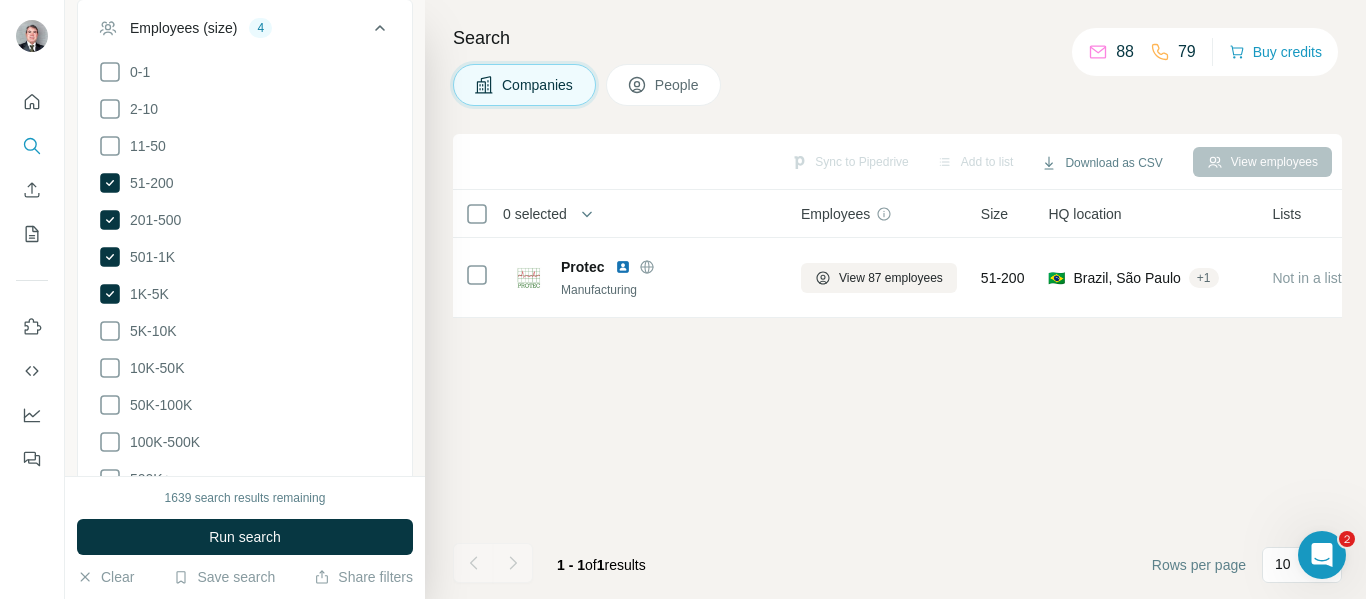 click on "Run search" at bounding box center [245, 537] 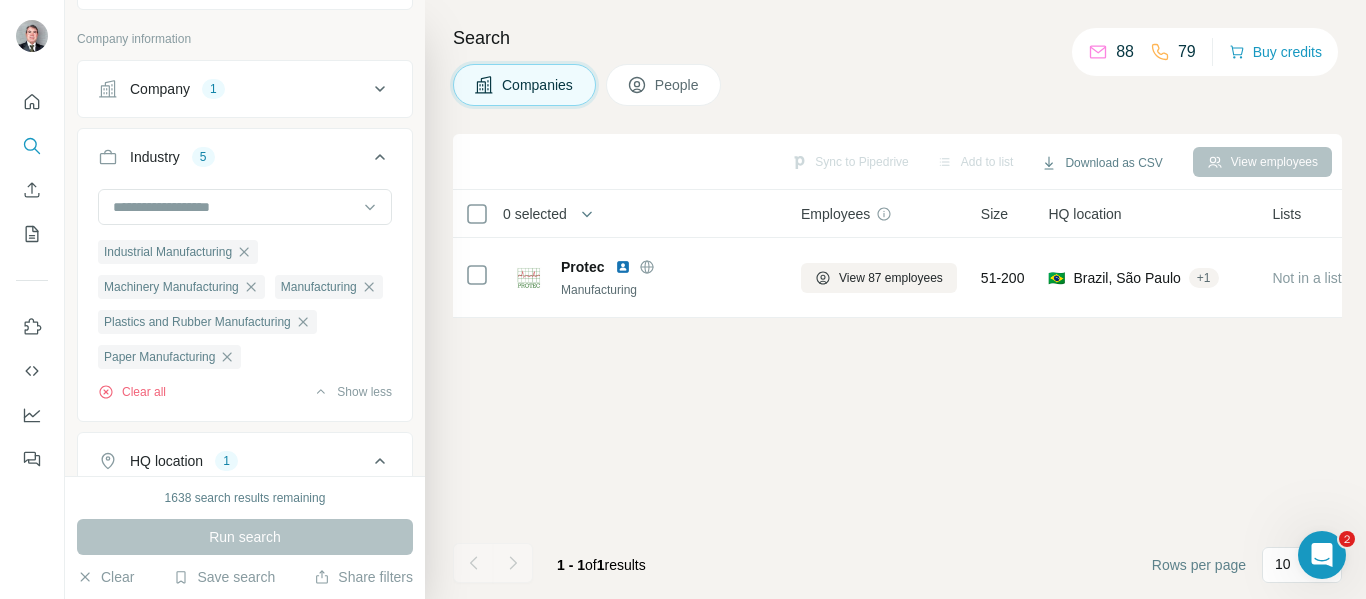 scroll, scrollTop: 0, scrollLeft: 0, axis: both 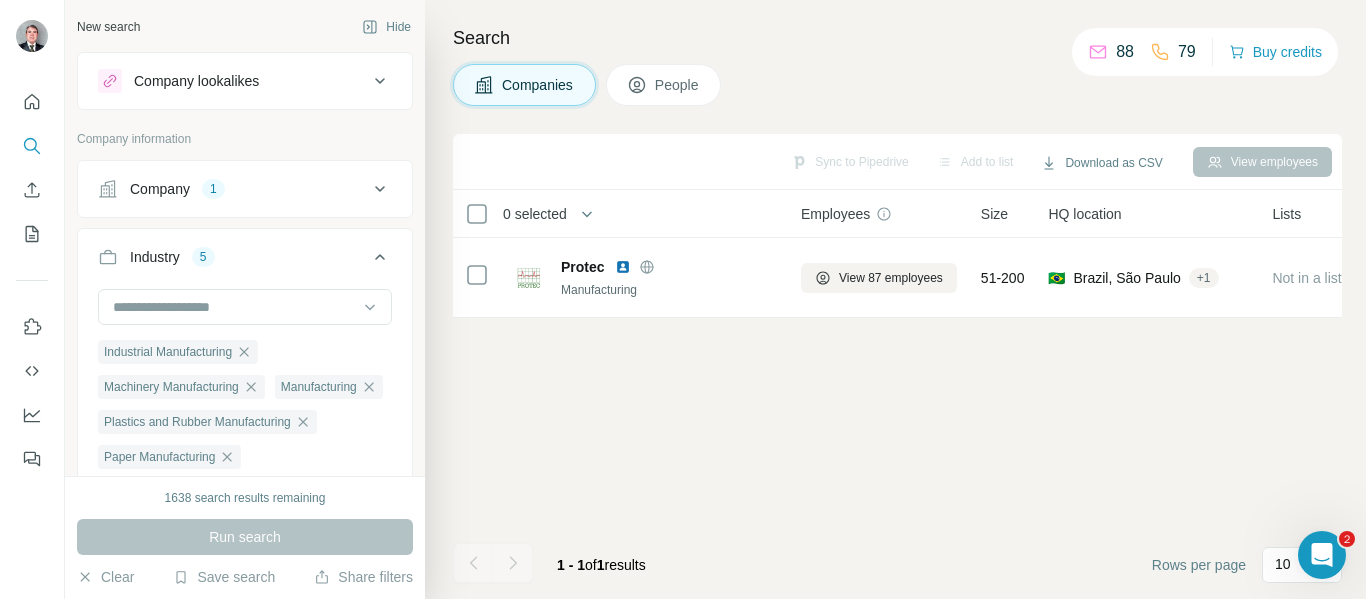 click on "1" at bounding box center [213, 189] 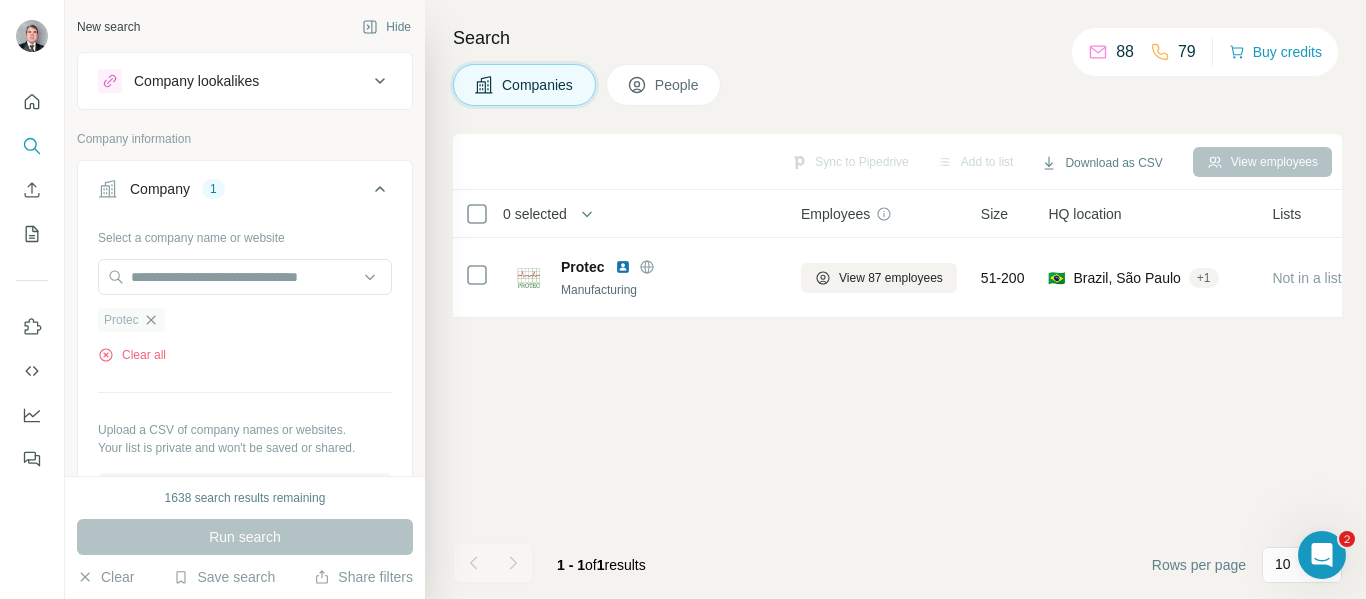 click 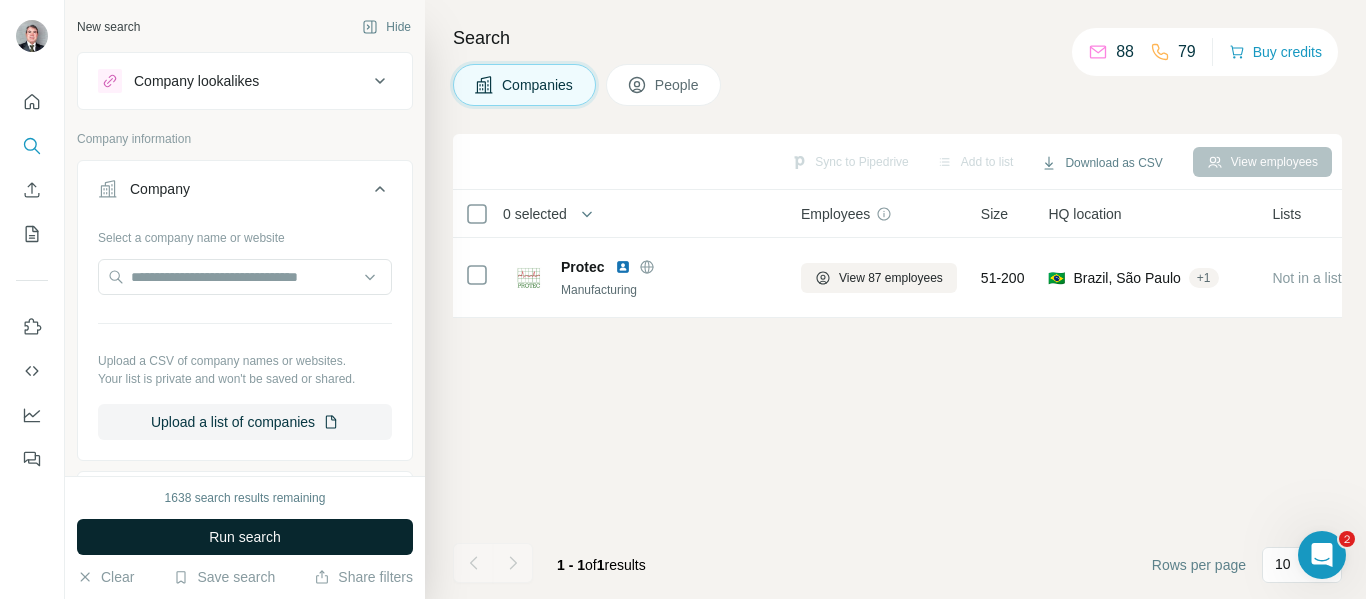 click on "Run search" at bounding box center (245, 537) 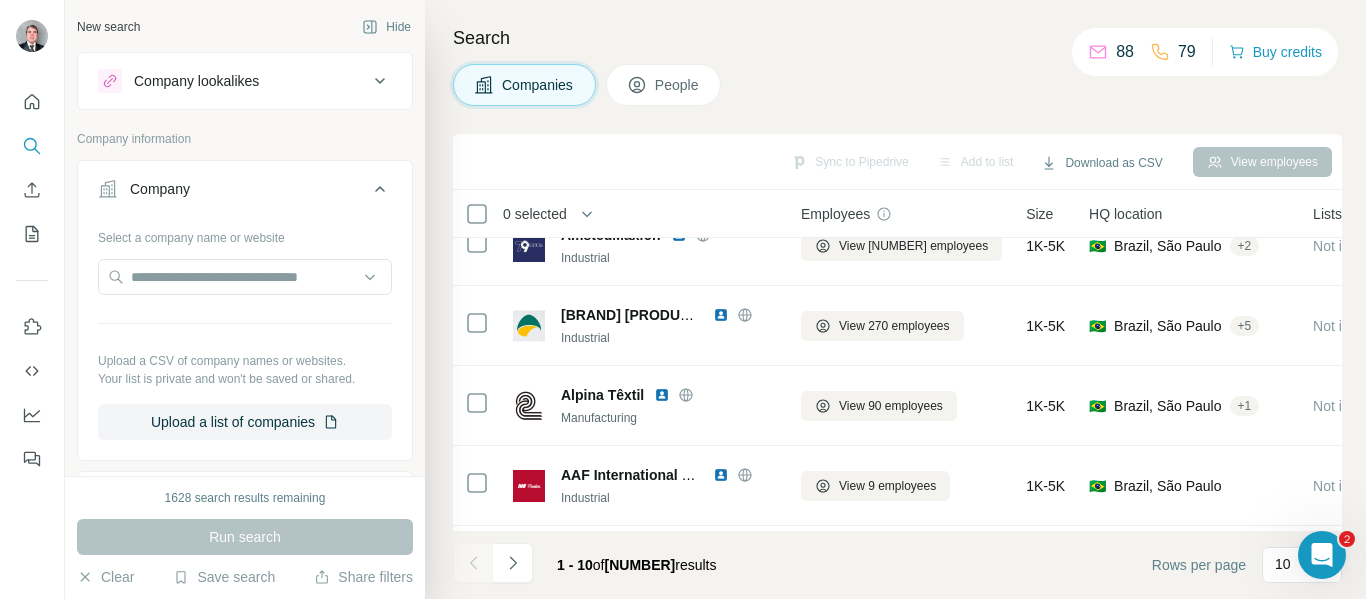 scroll, scrollTop: 400, scrollLeft: 0, axis: vertical 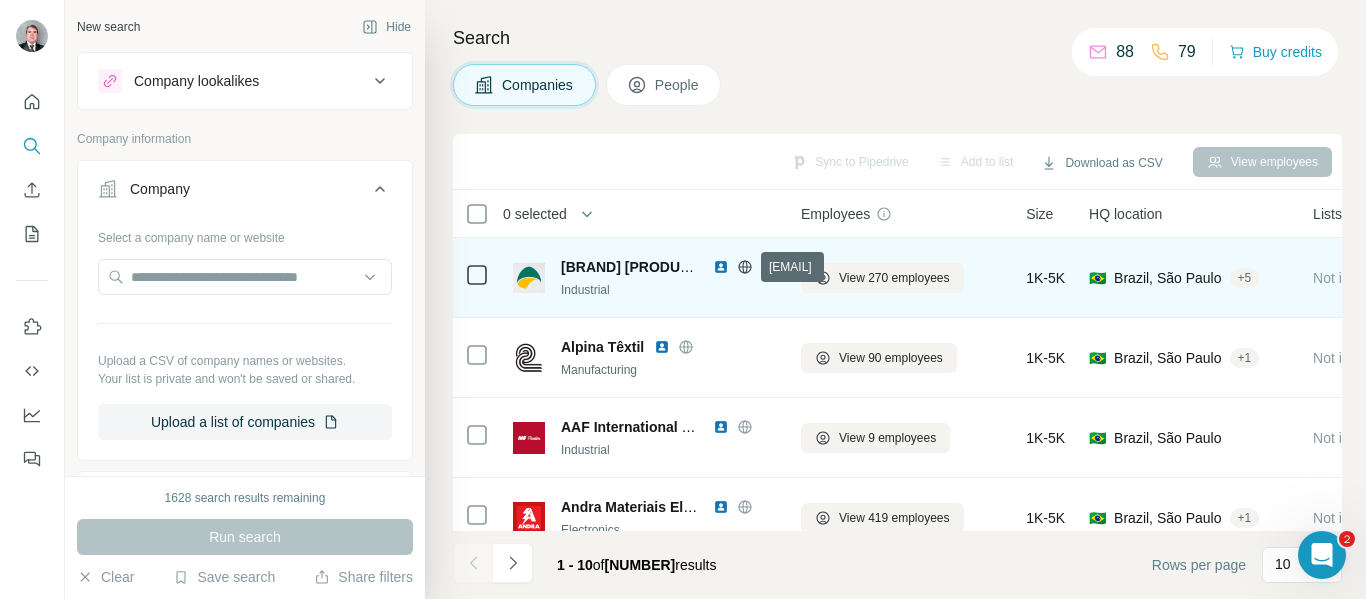 click 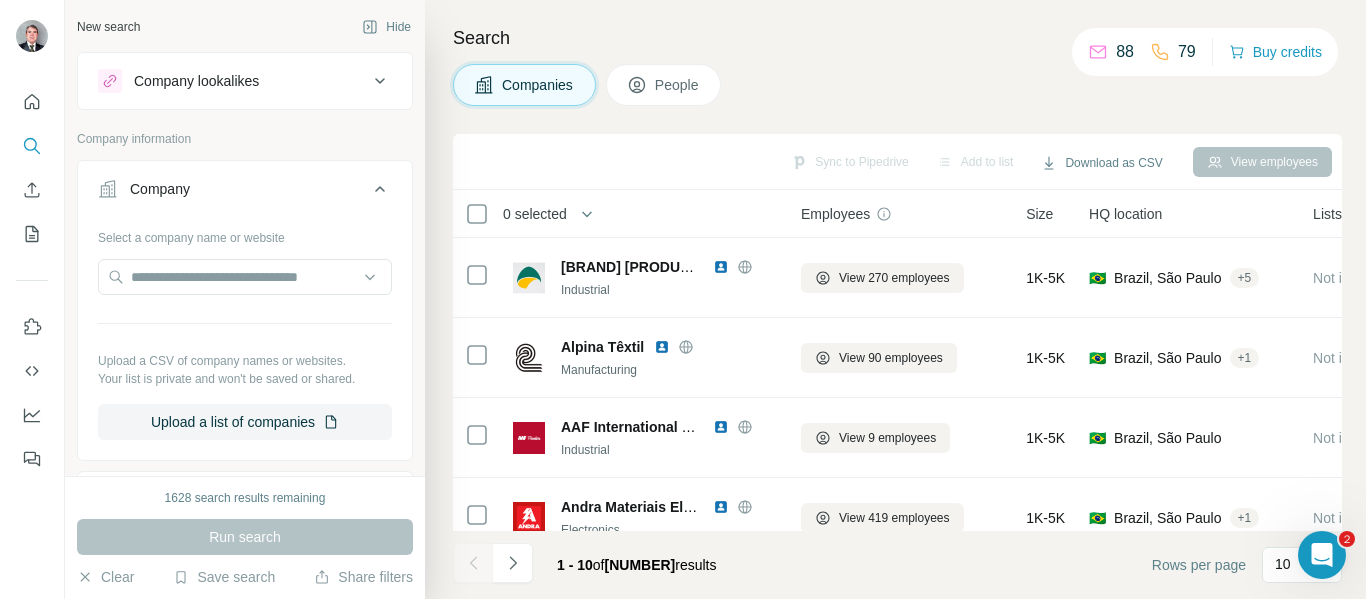 click on "People" at bounding box center [678, 85] 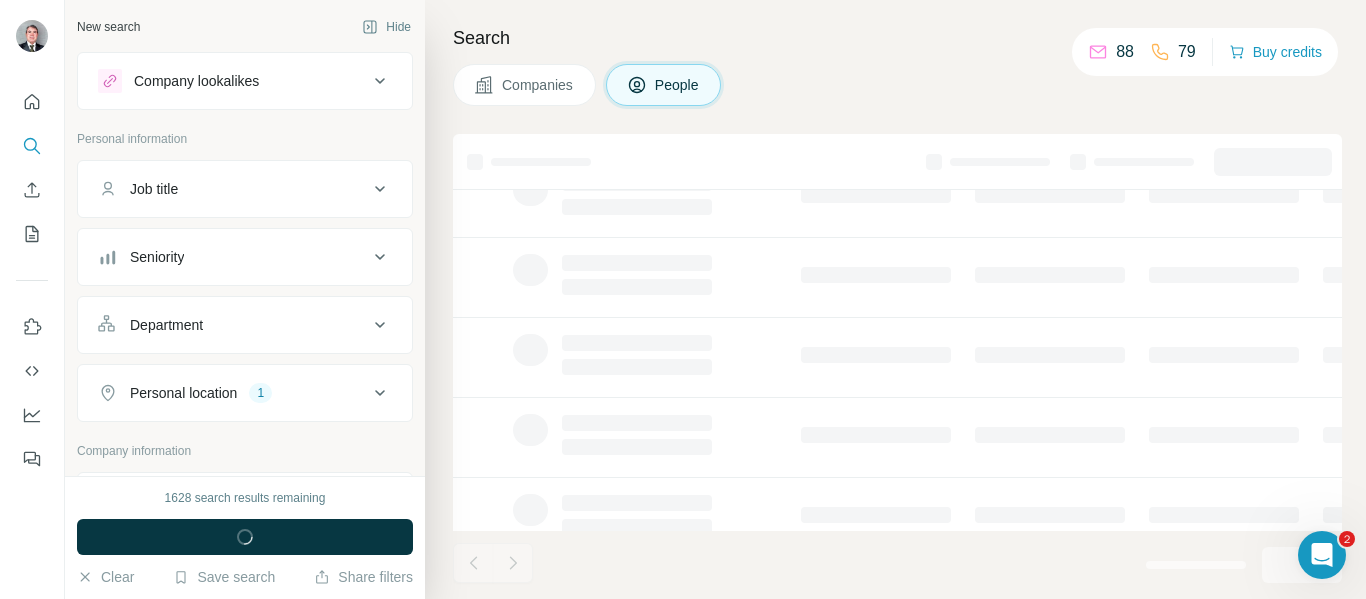 click on "Department" at bounding box center (233, 325) 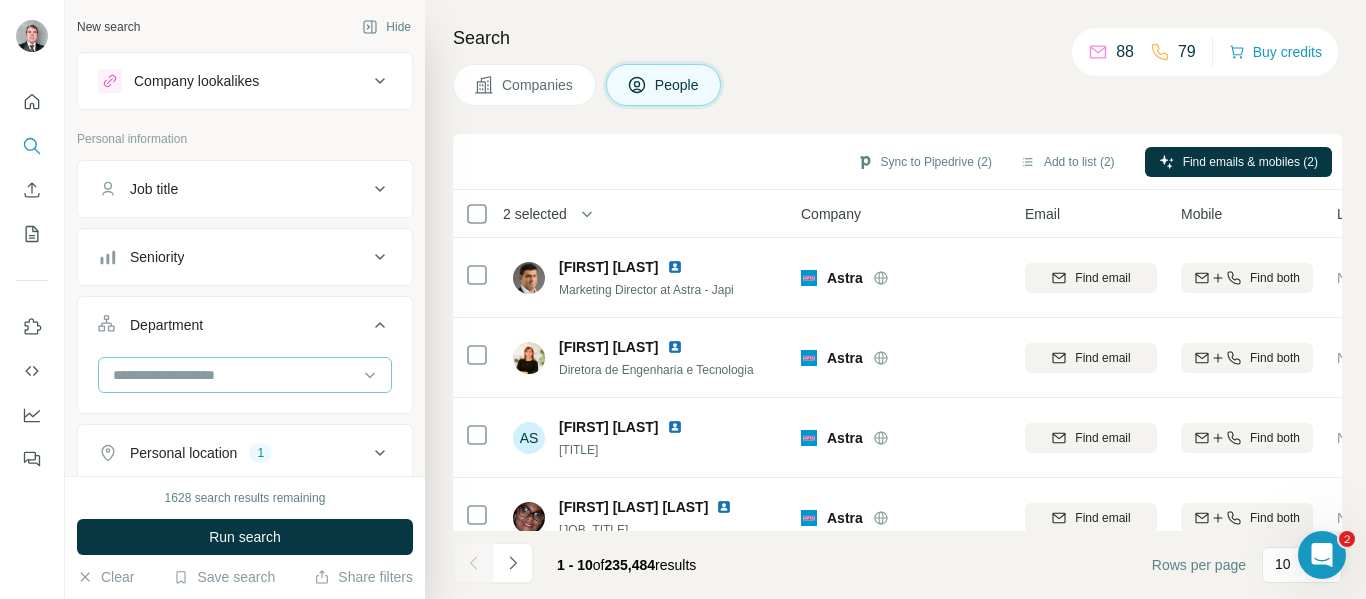 click at bounding box center (234, 375) 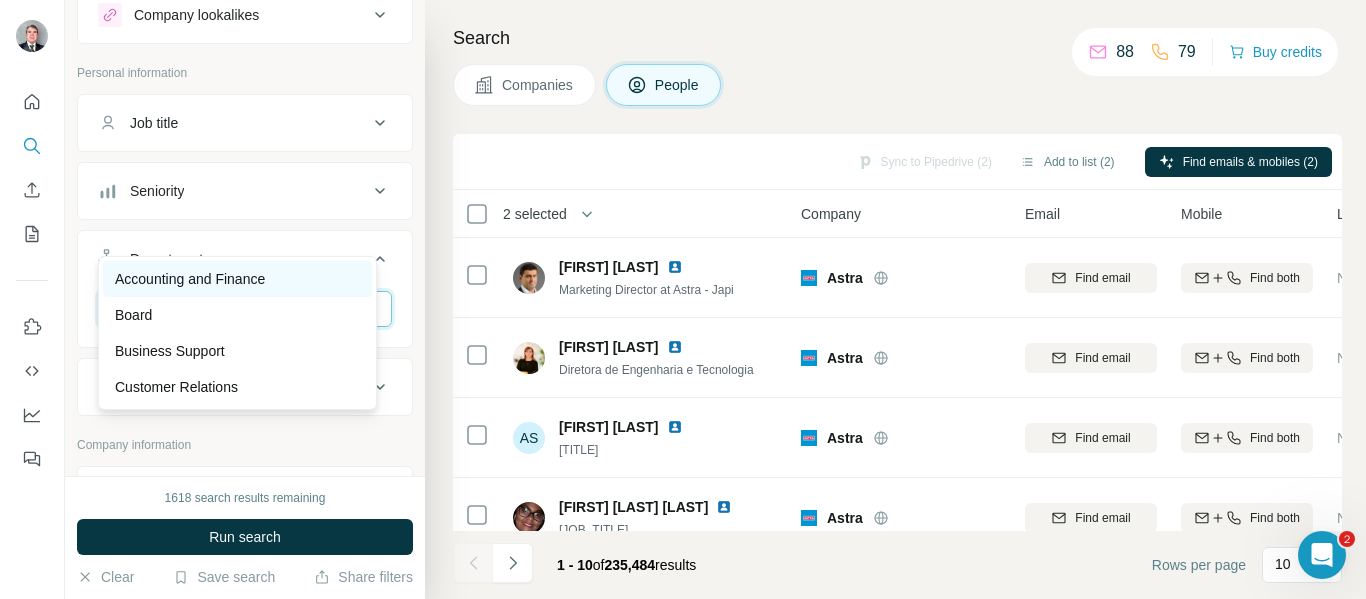 scroll, scrollTop: 300, scrollLeft: 0, axis: vertical 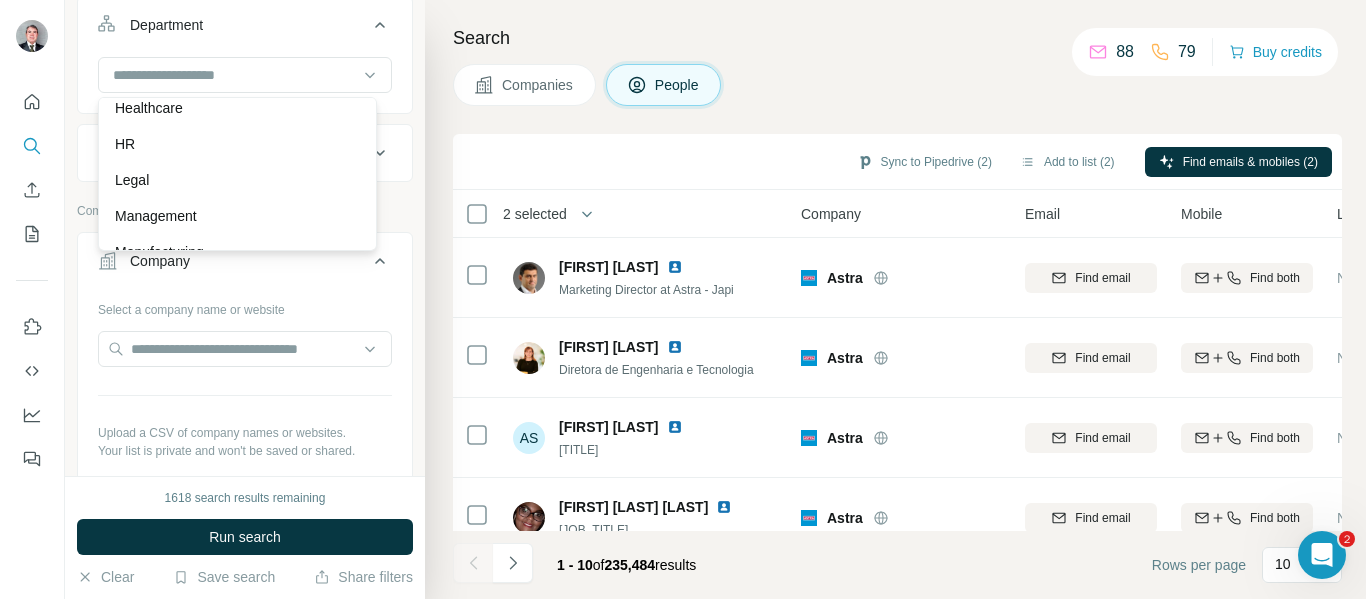 click on "HR" at bounding box center (237, 144) 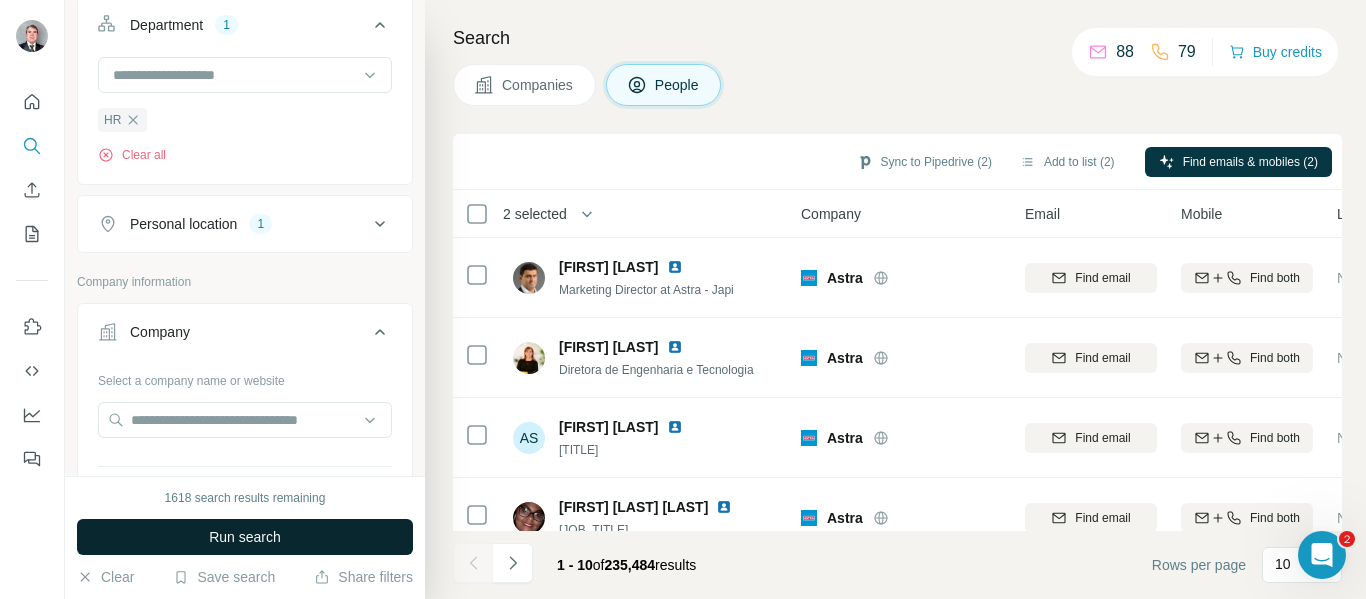 click on "Run search" at bounding box center [245, 537] 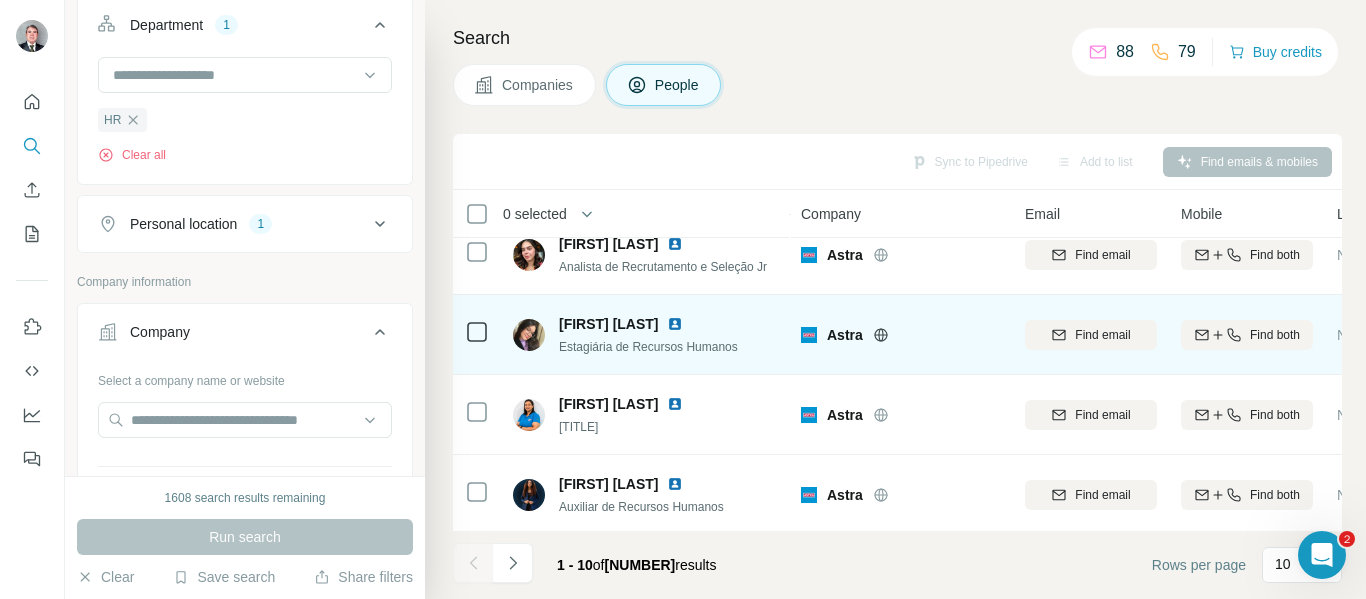 scroll, scrollTop: 517, scrollLeft: 0, axis: vertical 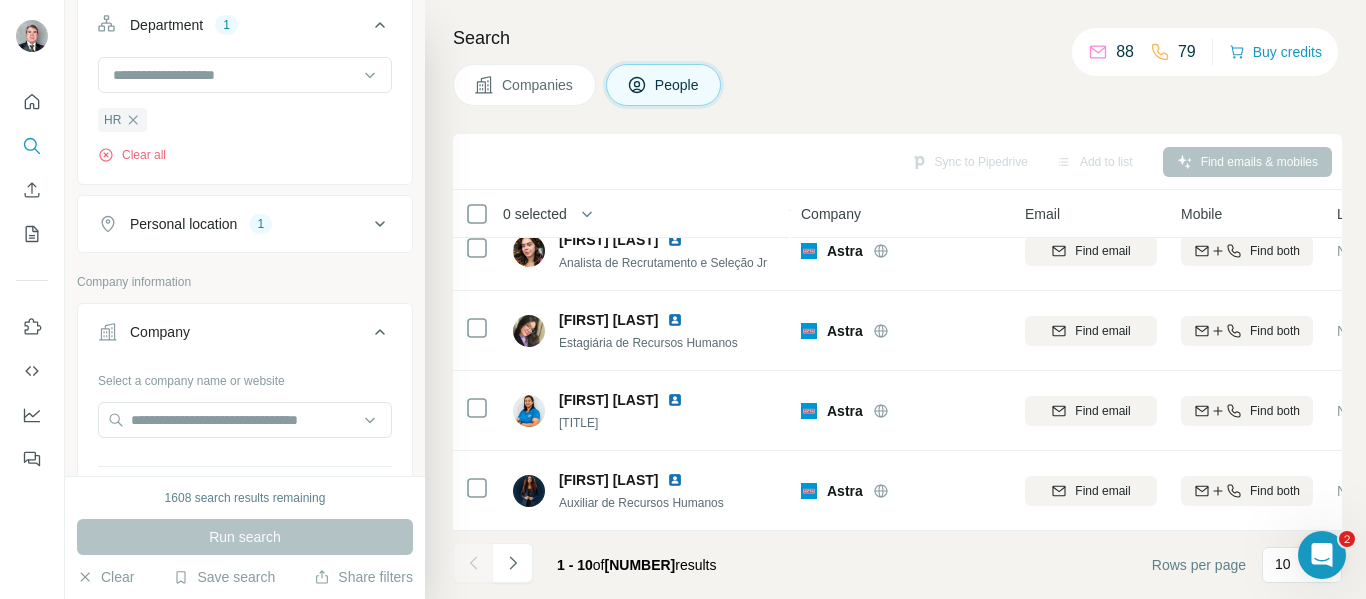 click on "Companies" at bounding box center (538, 85) 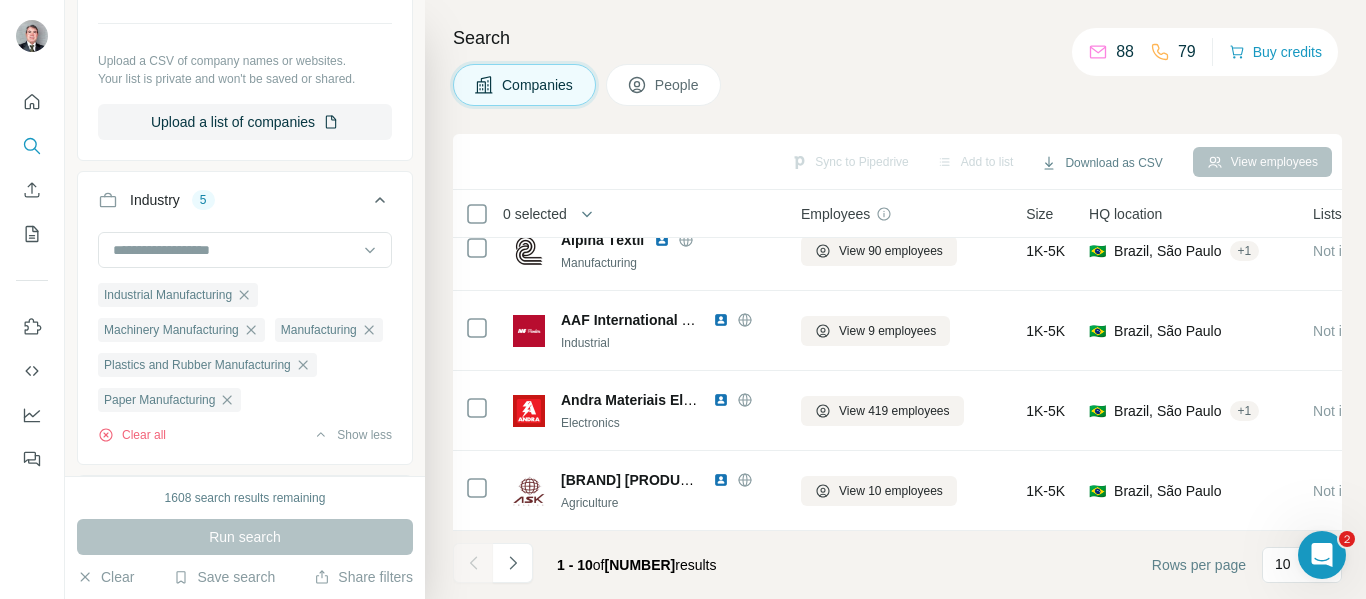 scroll, scrollTop: 0, scrollLeft: 0, axis: both 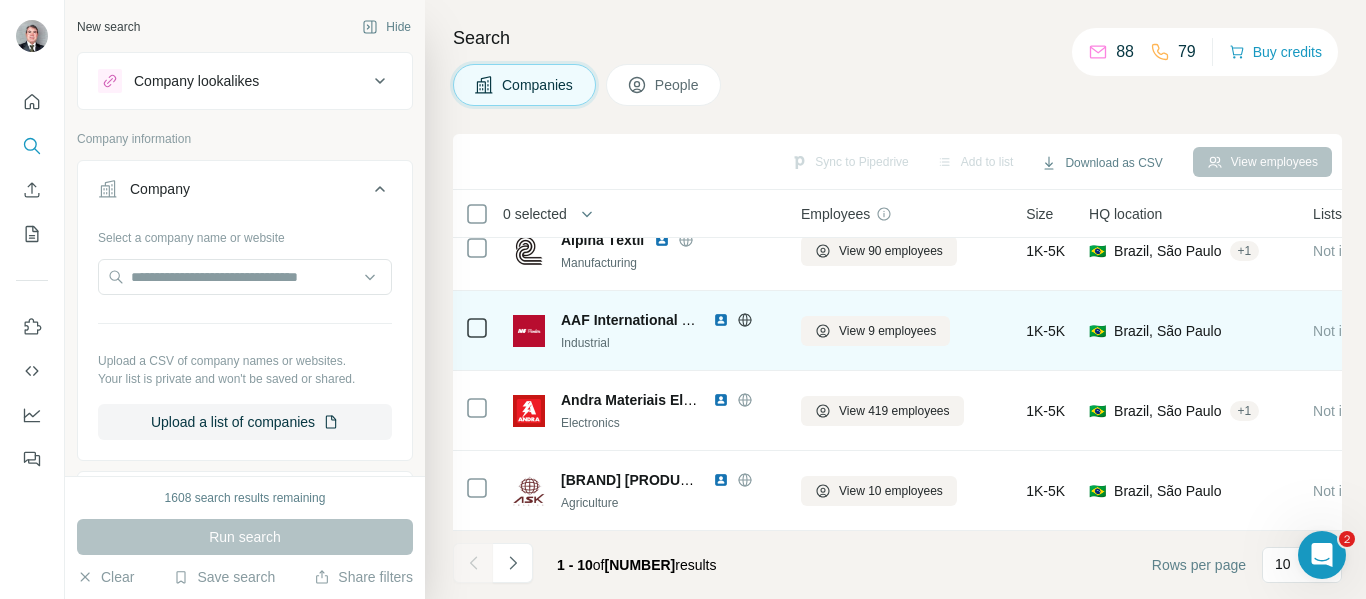 click 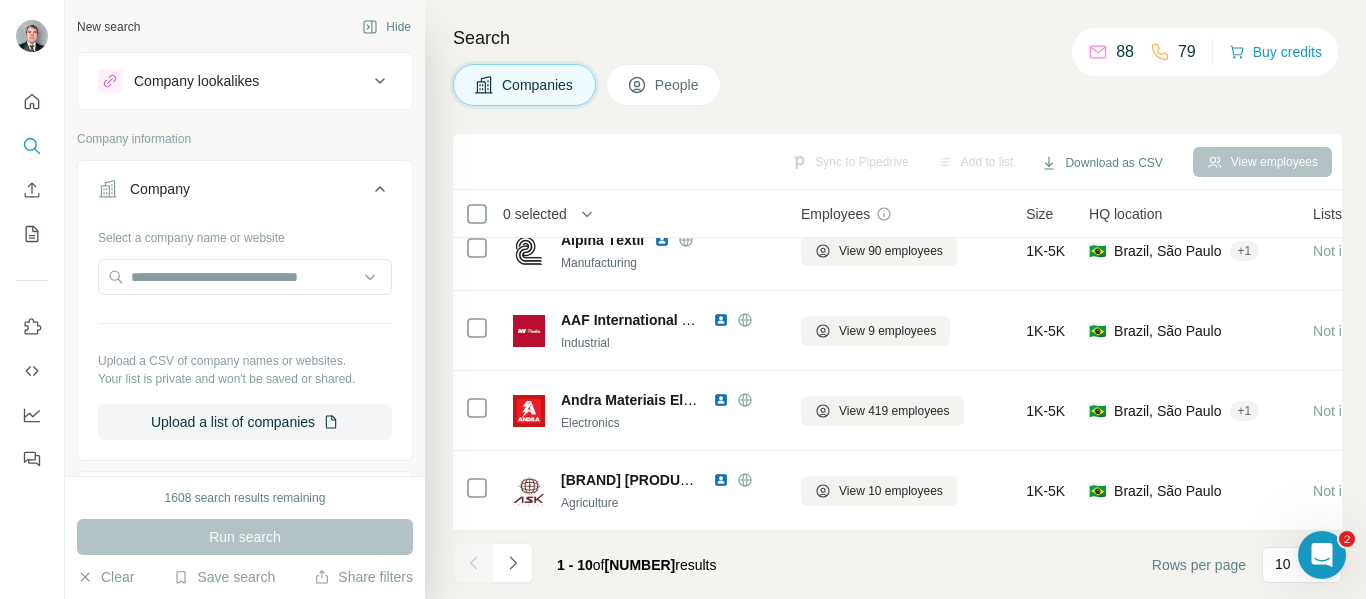 click on "People" at bounding box center [678, 85] 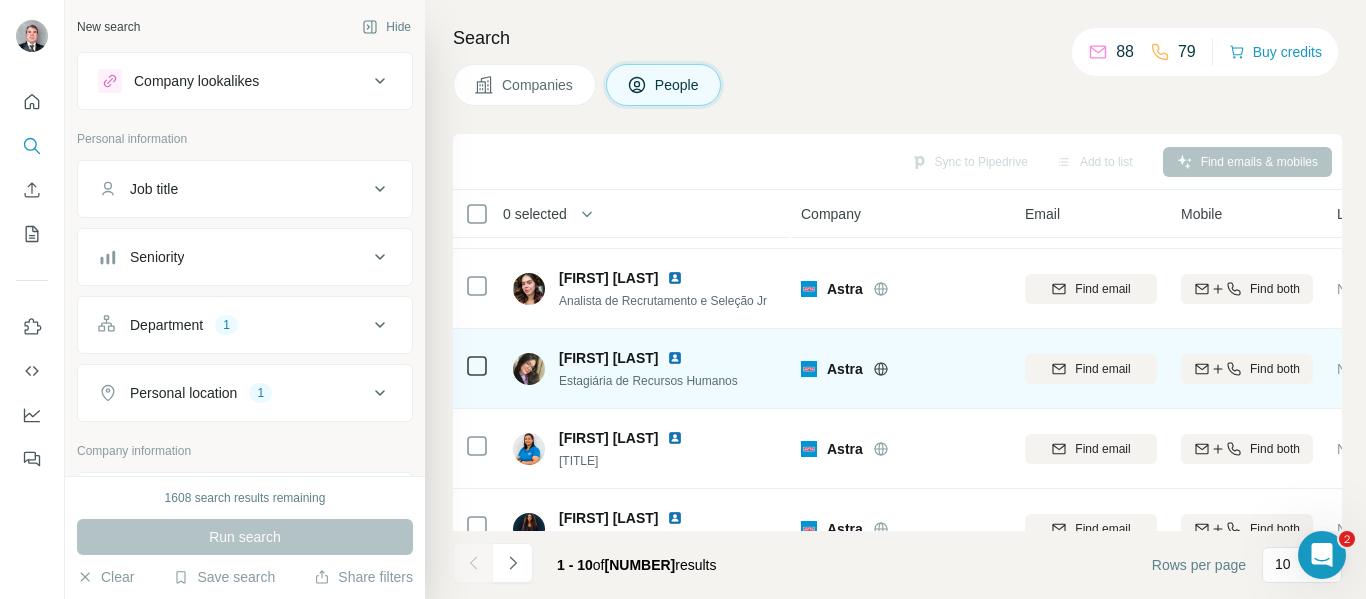 scroll, scrollTop: 517, scrollLeft: 0, axis: vertical 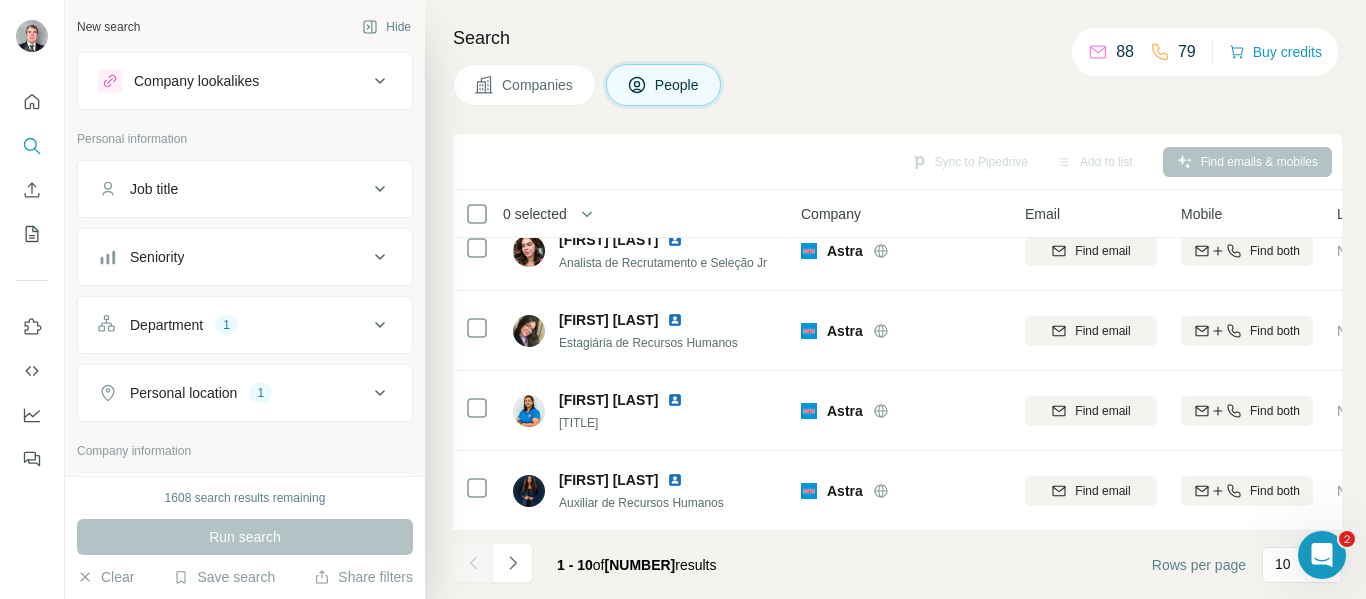 click on "Companies" at bounding box center (538, 85) 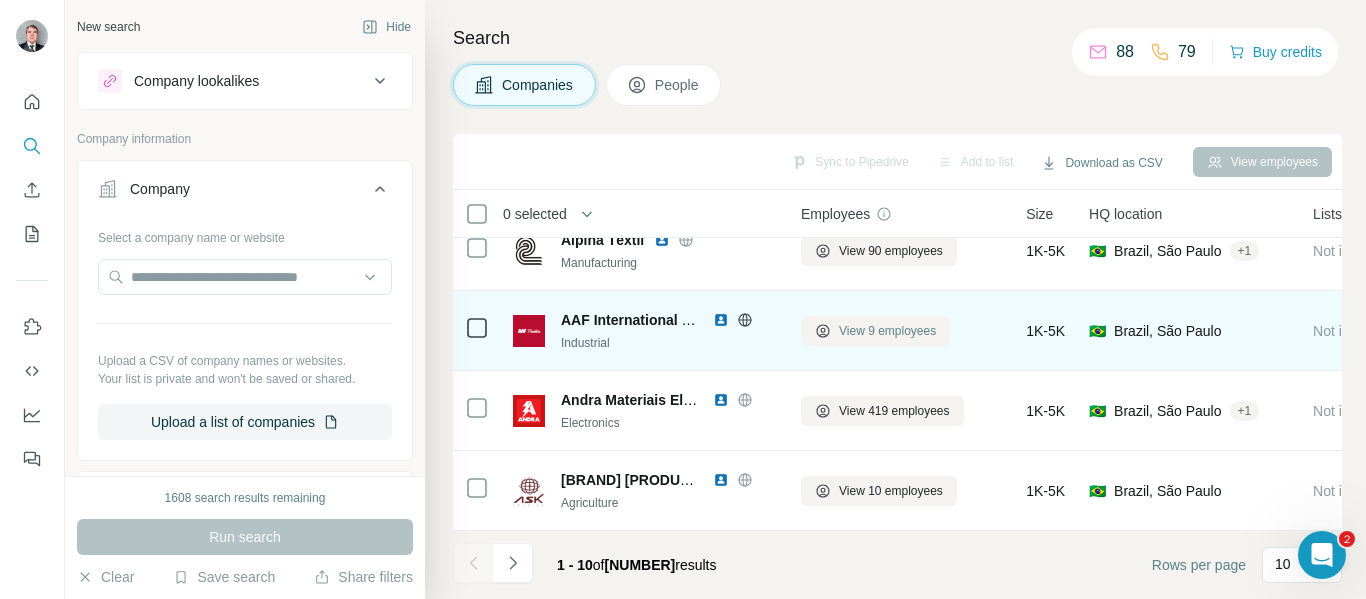 click on "View 9 employees" at bounding box center [887, 331] 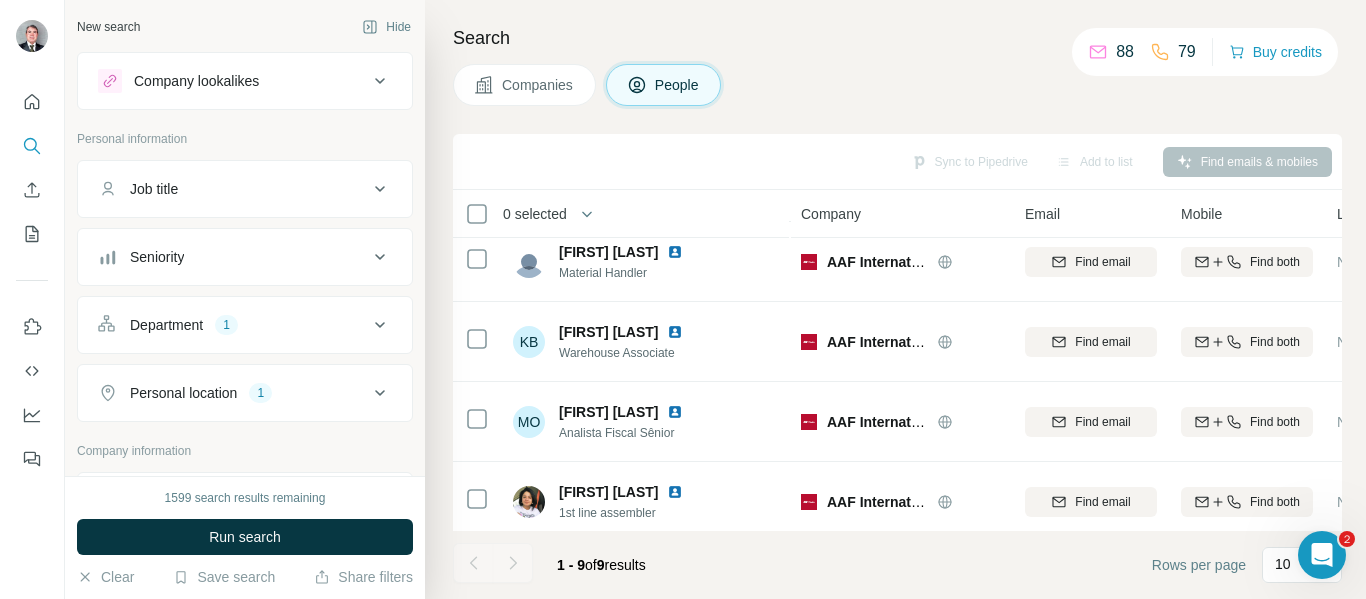 scroll, scrollTop: 437, scrollLeft: 0, axis: vertical 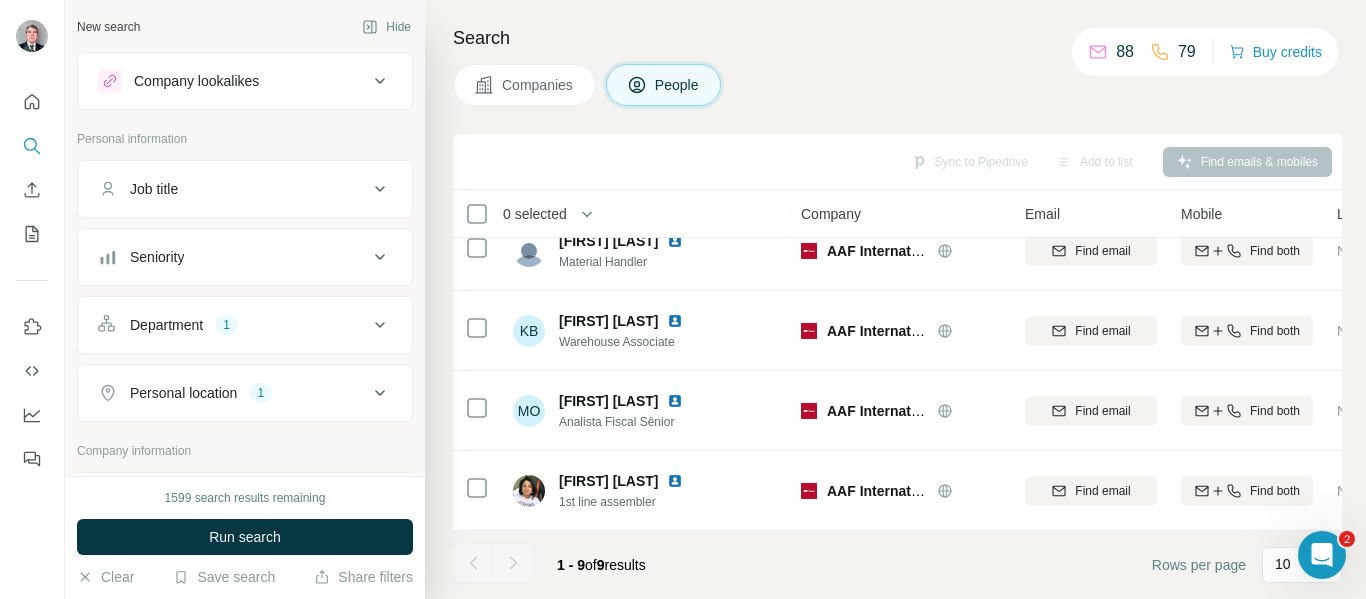 click on "Companies" at bounding box center [538, 85] 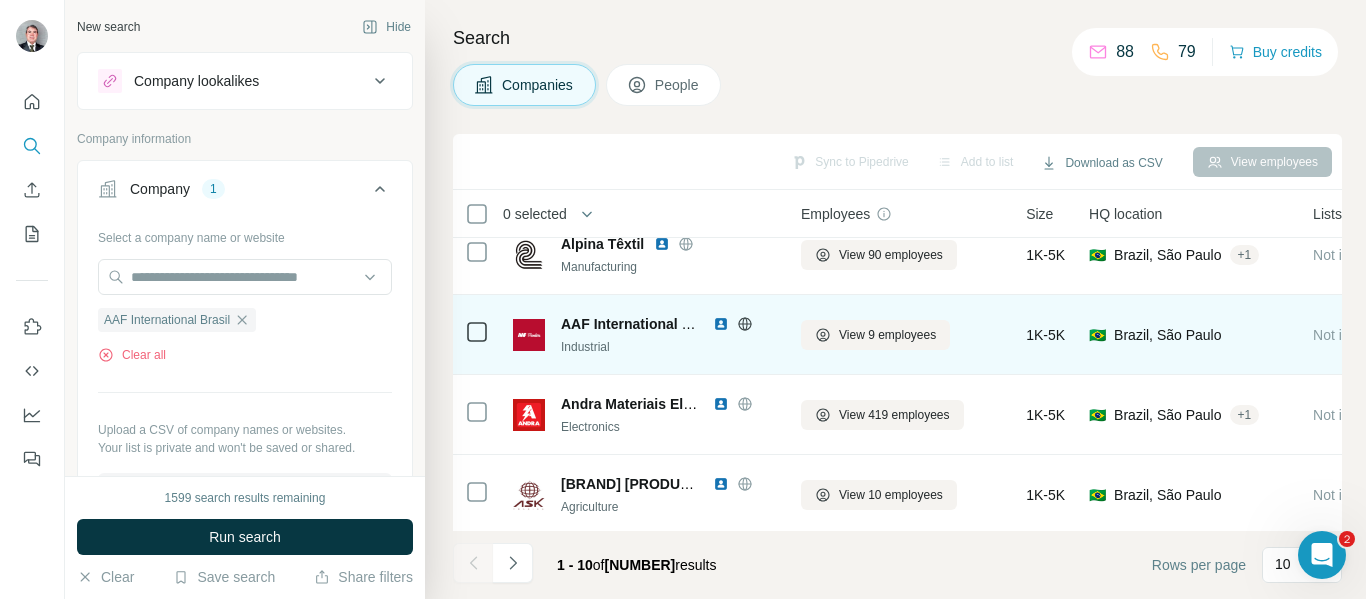 scroll, scrollTop: 517, scrollLeft: 0, axis: vertical 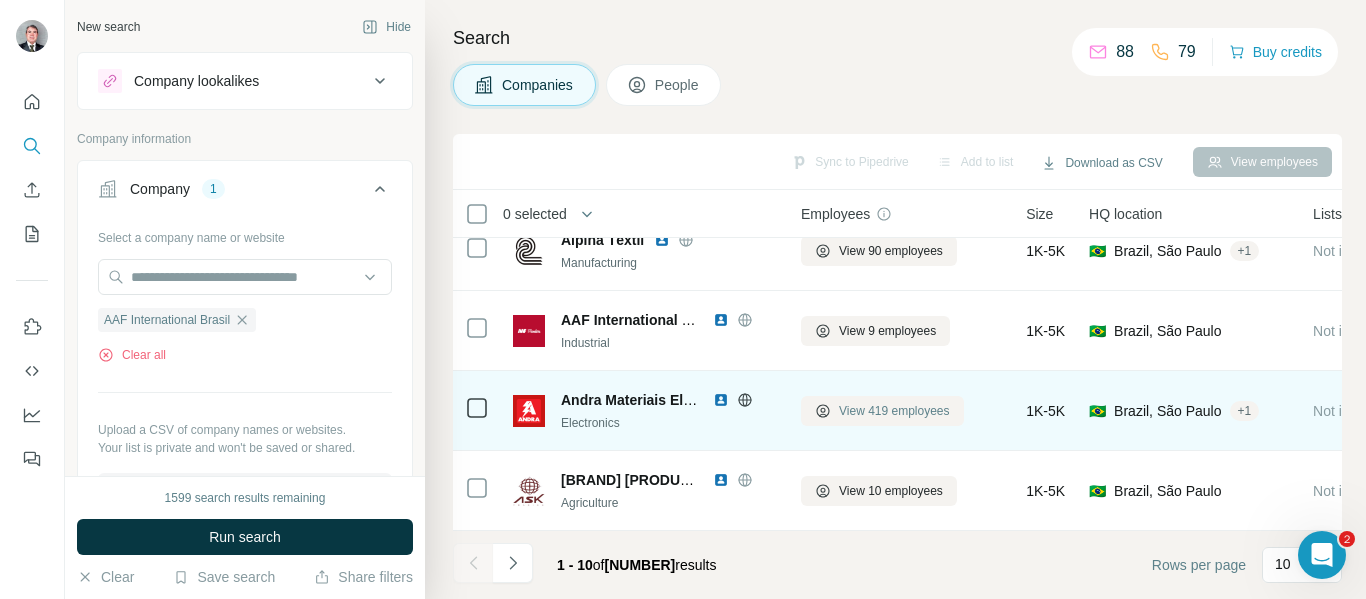 click on "View 419 employees" at bounding box center [894, 411] 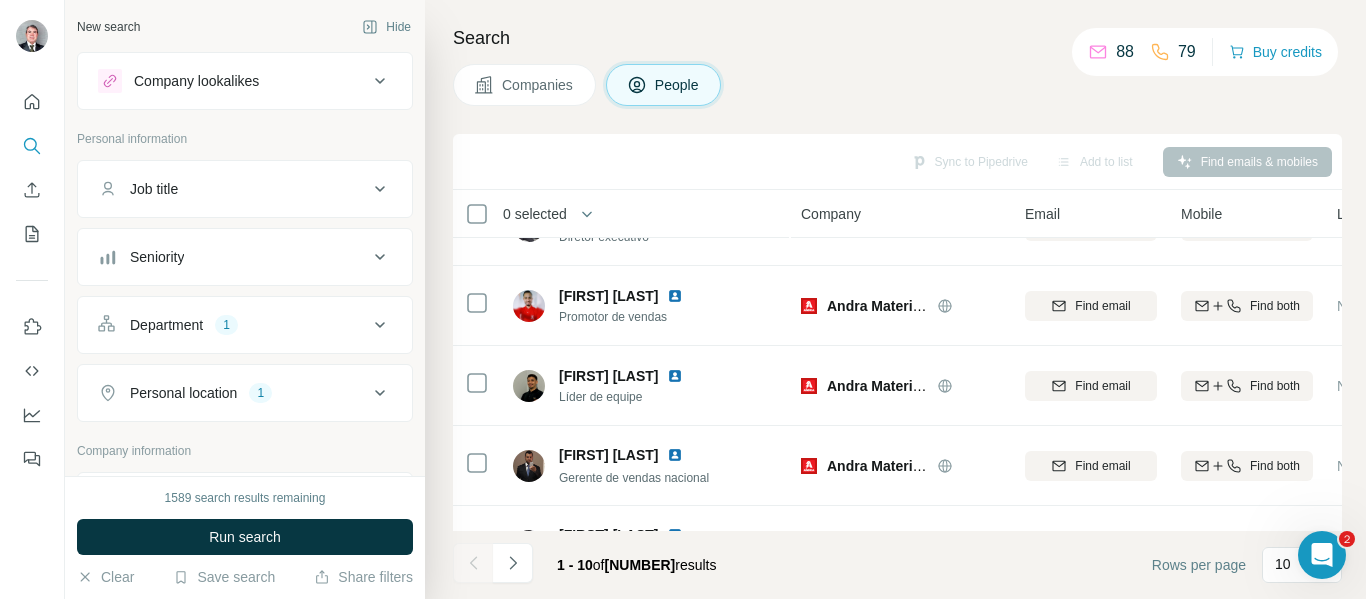 scroll, scrollTop: 17, scrollLeft: 0, axis: vertical 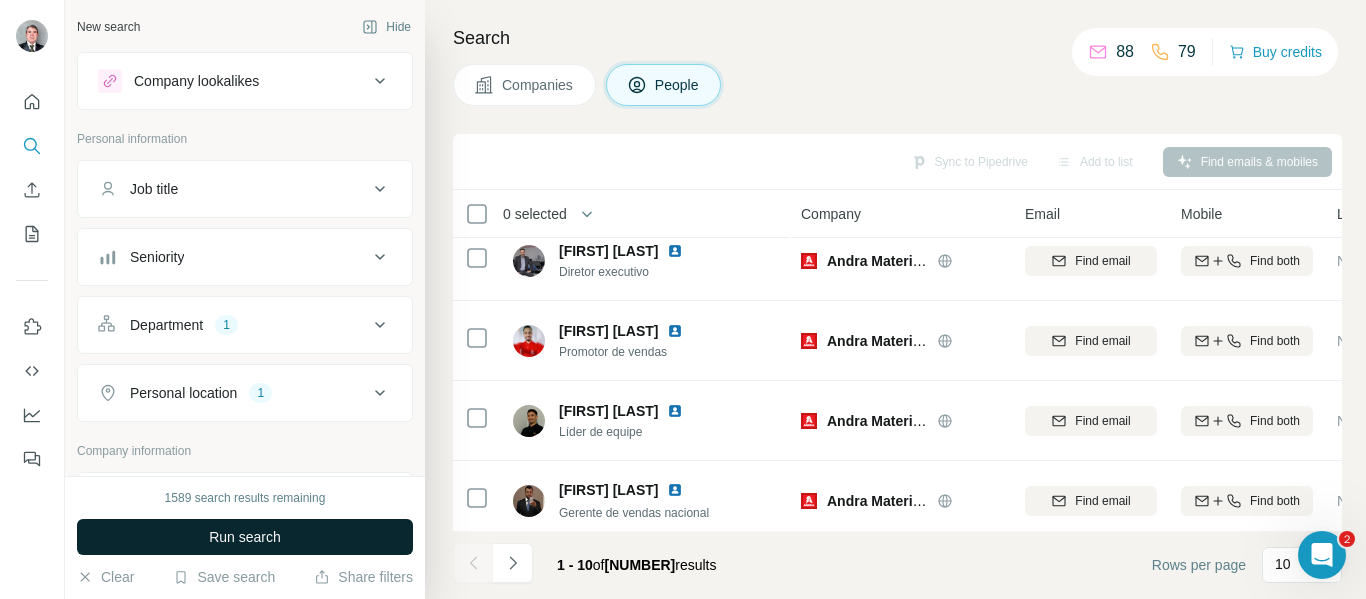 click on "Run search" at bounding box center [245, 537] 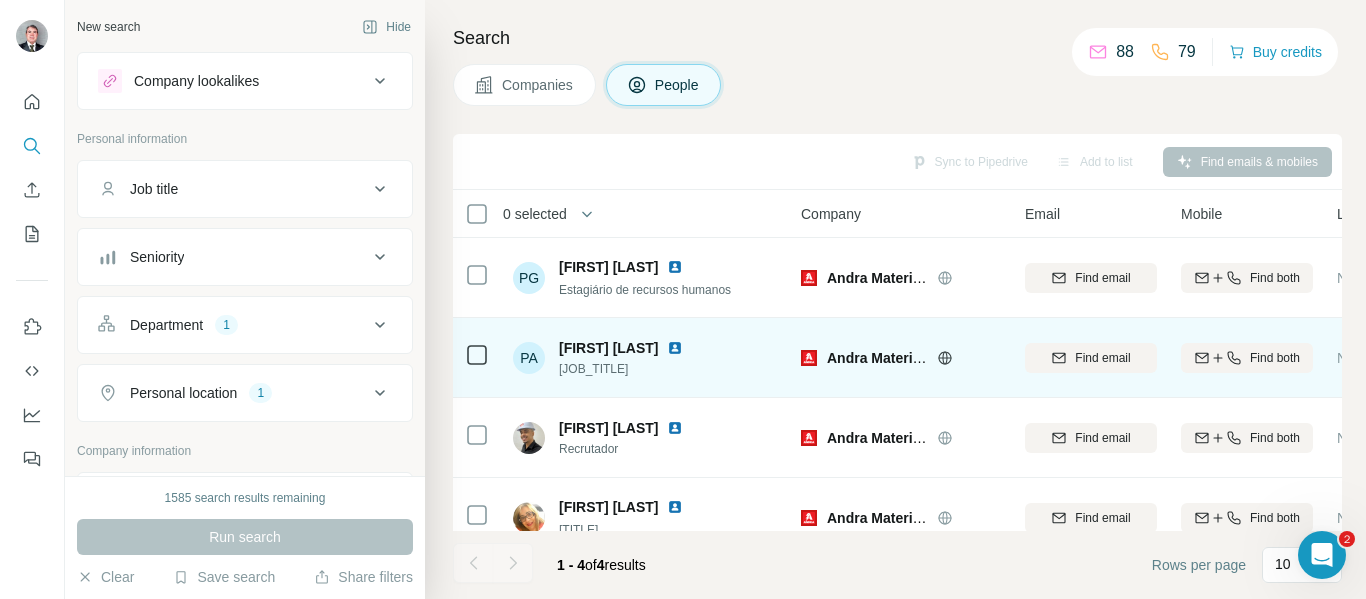scroll, scrollTop: 37, scrollLeft: 0, axis: vertical 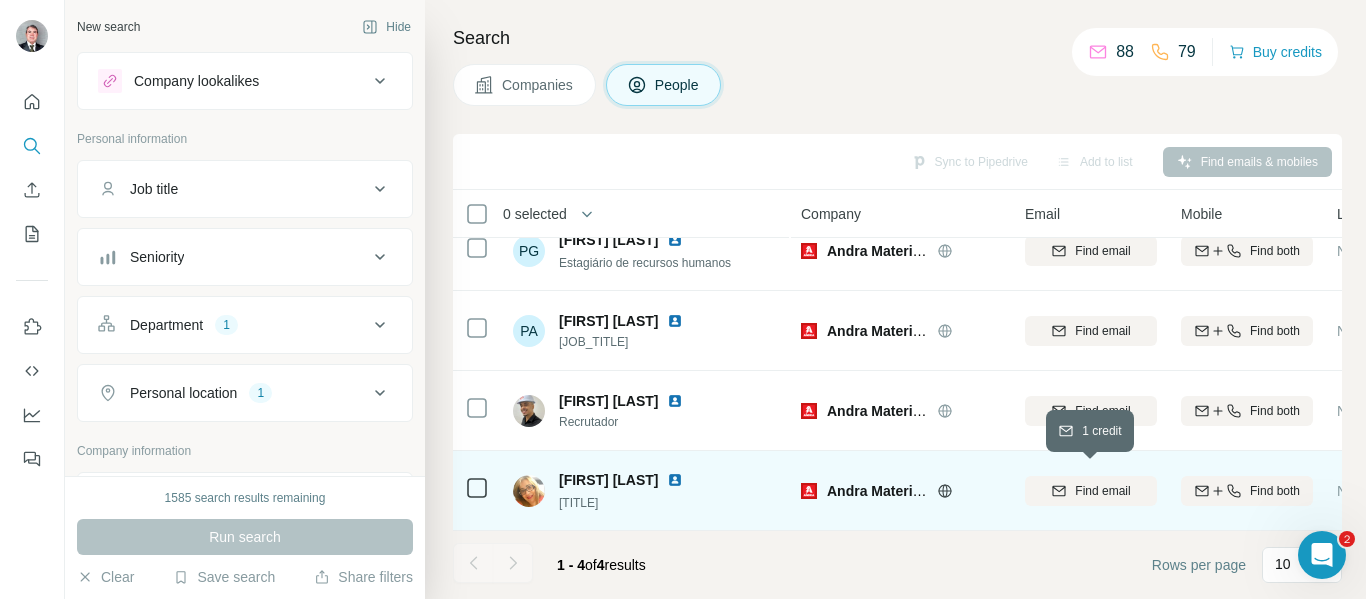 click on "Find email" at bounding box center [1102, 491] 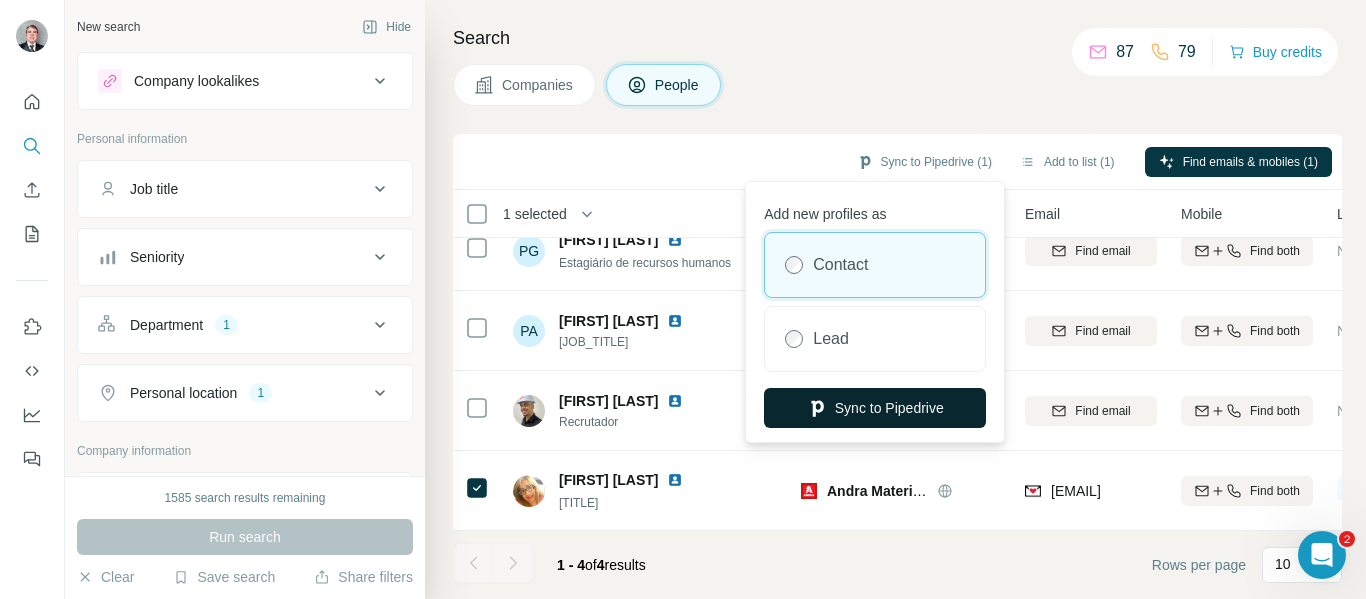 click on "Sync to Pipedrive" at bounding box center (875, 408) 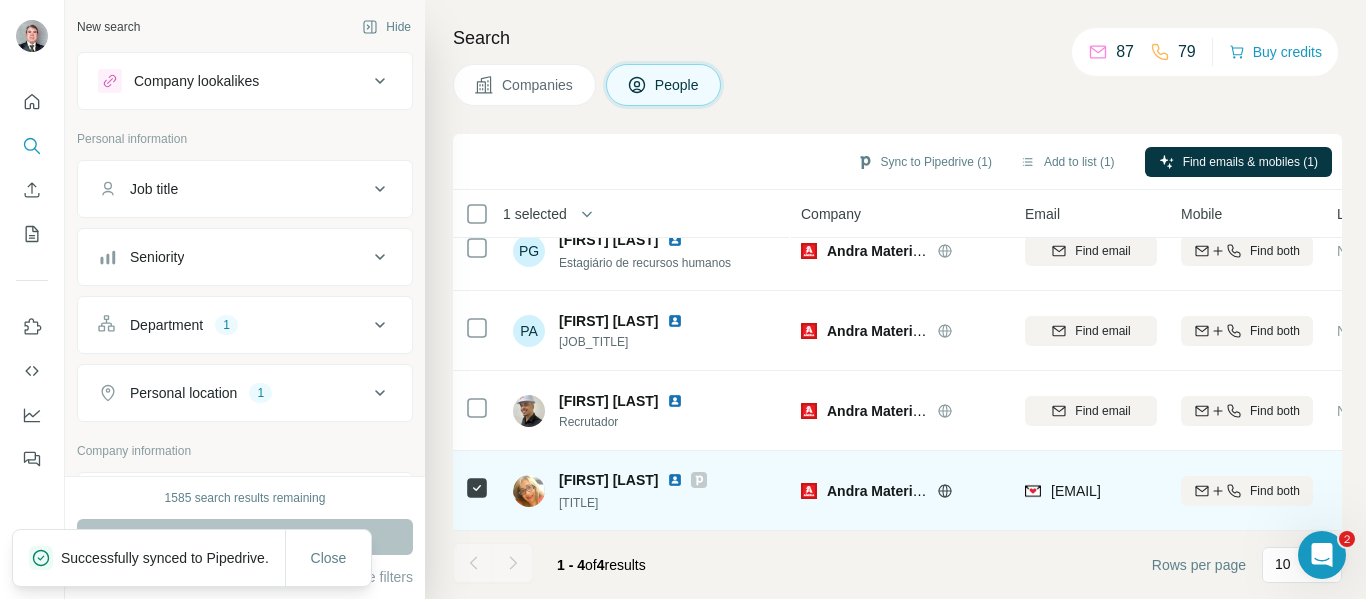 click 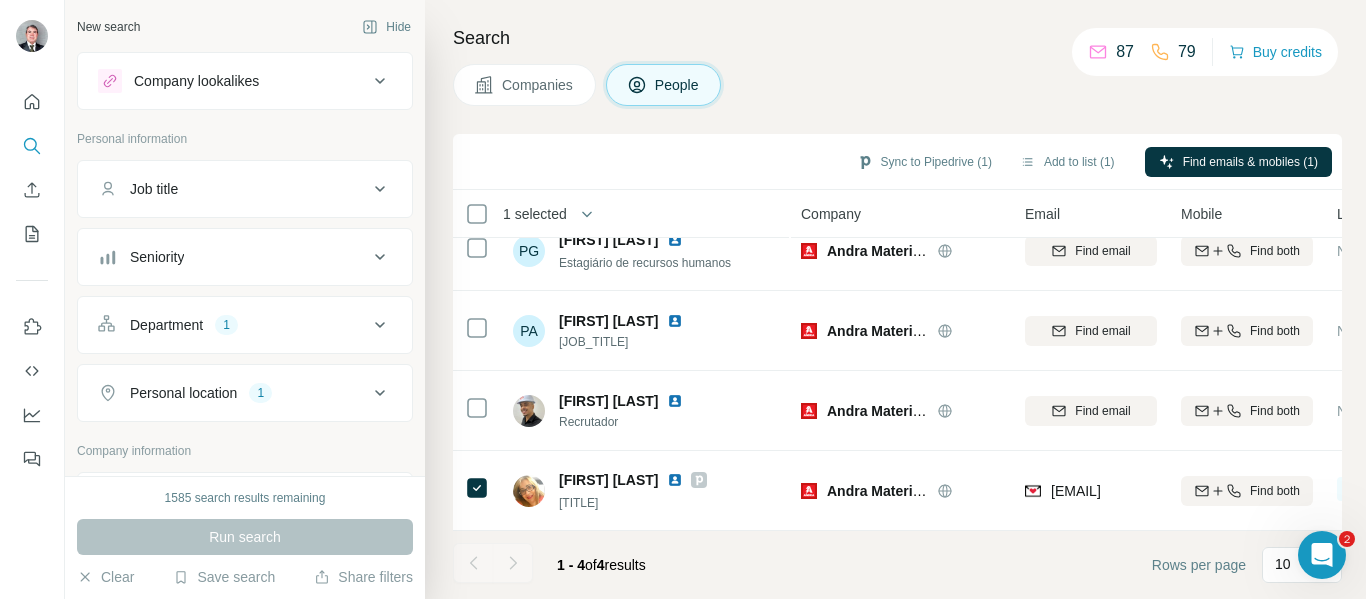 click on "Companies" at bounding box center [538, 85] 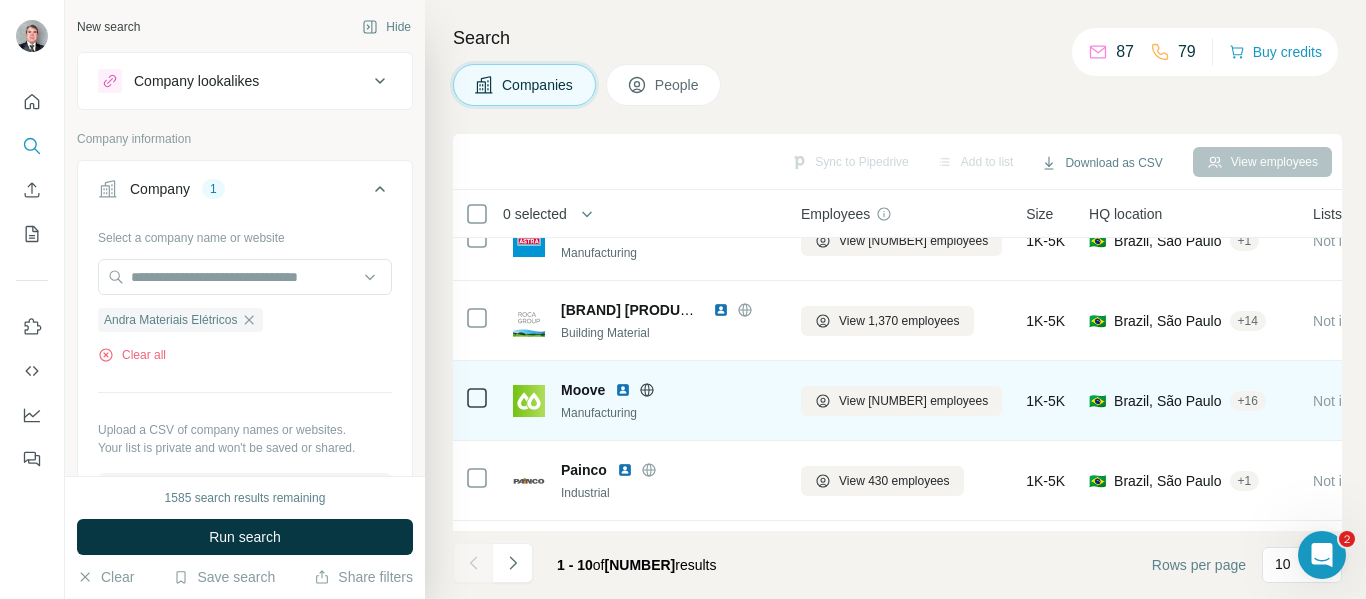 click 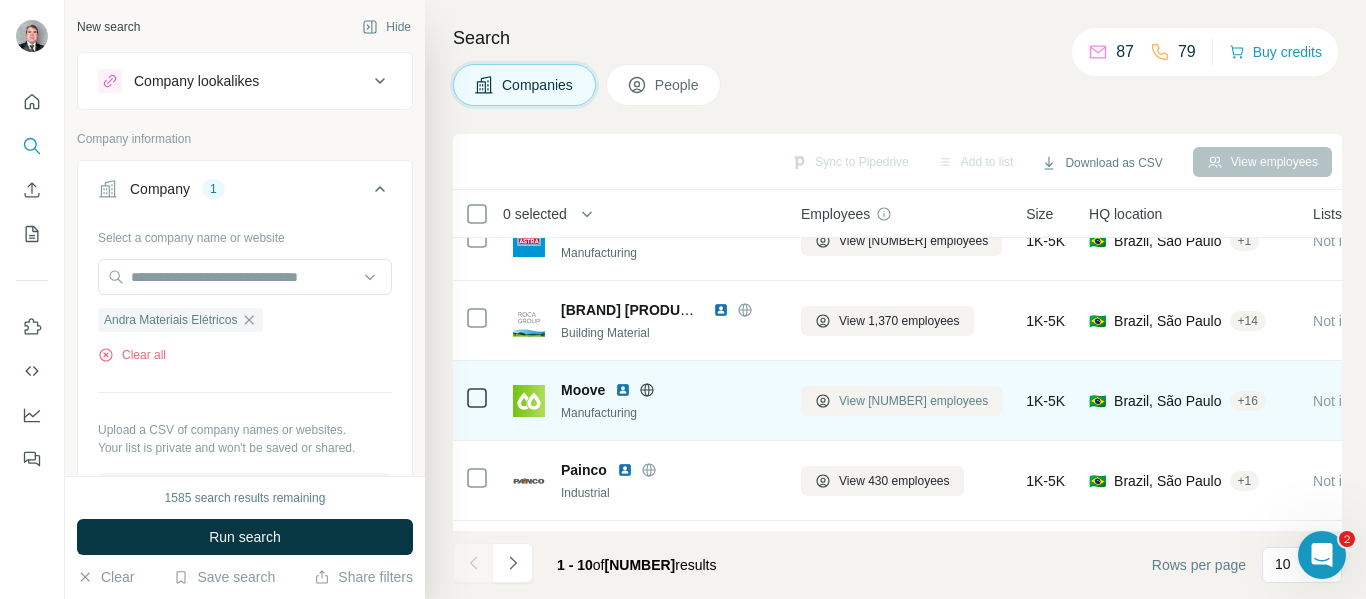 click on "View [NUMBER] employees" at bounding box center [913, 401] 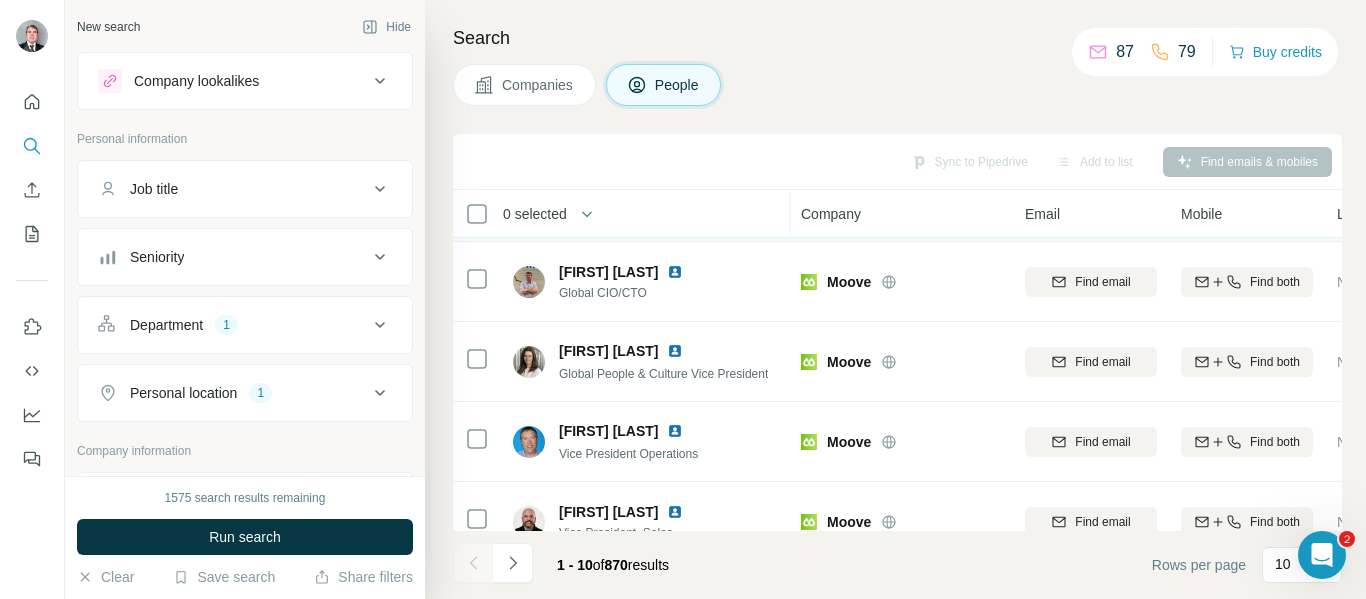 scroll, scrollTop: 337, scrollLeft: 0, axis: vertical 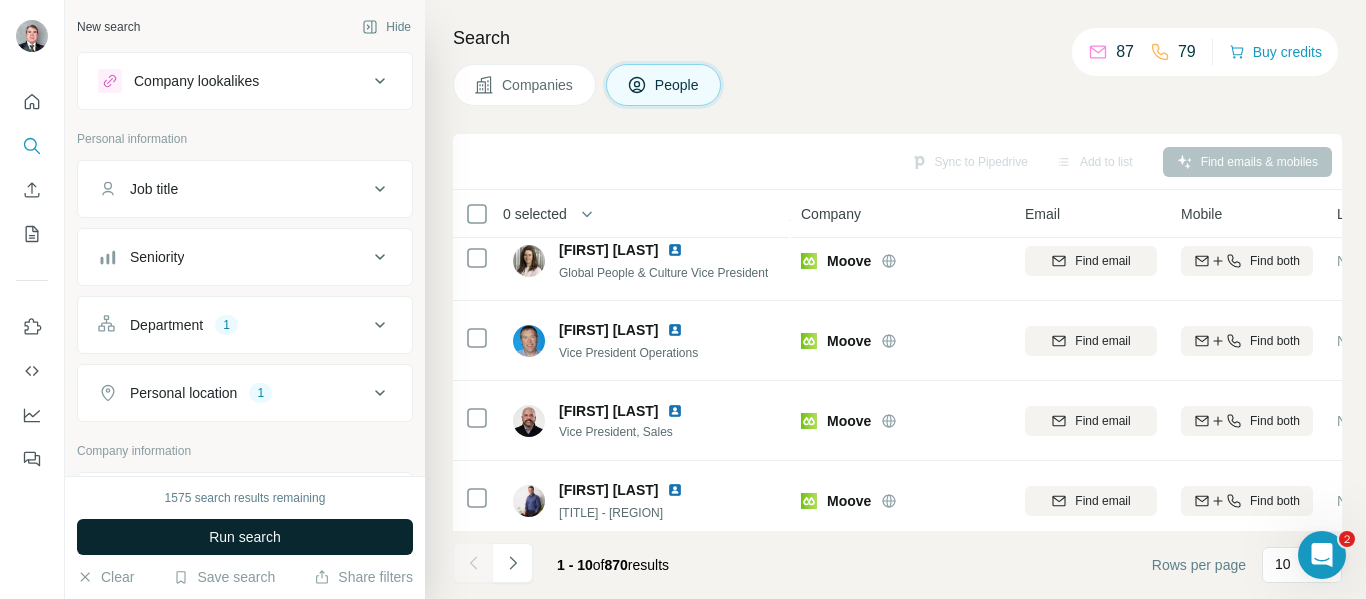 click on "Run search" at bounding box center (245, 537) 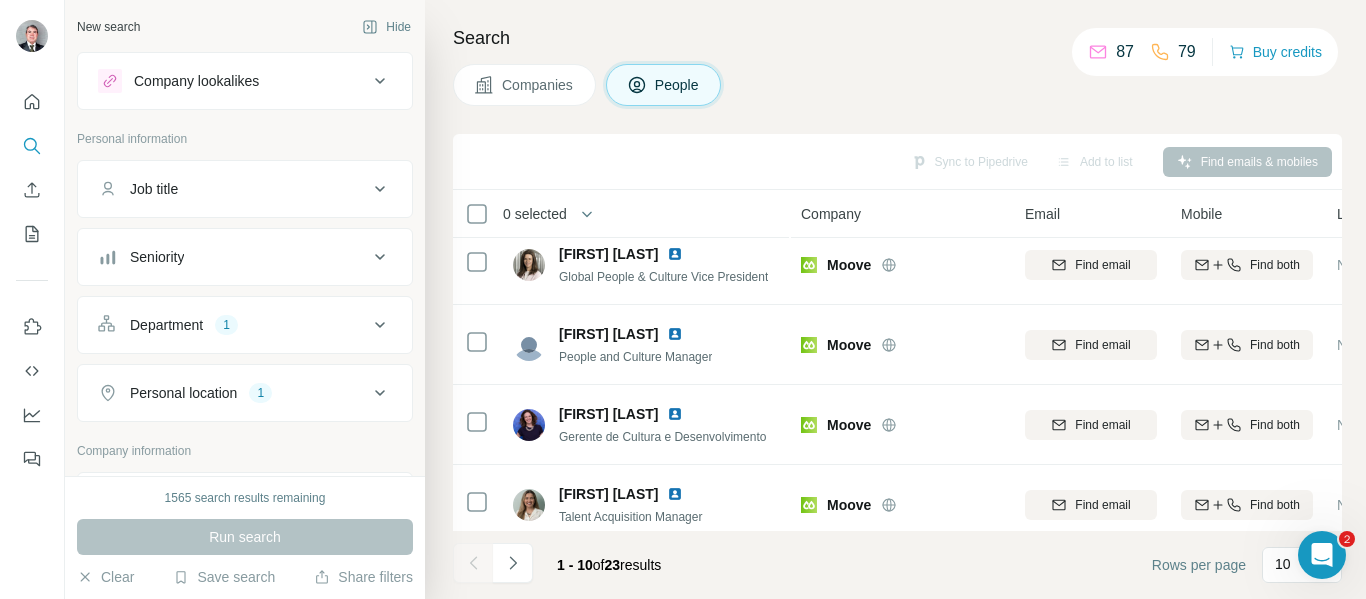 scroll, scrollTop: 0, scrollLeft: 0, axis: both 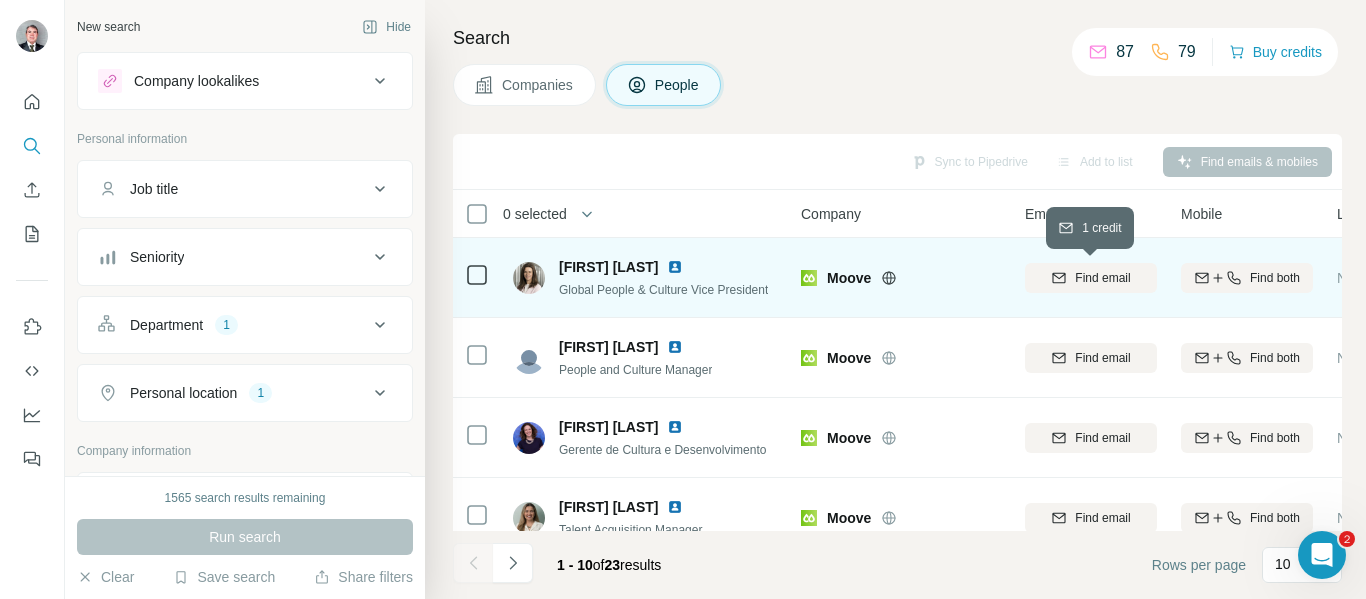 click on "Find email" at bounding box center (1102, 278) 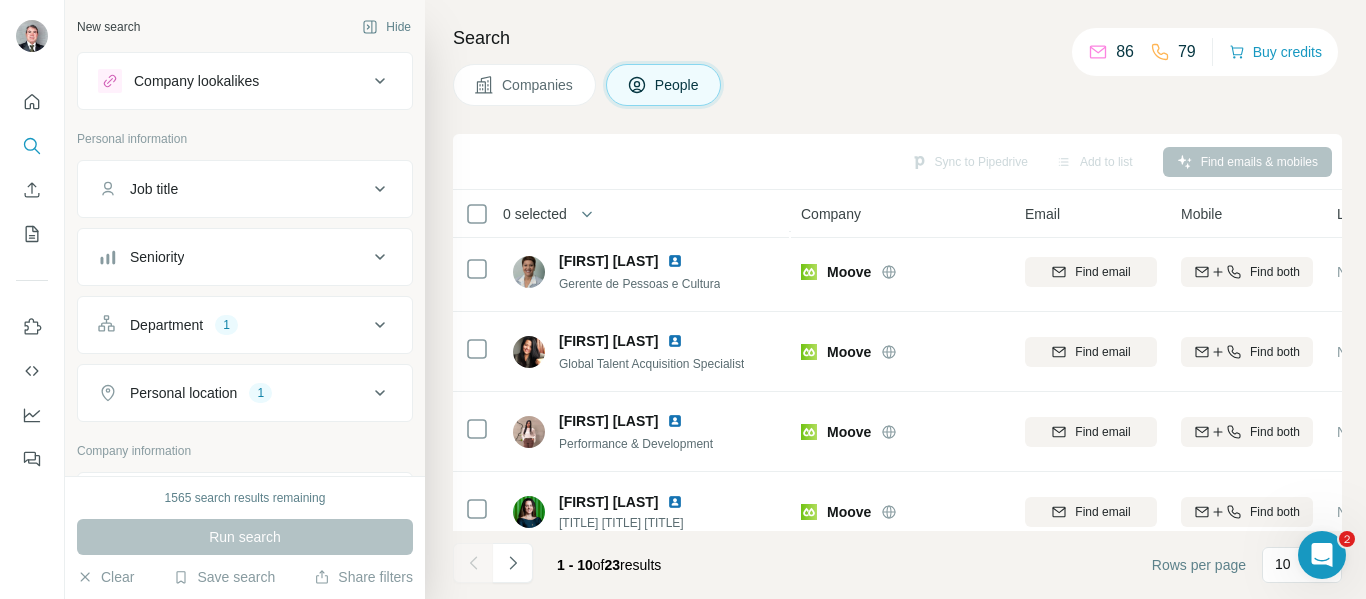 scroll, scrollTop: 500, scrollLeft: 0, axis: vertical 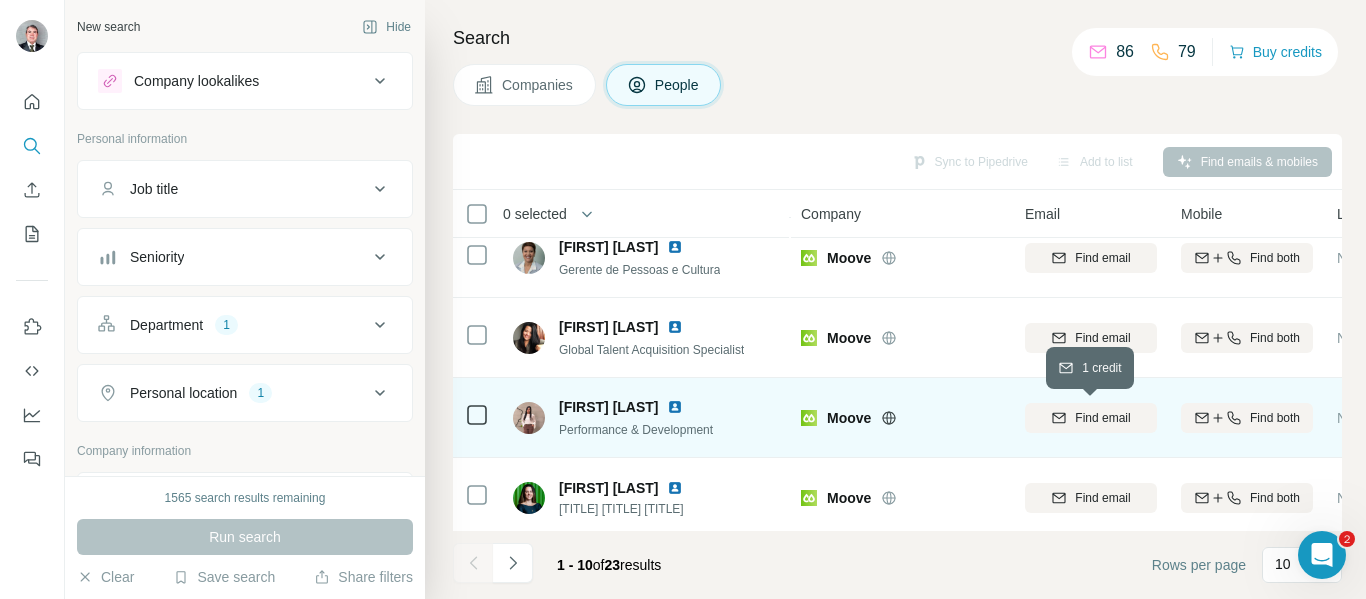 click on "Find email" at bounding box center [1102, 418] 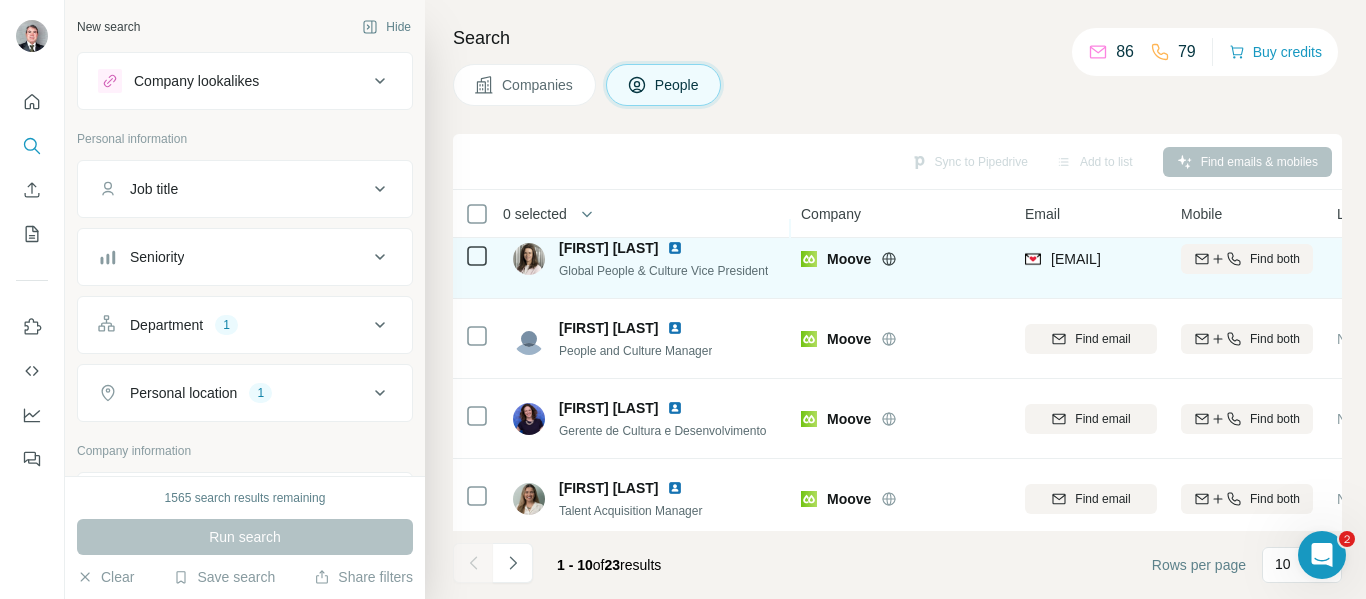 scroll, scrollTop: 17, scrollLeft: 0, axis: vertical 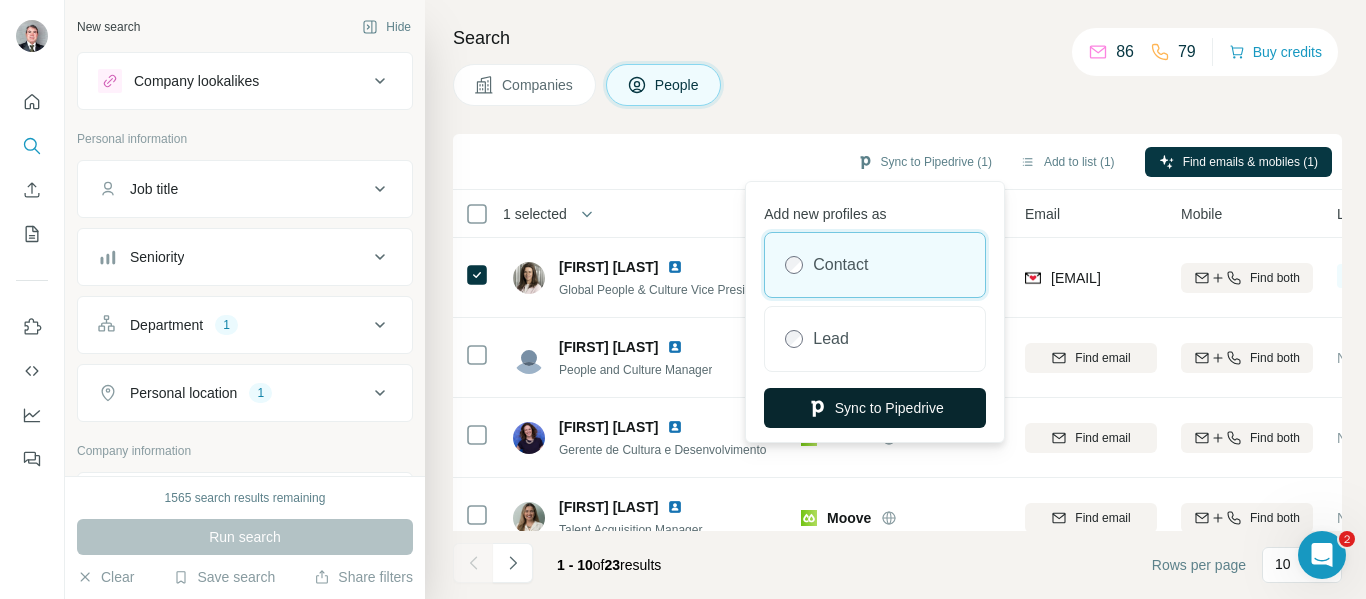 click on "Sync to Pipedrive" at bounding box center (875, 408) 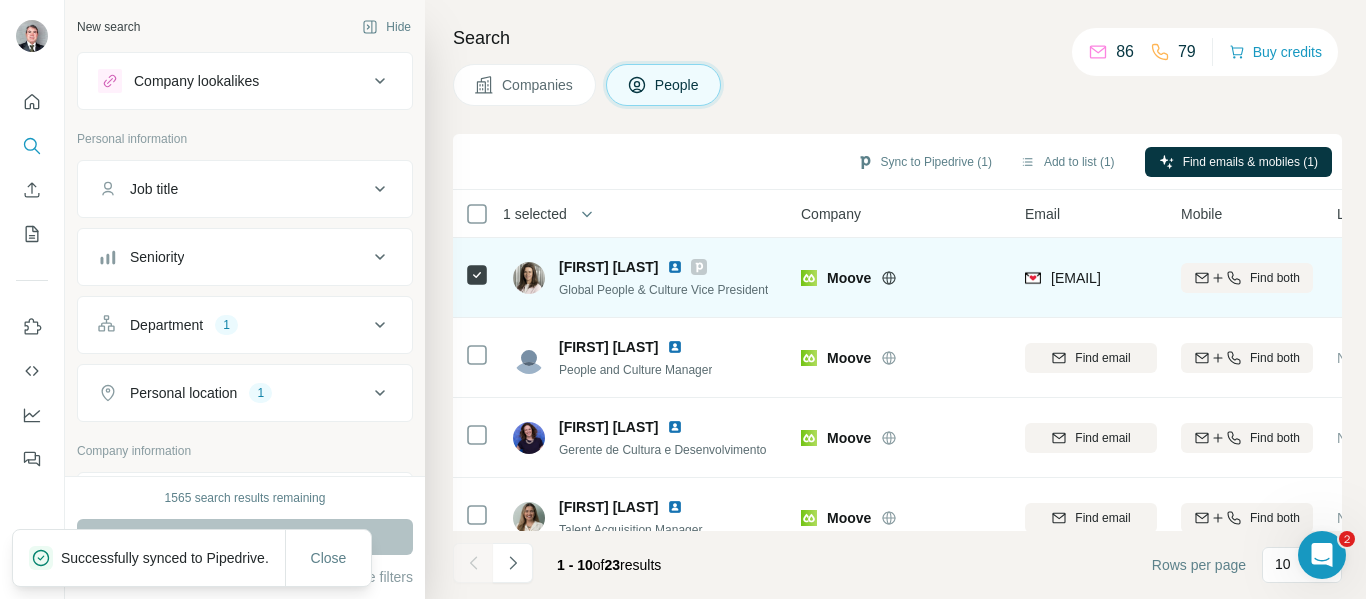 click 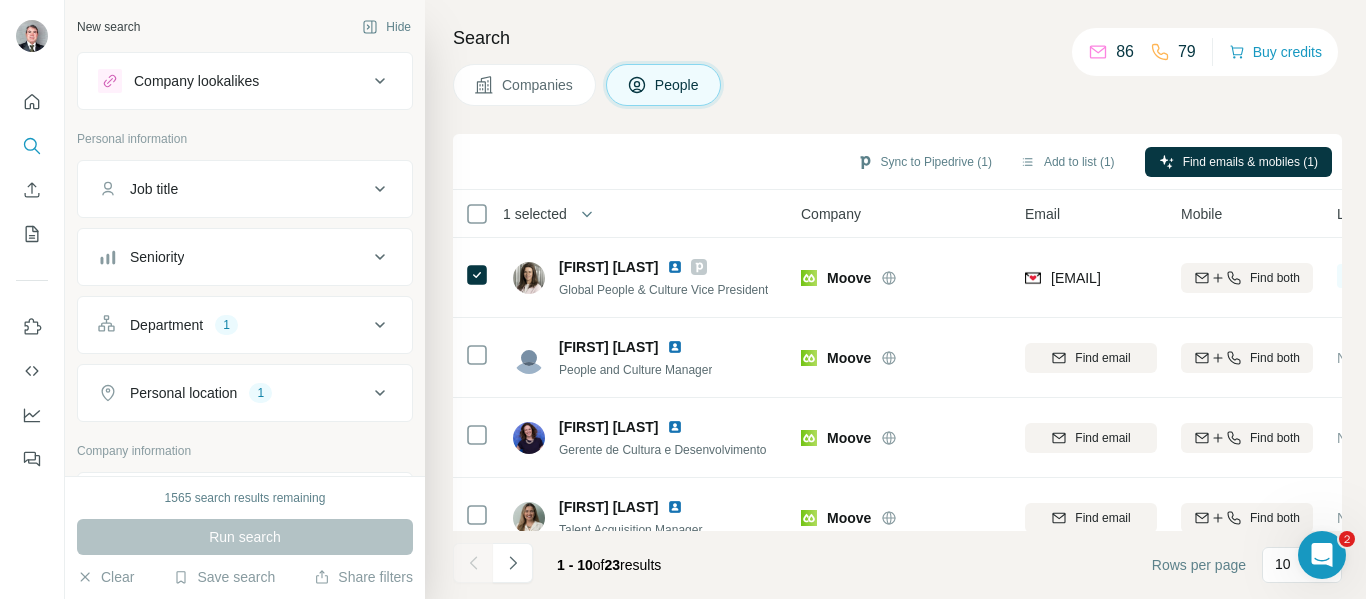 click on "Companies" at bounding box center [538, 85] 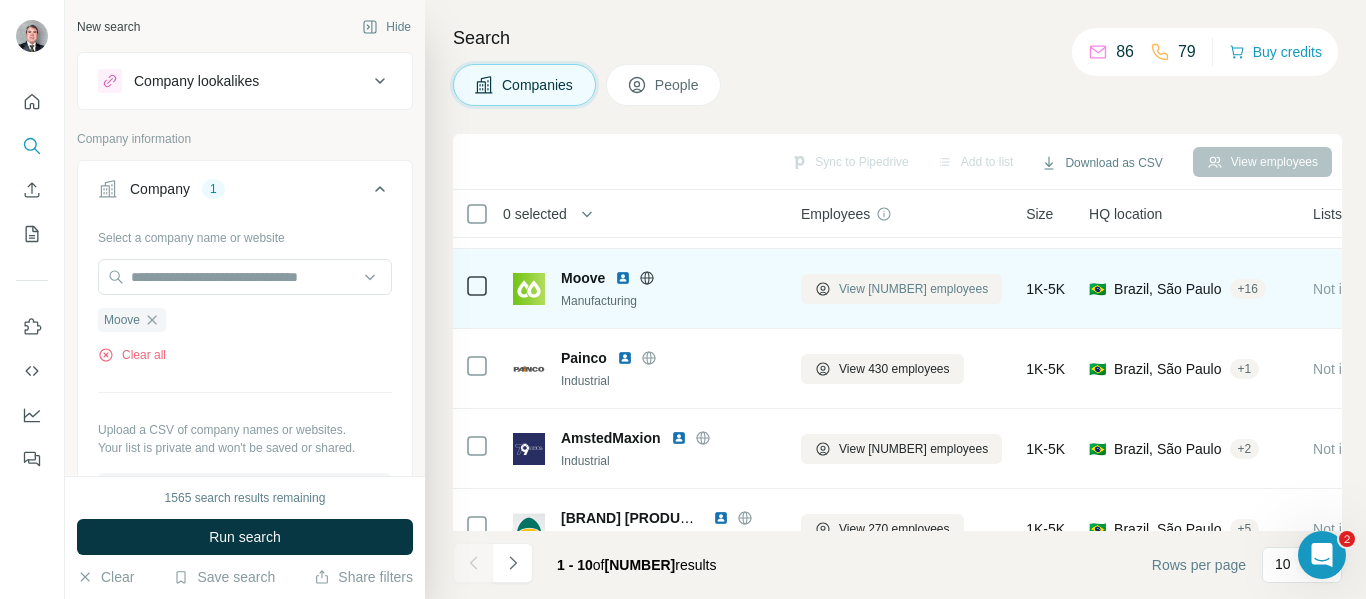 scroll, scrollTop: 200, scrollLeft: 0, axis: vertical 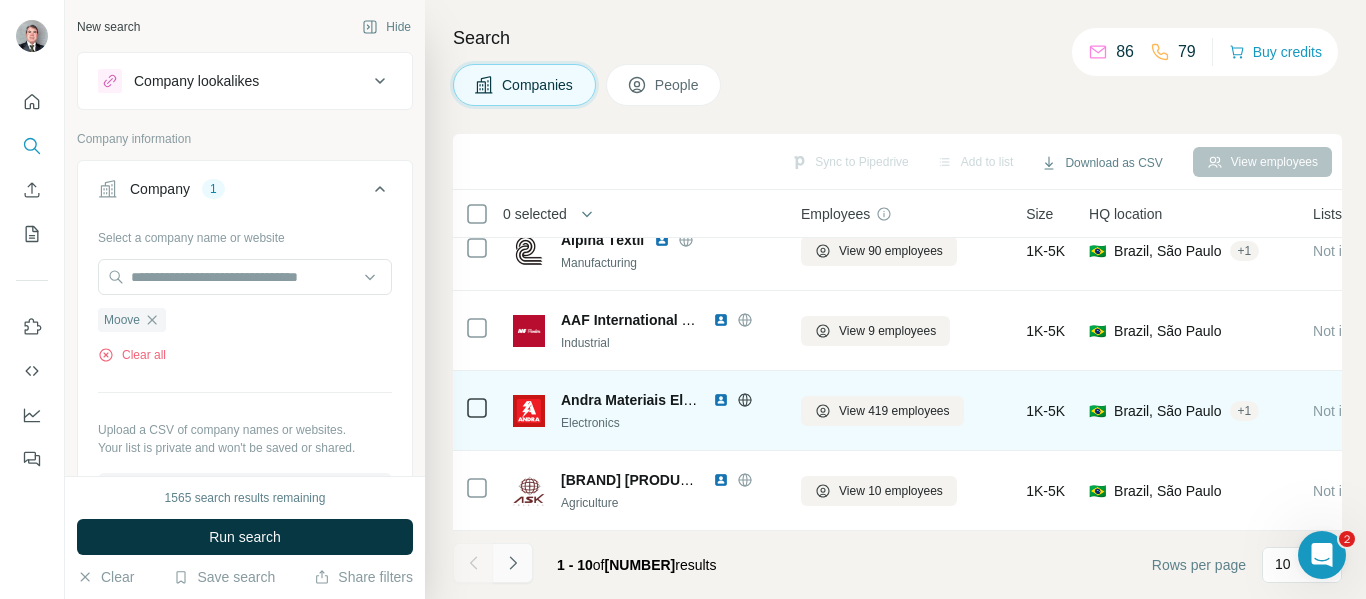 click 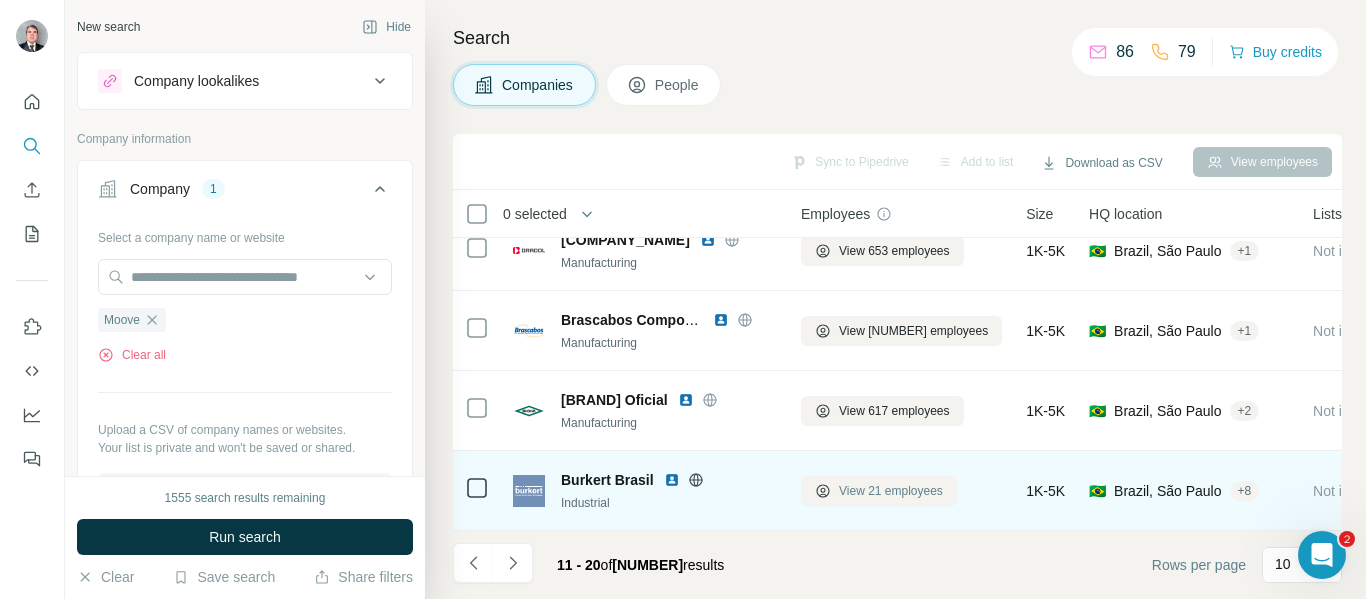 scroll, scrollTop: 517, scrollLeft: 0, axis: vertical 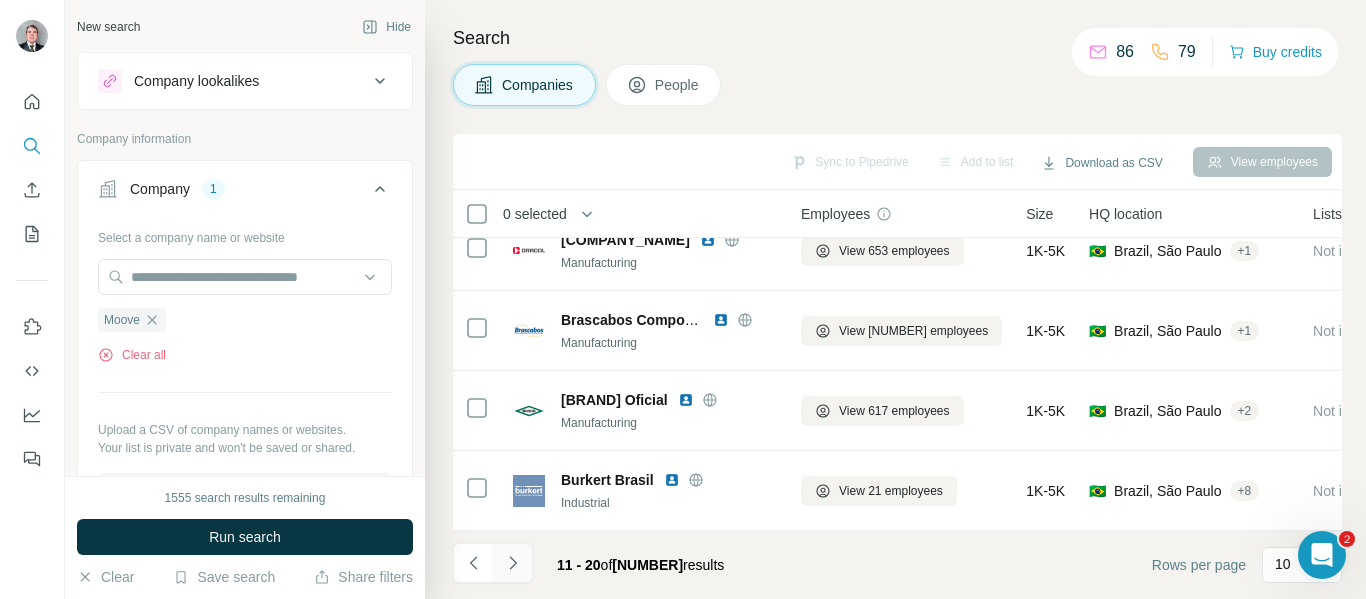 click 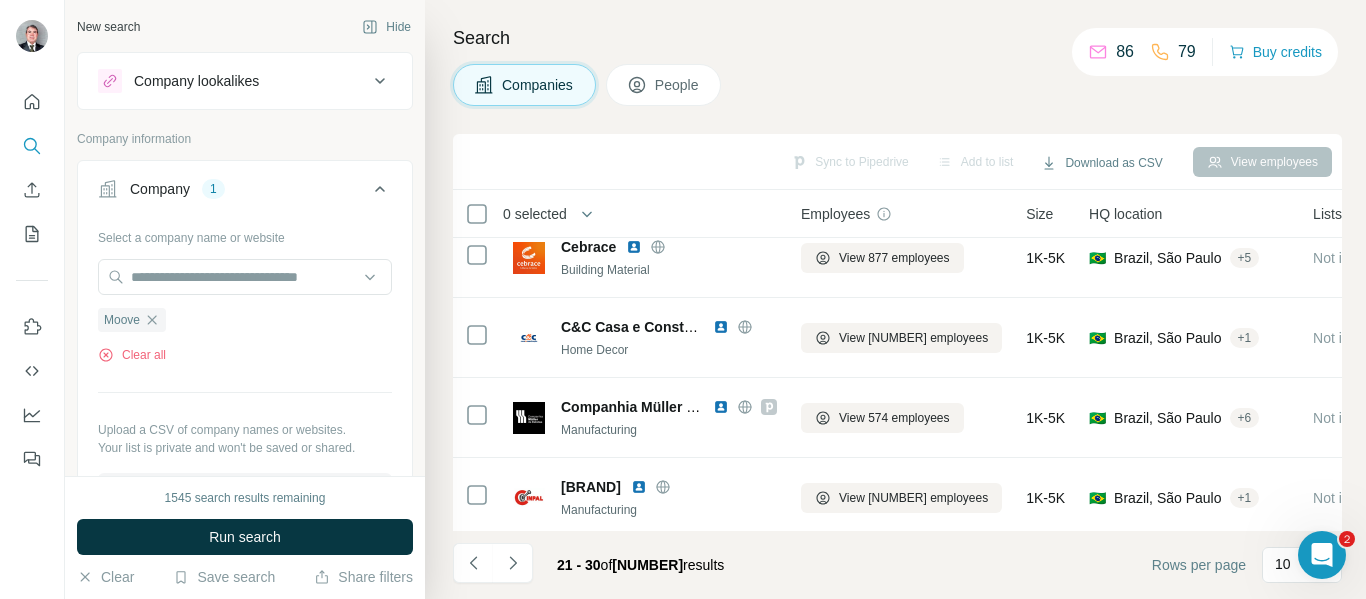 scroll, scrollTop: 517, scrollLeft: 0, axis: vertical 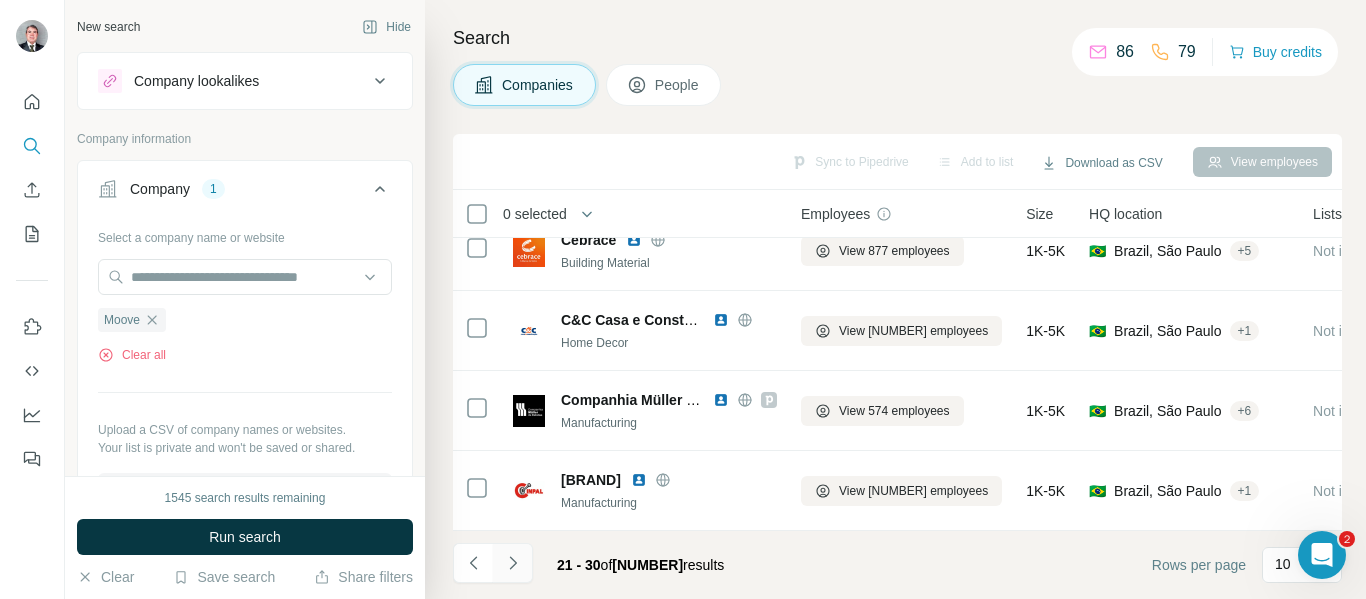 click 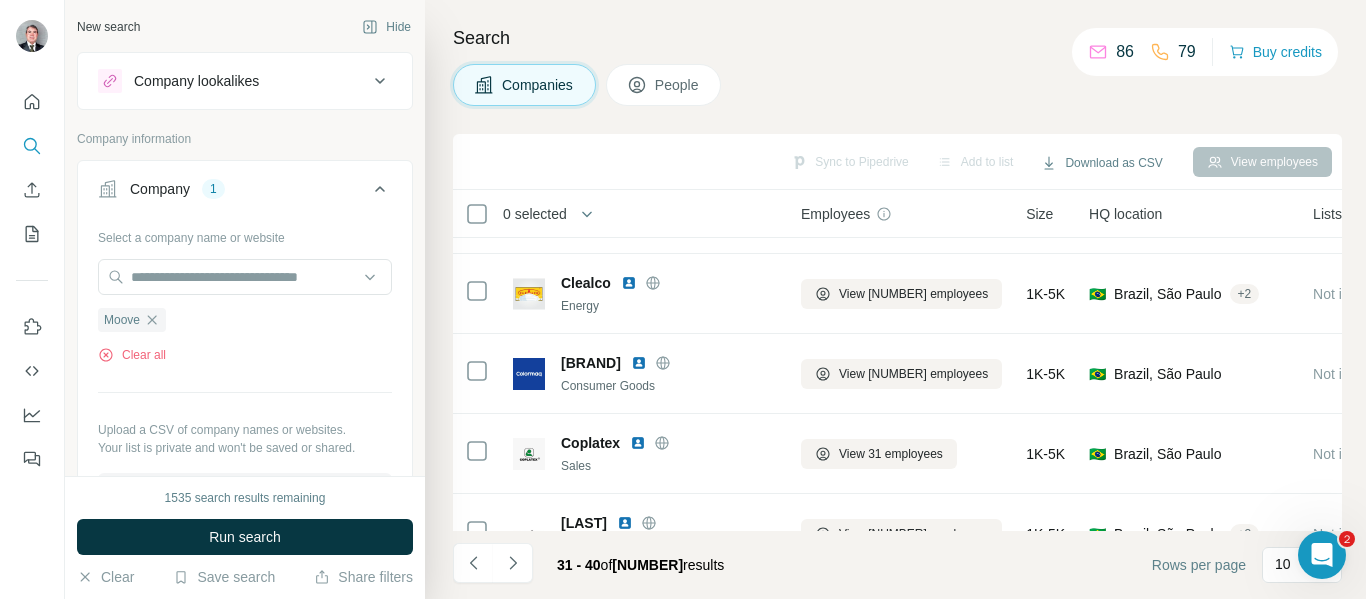 scroll, scrollTop: 0, scrollLeft: 0, axis: both 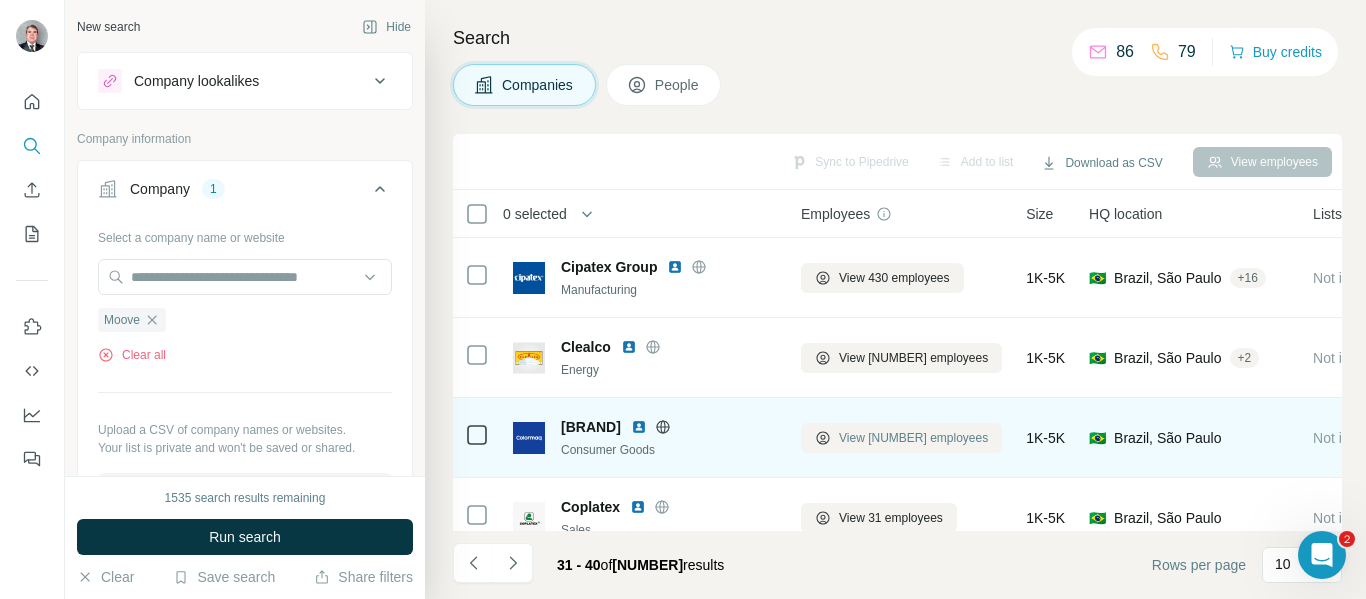 click on "View [NUMBER] employees" at bounding box center (913, 438) 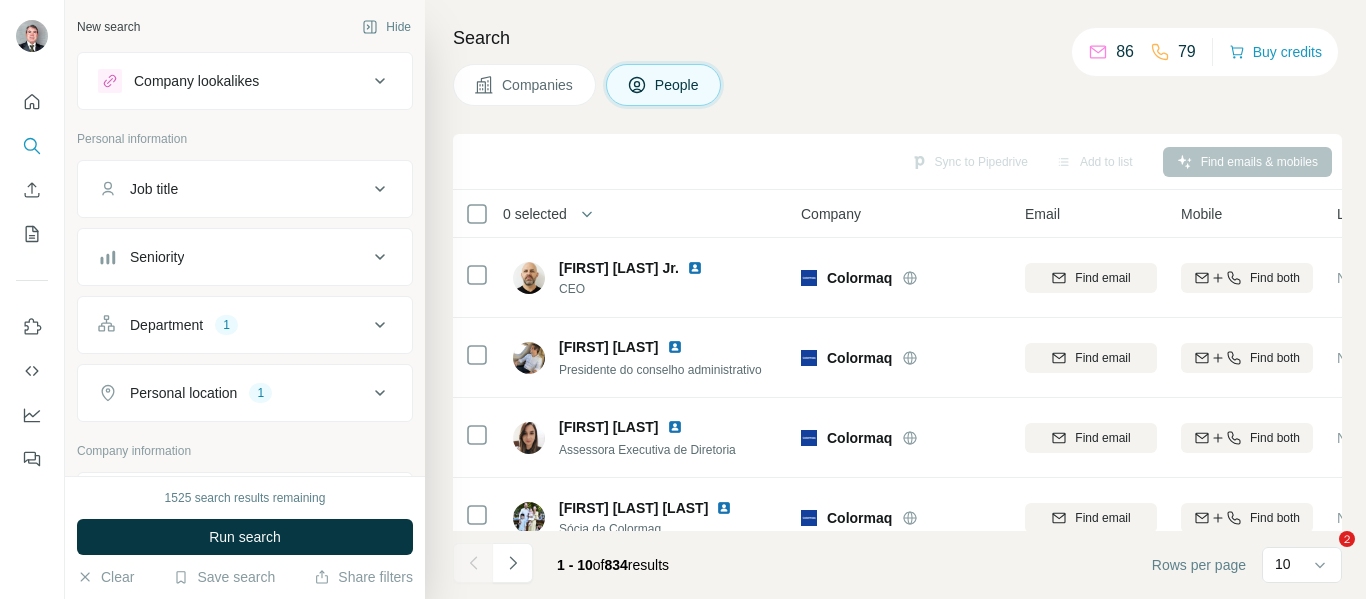 scroll, scrollTop: 0, scrollLeft: 0, axis: both 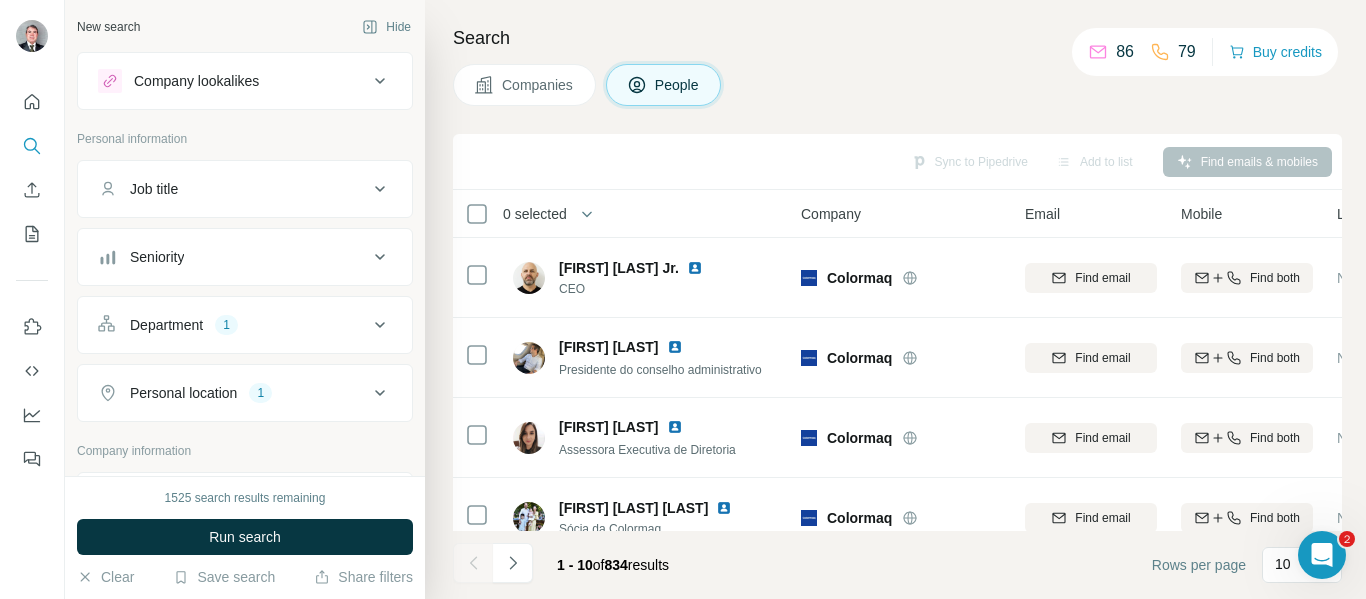 click on "Run search" at bounding box center [245, 537] 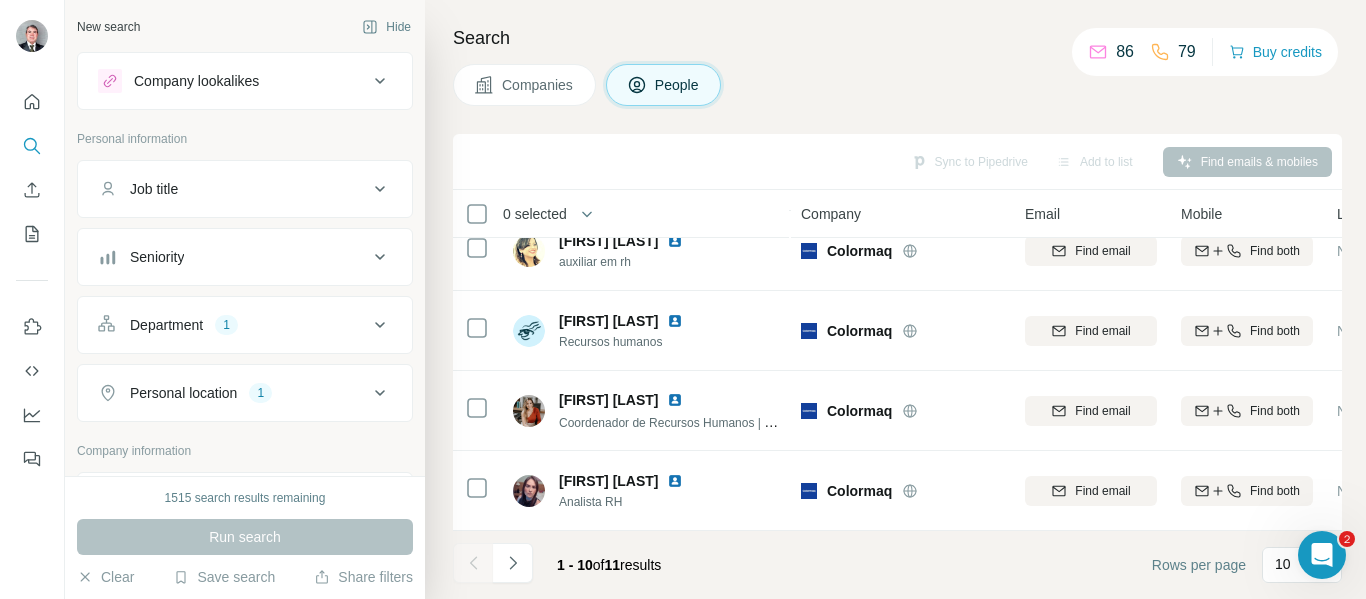 scroll, scrollTop: 0, scrollLeft: 0, axis: both 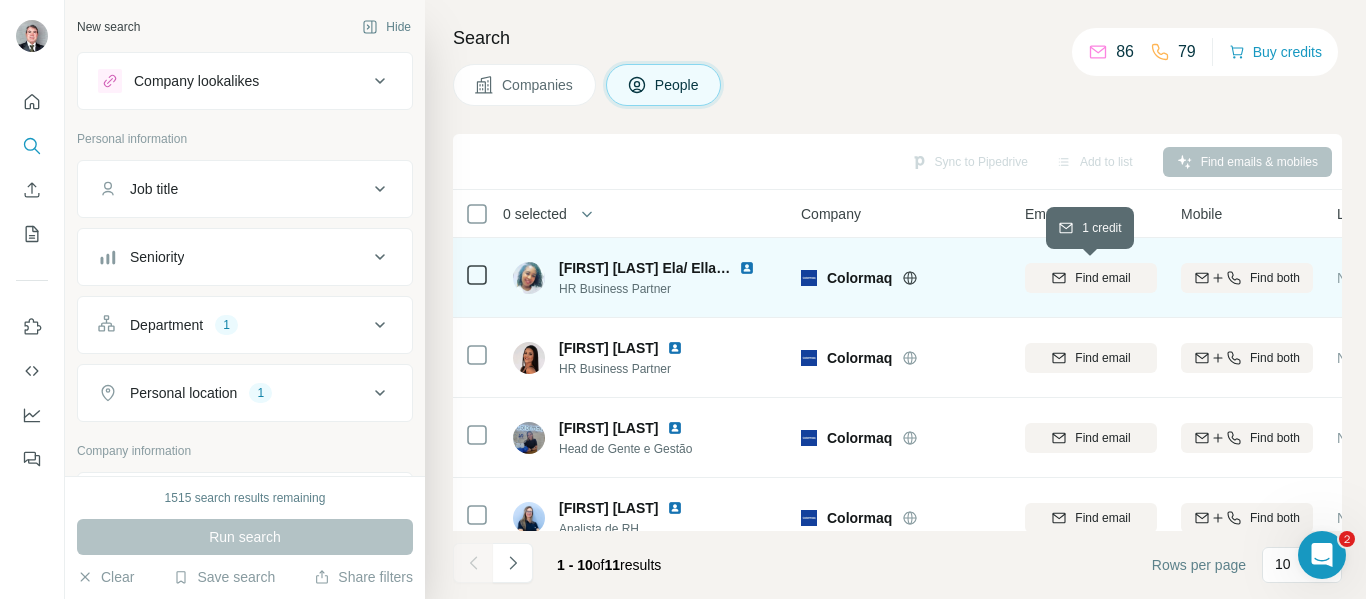 click on "Find email" at bounding box center [1102, 278] 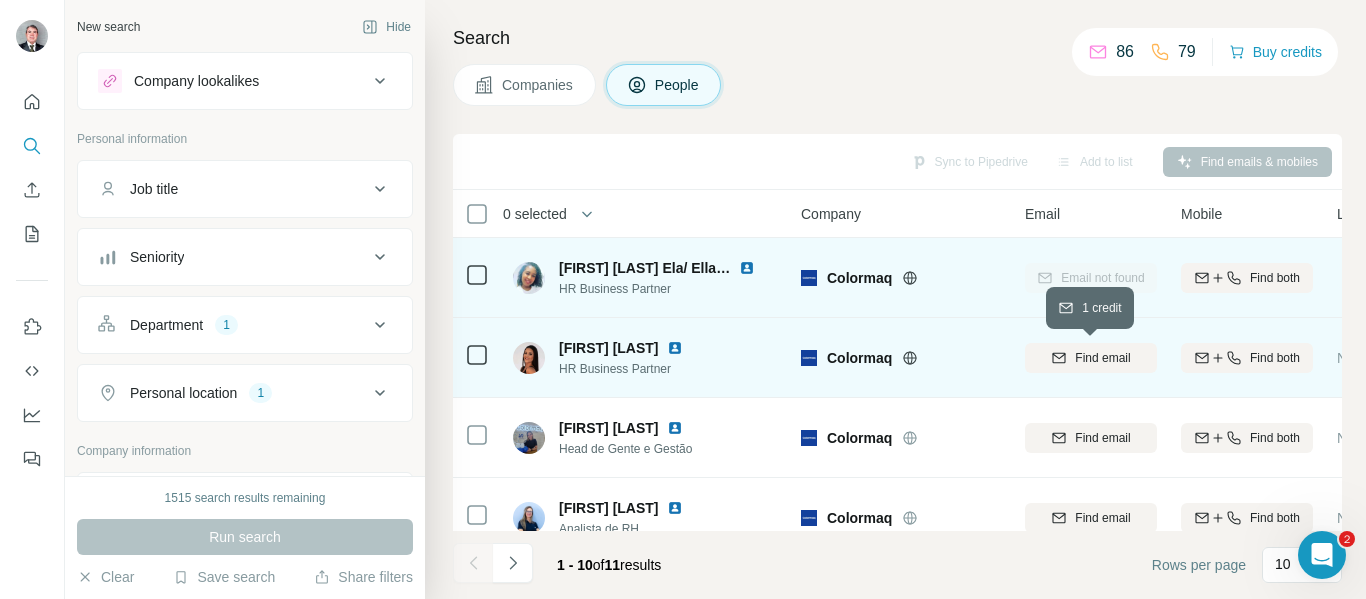 click on "Find email" at bounding box center [1102, 358] 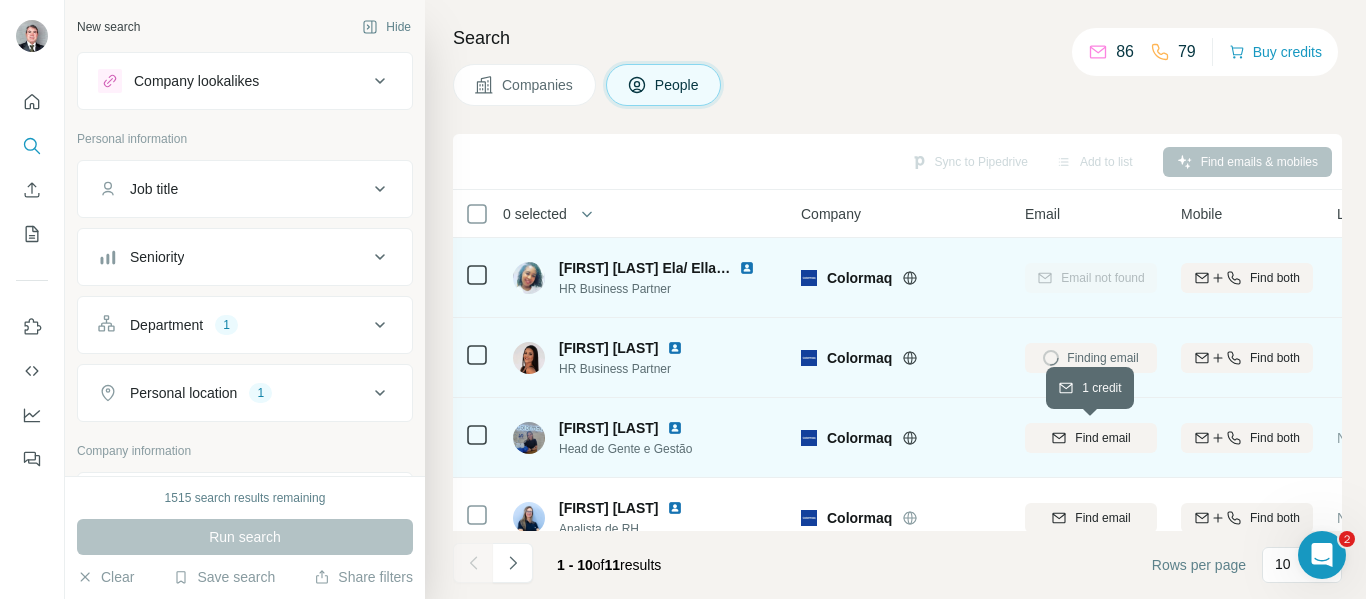 click on "Find email" at bounding box center [1102, 438] 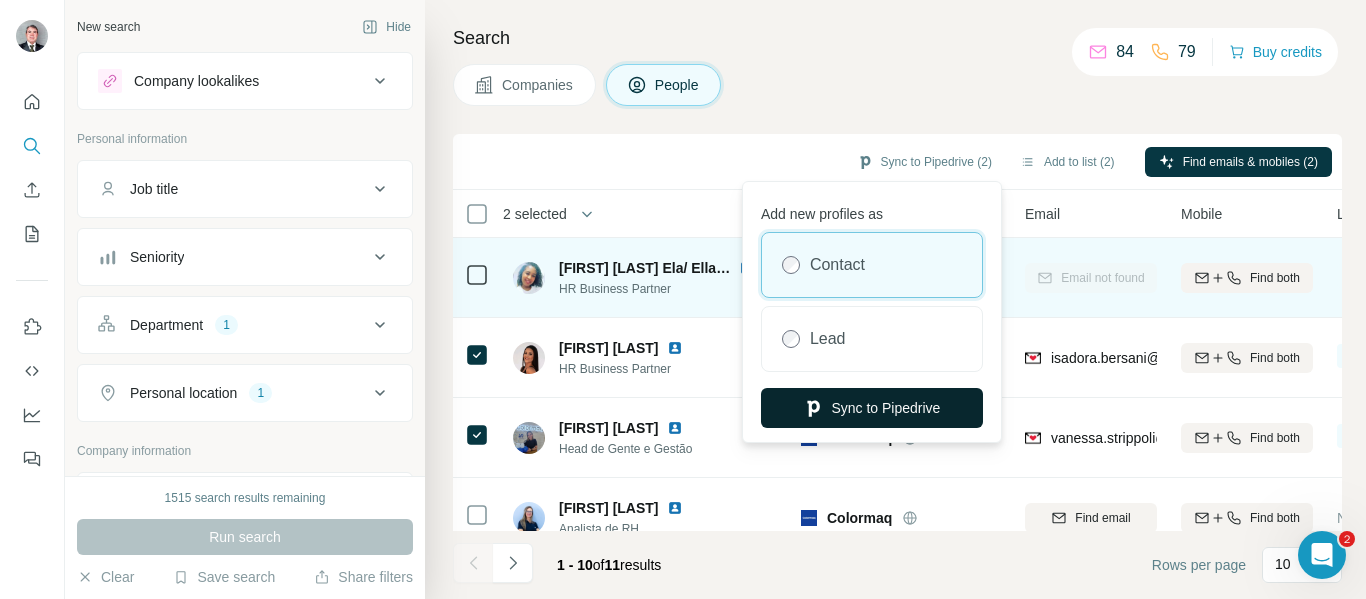 click on "Sync to Pipedrive" at bounding box center (872, 408) 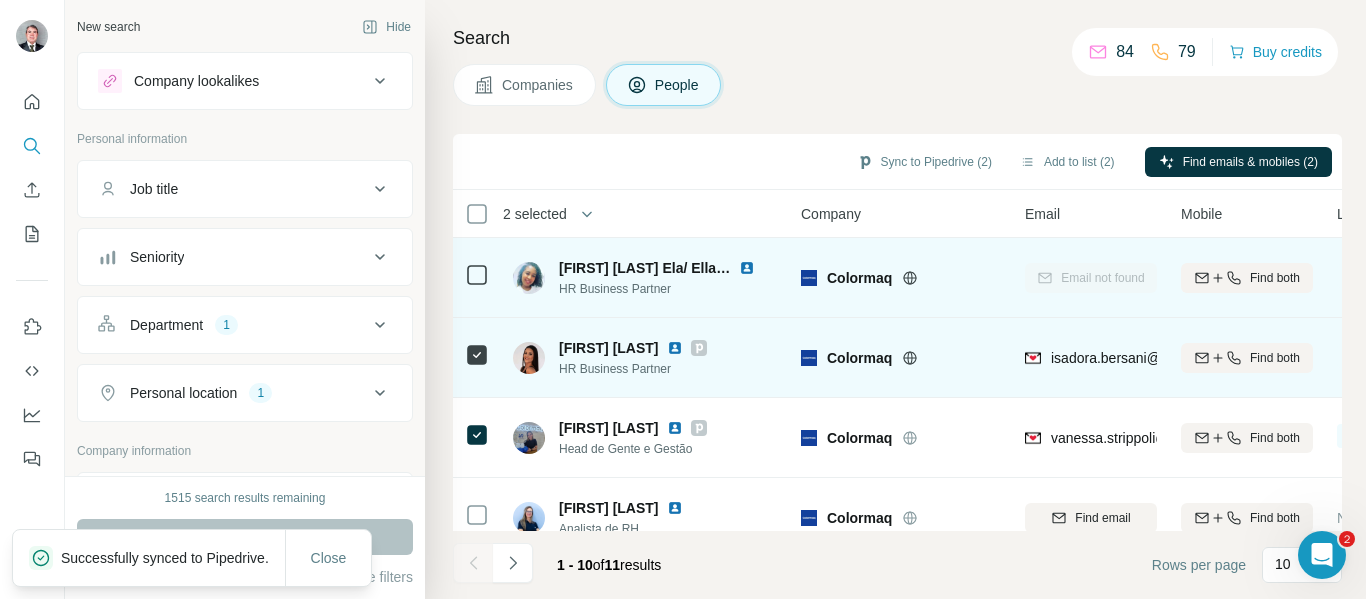 click 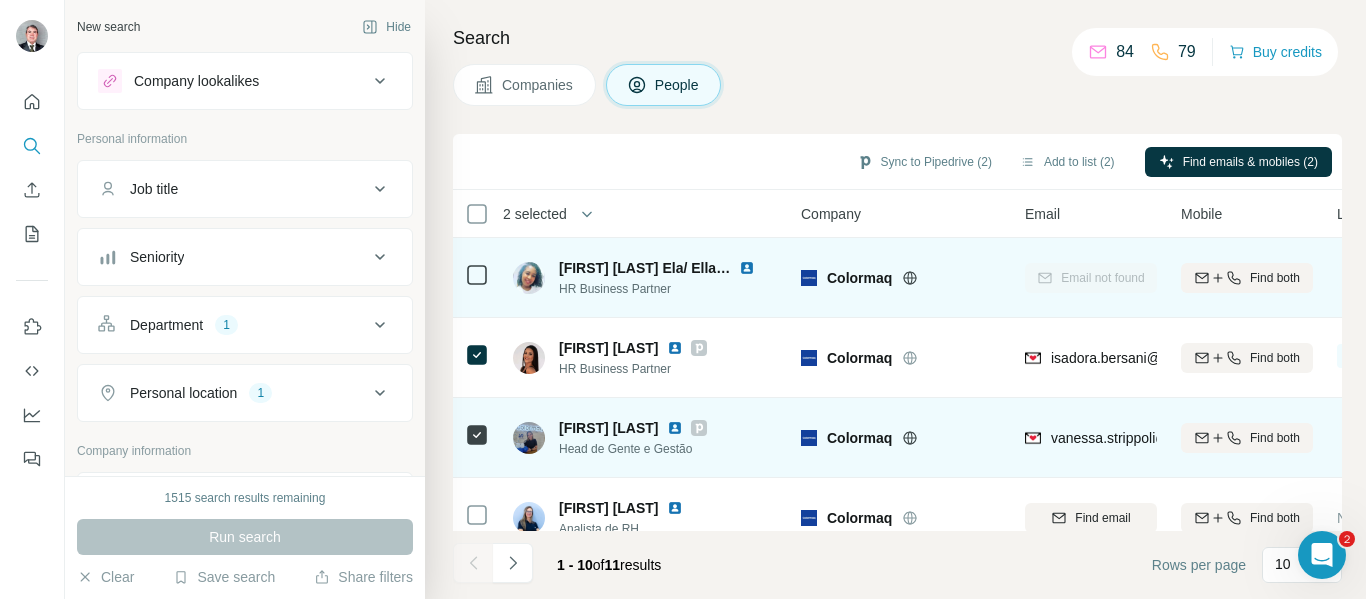 click 